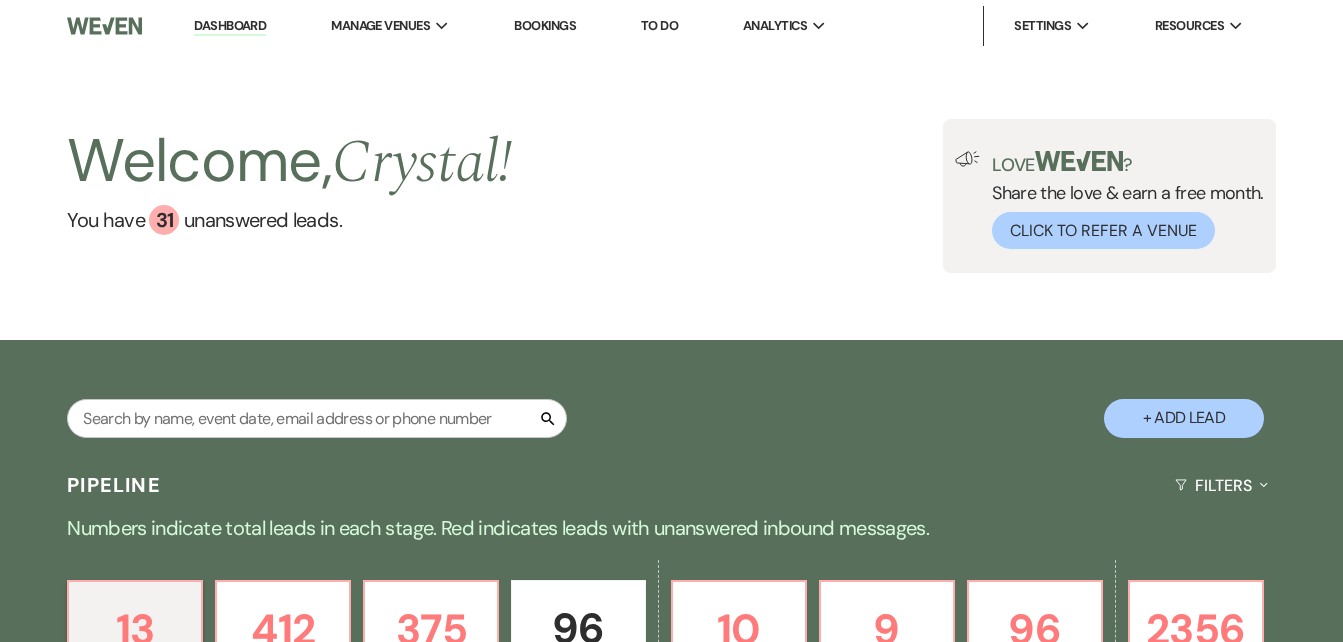 scroll, scrollTop: 0, scrollLeft: 0, axis: both 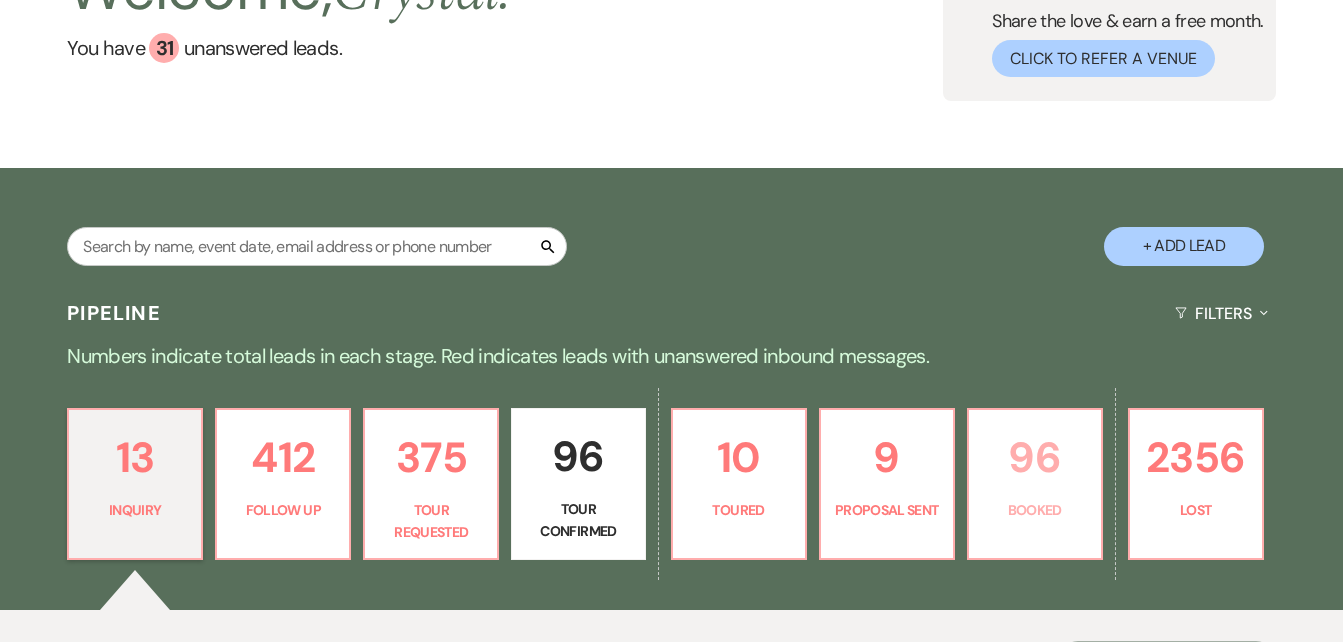 click on "96" at bounding box center [1035, 457] 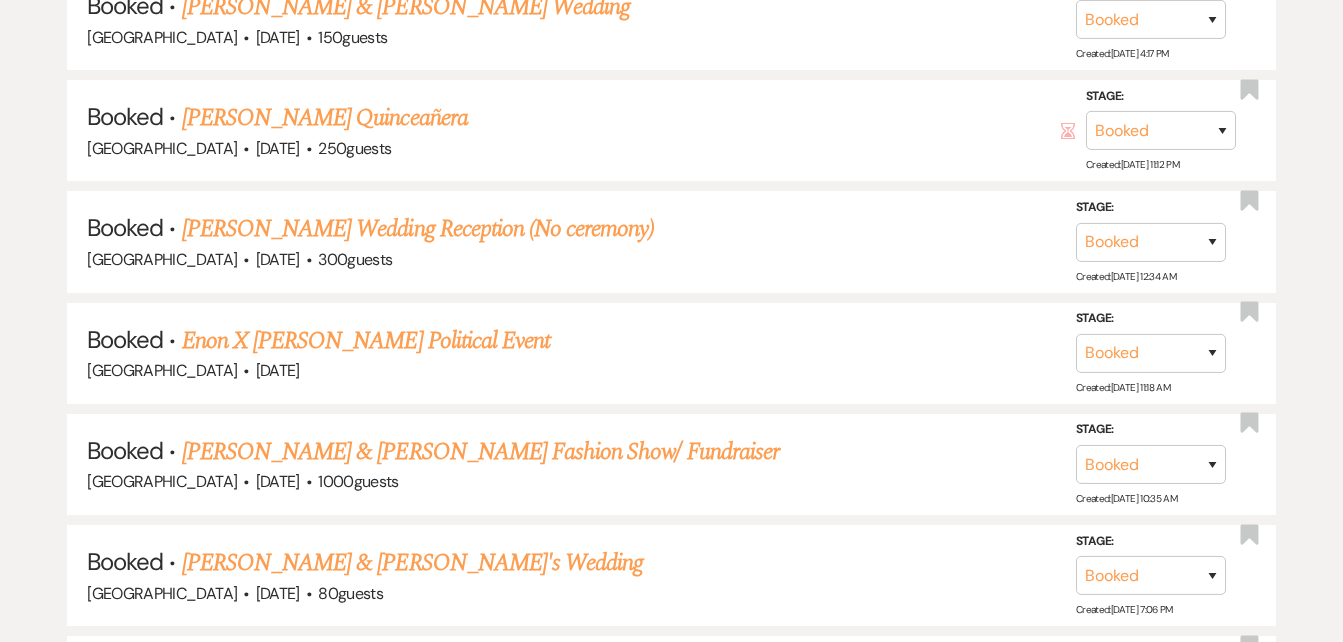 scroll, scrollTop: 2040, scrollLeft: 0, axis: vertical 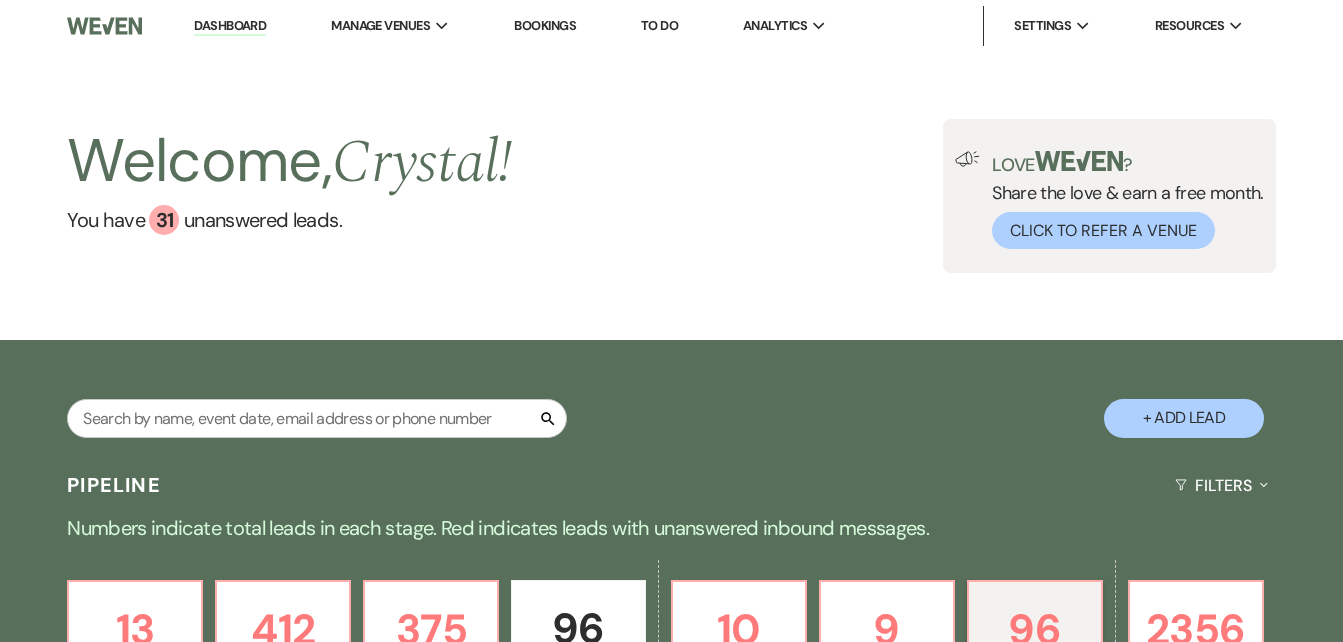 click on "+ Add Lead" at bounding box center [1184, 418] 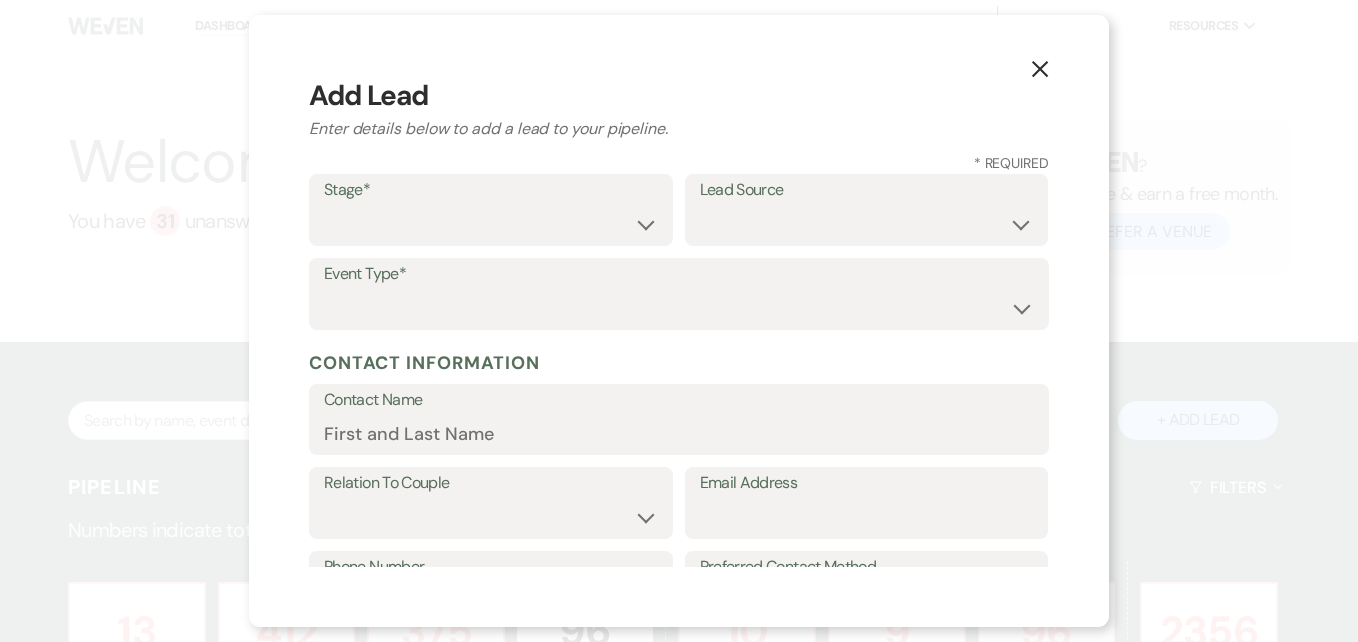 click 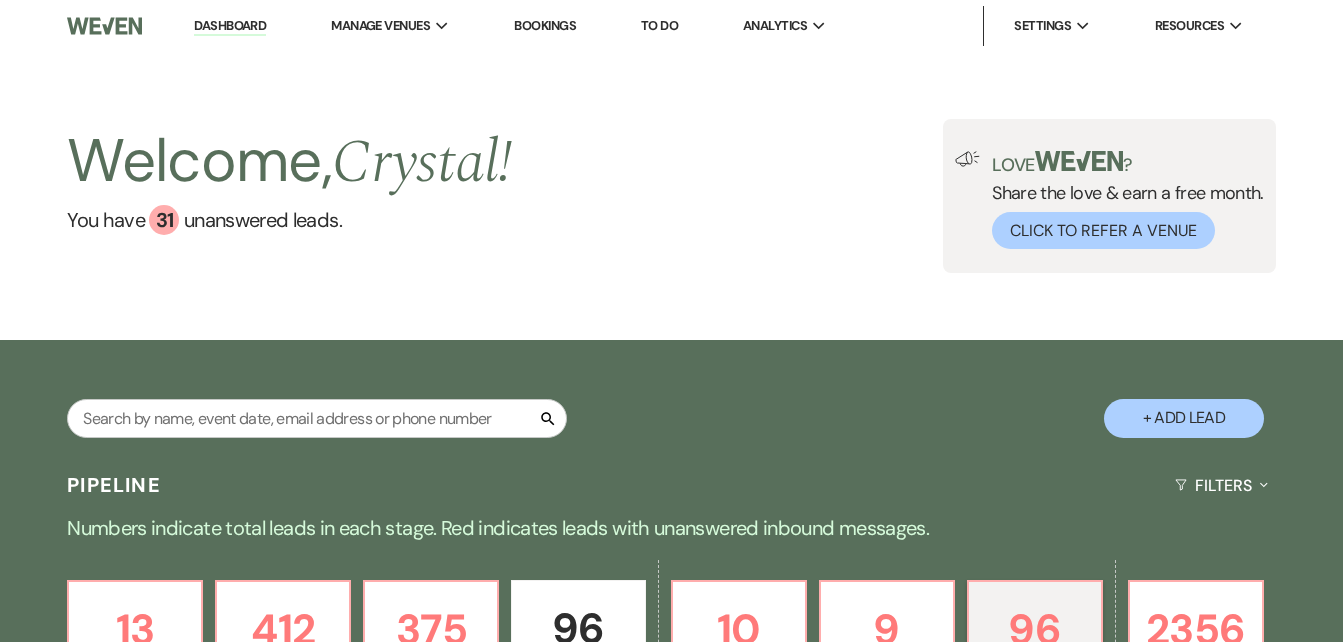 click on "Bookings" at bounding box center [545, 25] 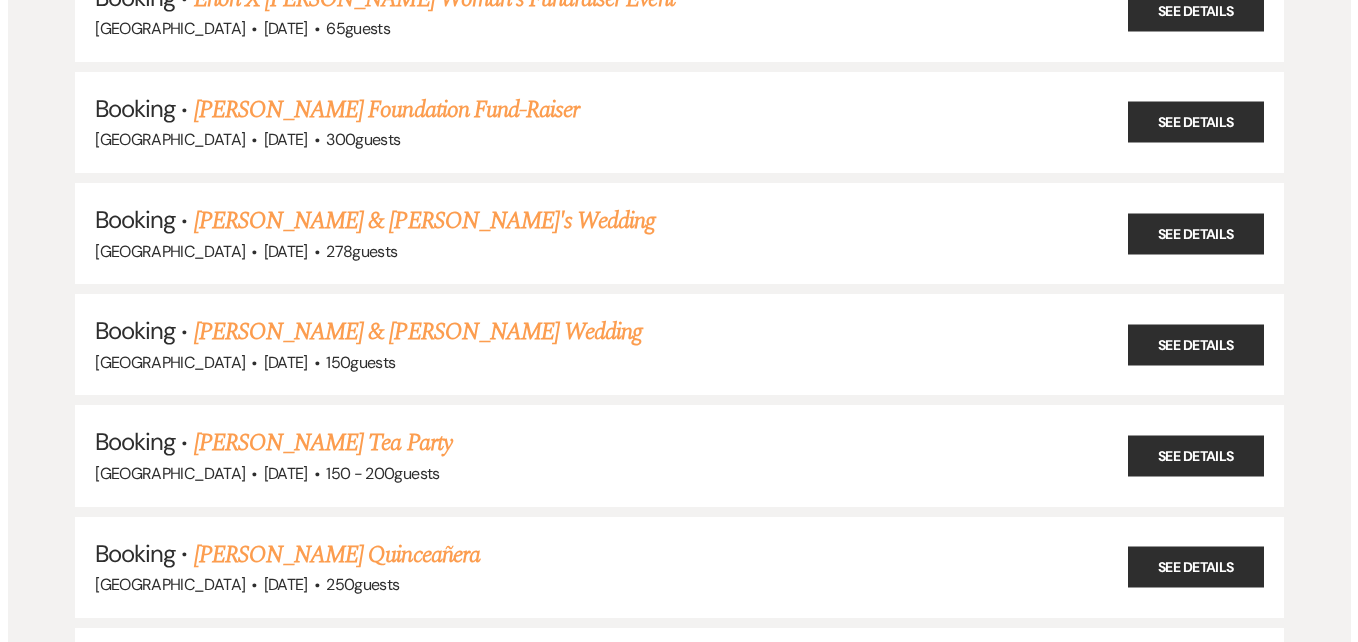 scroll, scrollTop: 0, scrollLeft: 0, axis: both 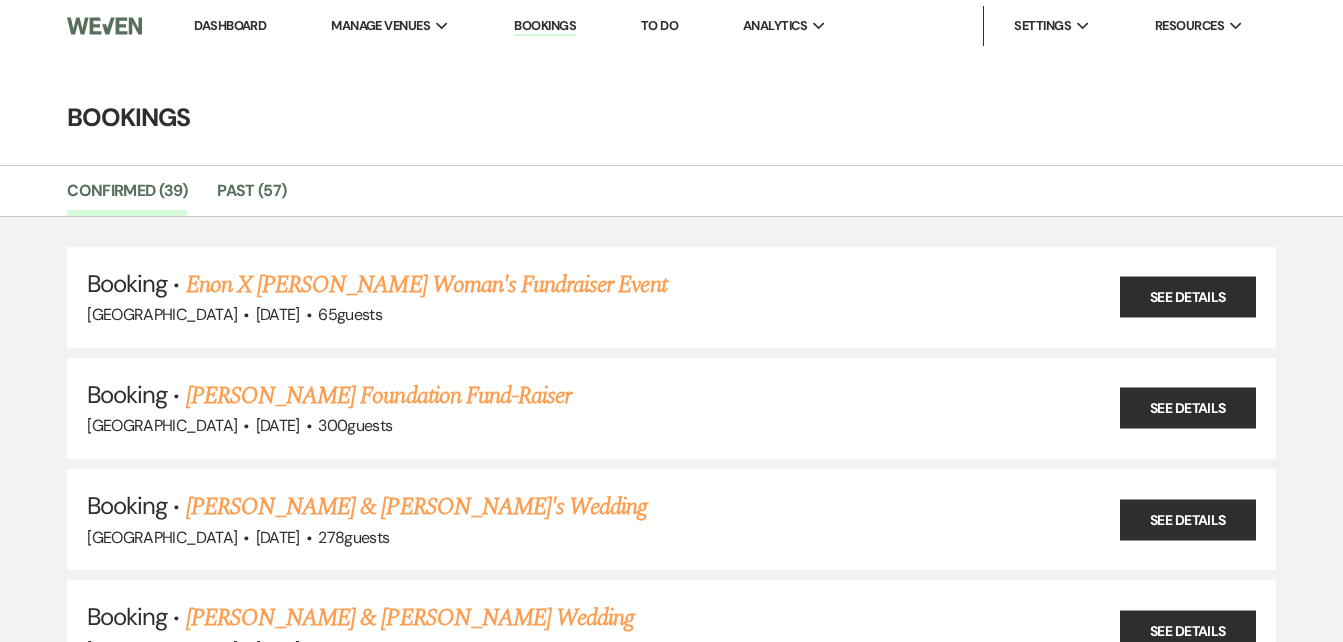 click on "Dashboard" at bounding box center [230, 25] 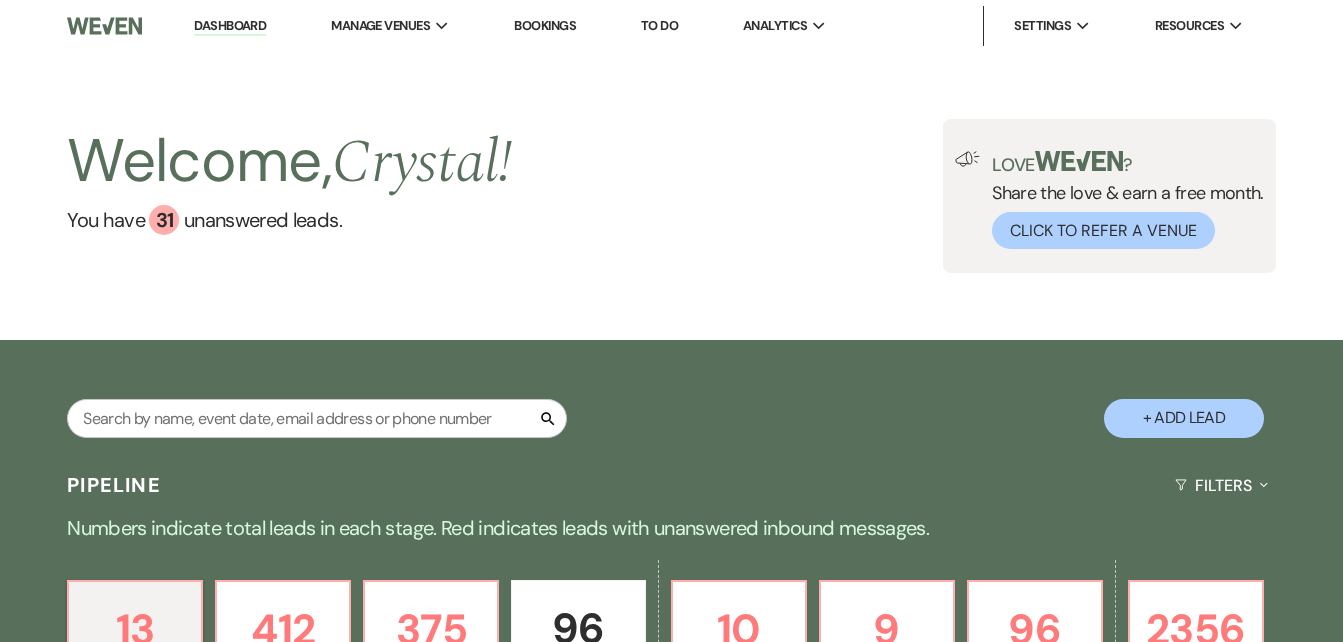 click on "+ Add Lead" at bounding box center (1184, 418) 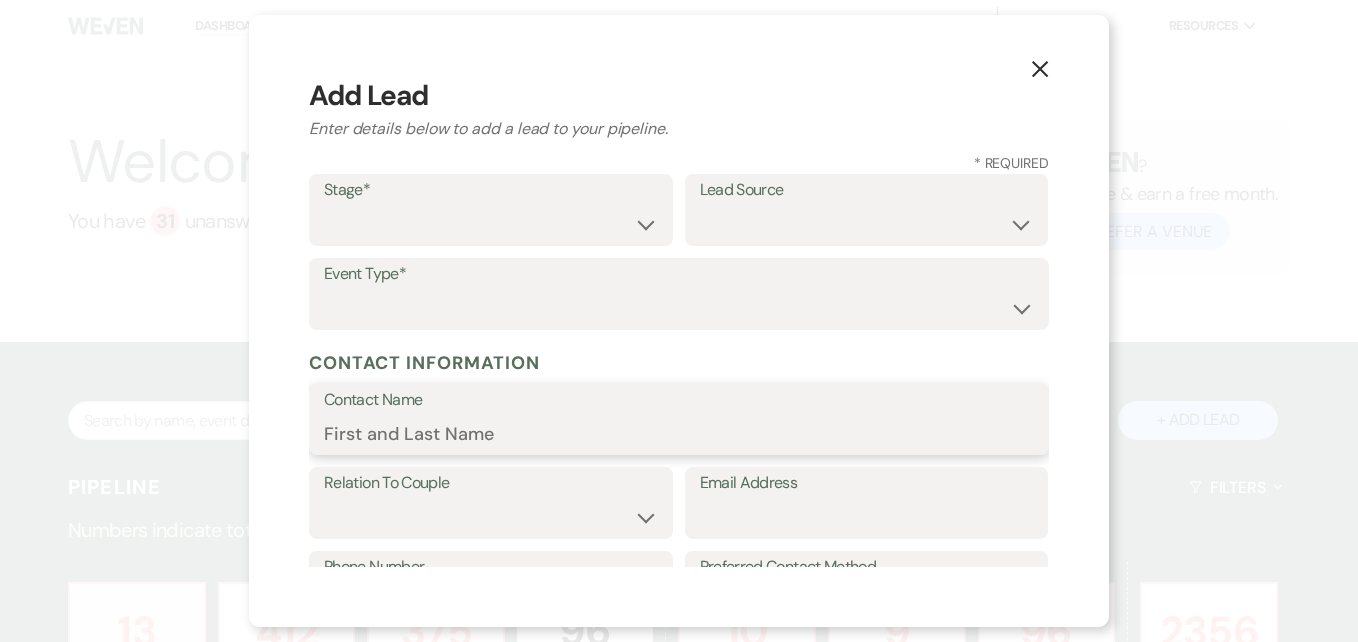 click on "Contact Name" at bounding box center (679, 433) 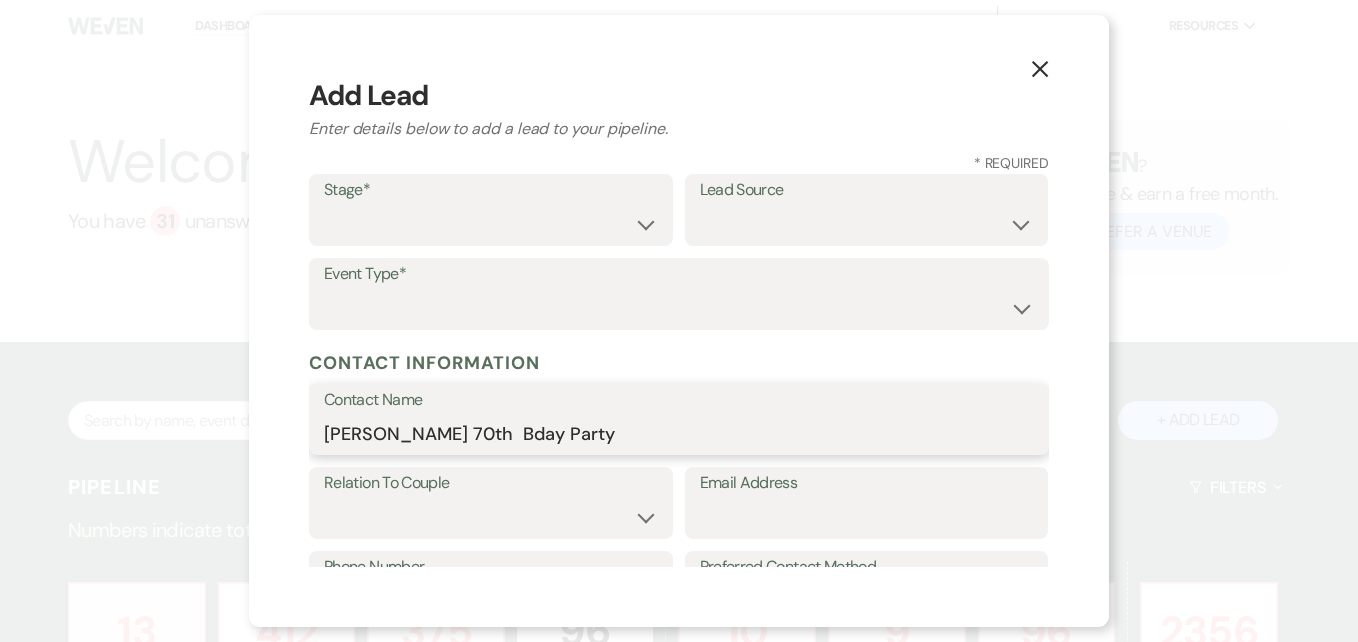 type on "[PERSON_NAME] 70th  Bday Party" 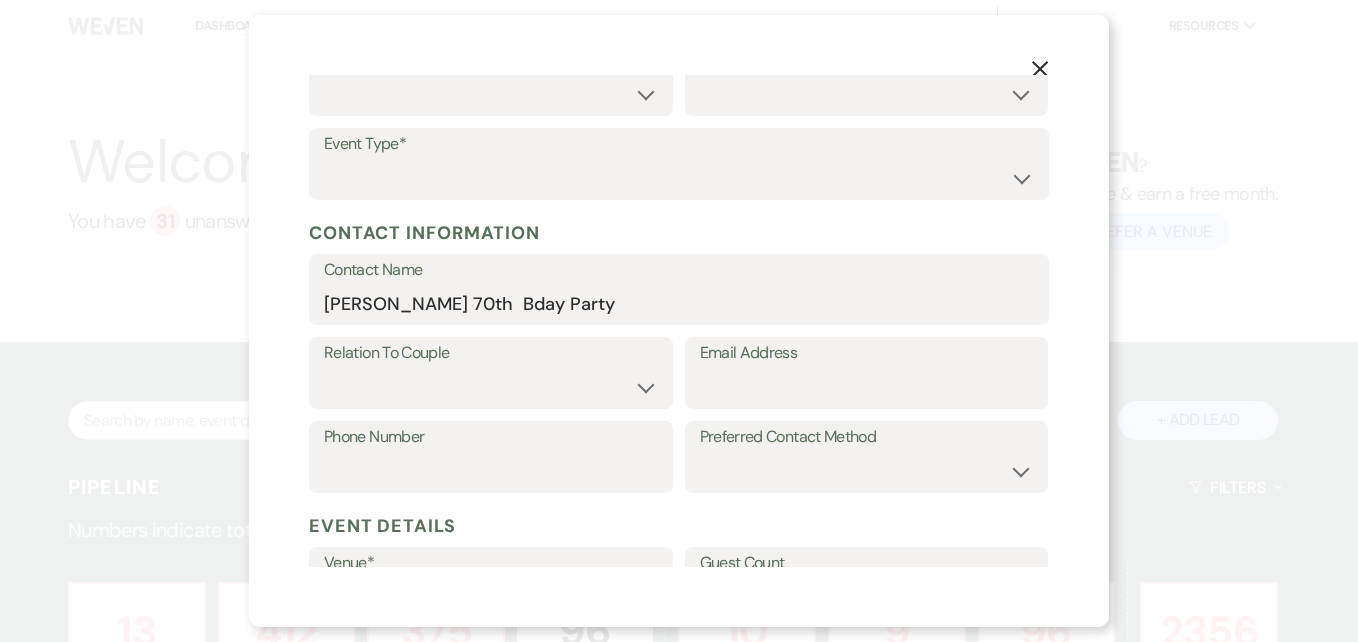 scroll, scrollTop: 132, scrollLeft: 0, axis: vertical 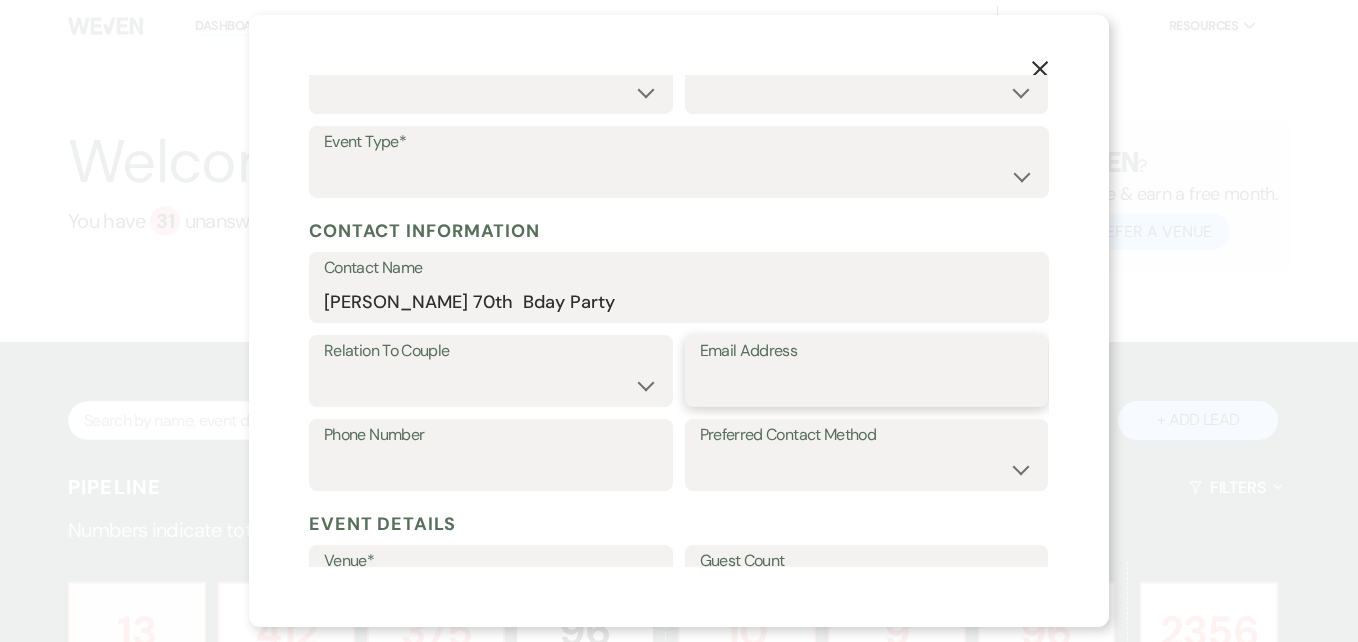 click on "Email Address" at bounding box center (867, 385) 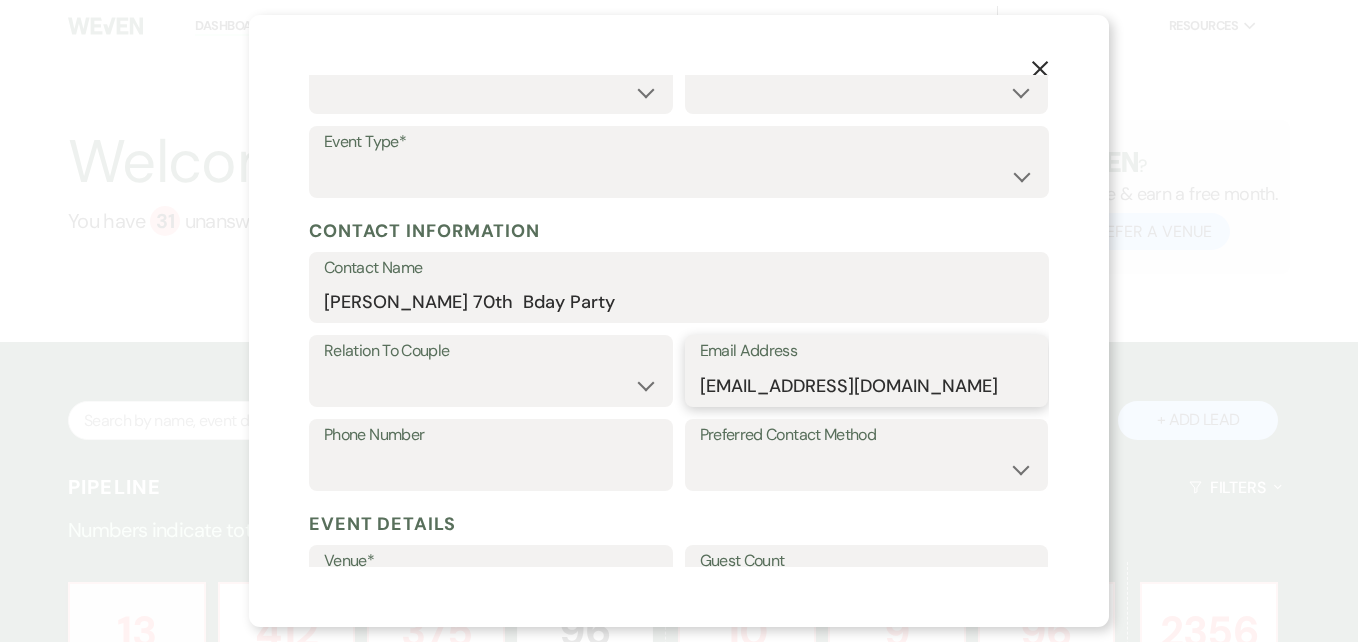 type on "[EMAIL_ADDRESS][DOMAIN_NAME]" 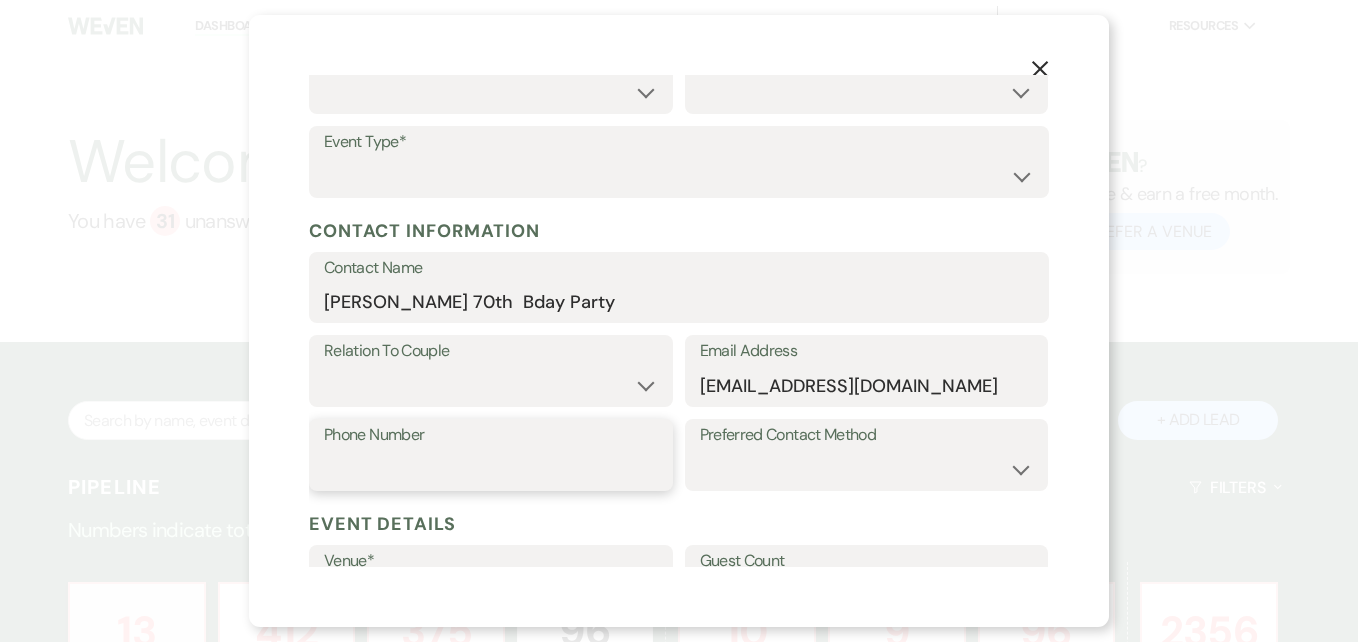 click on "Phone Number" at bounding box center (491, 469) 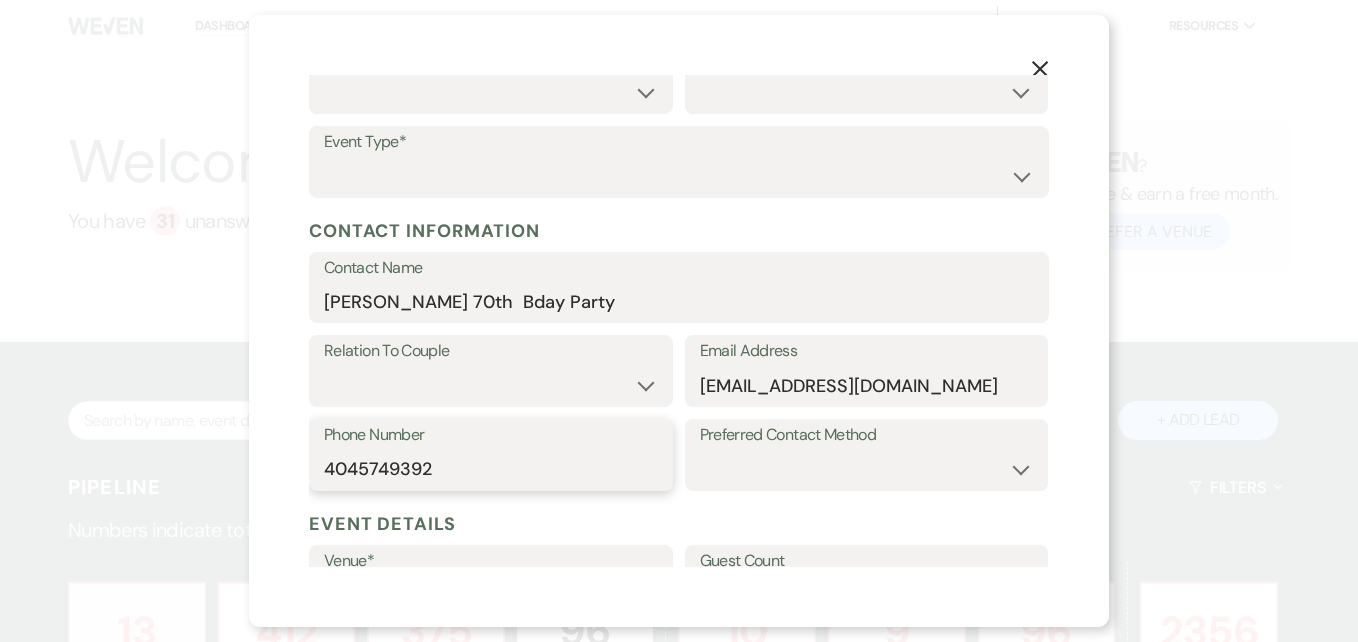 type on "4045749392" 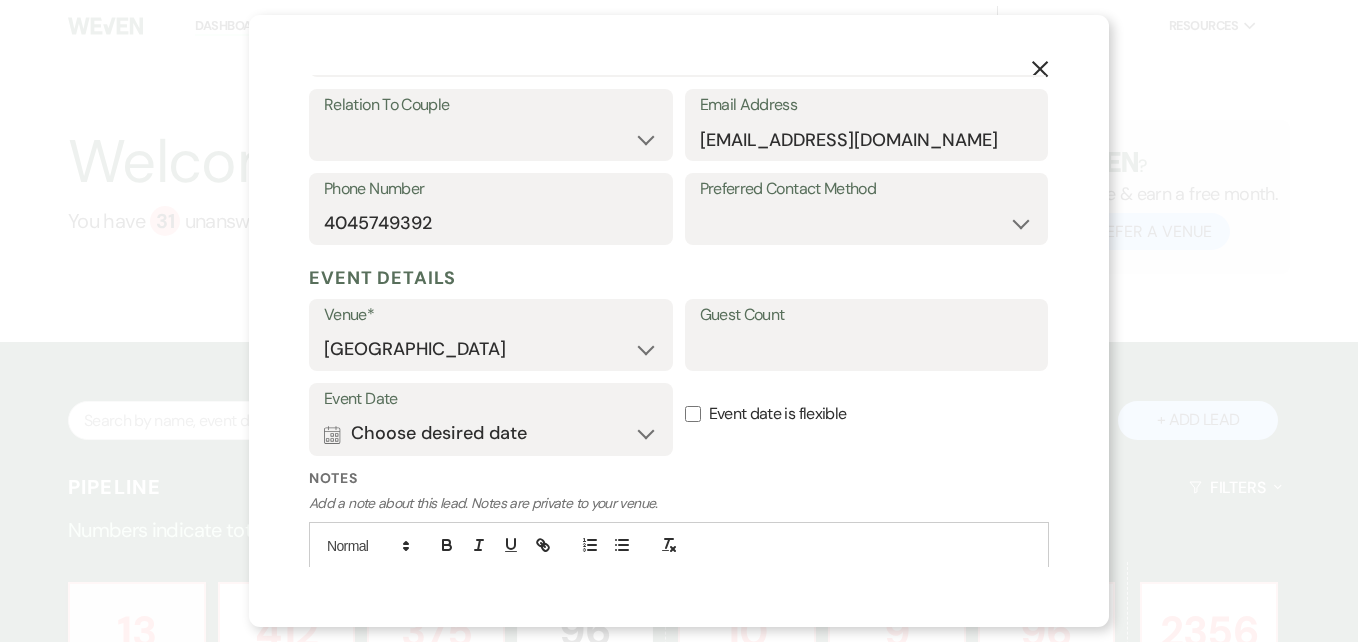 scroll, scrollTop: 411, scrollLeft: 0, axis: vertical 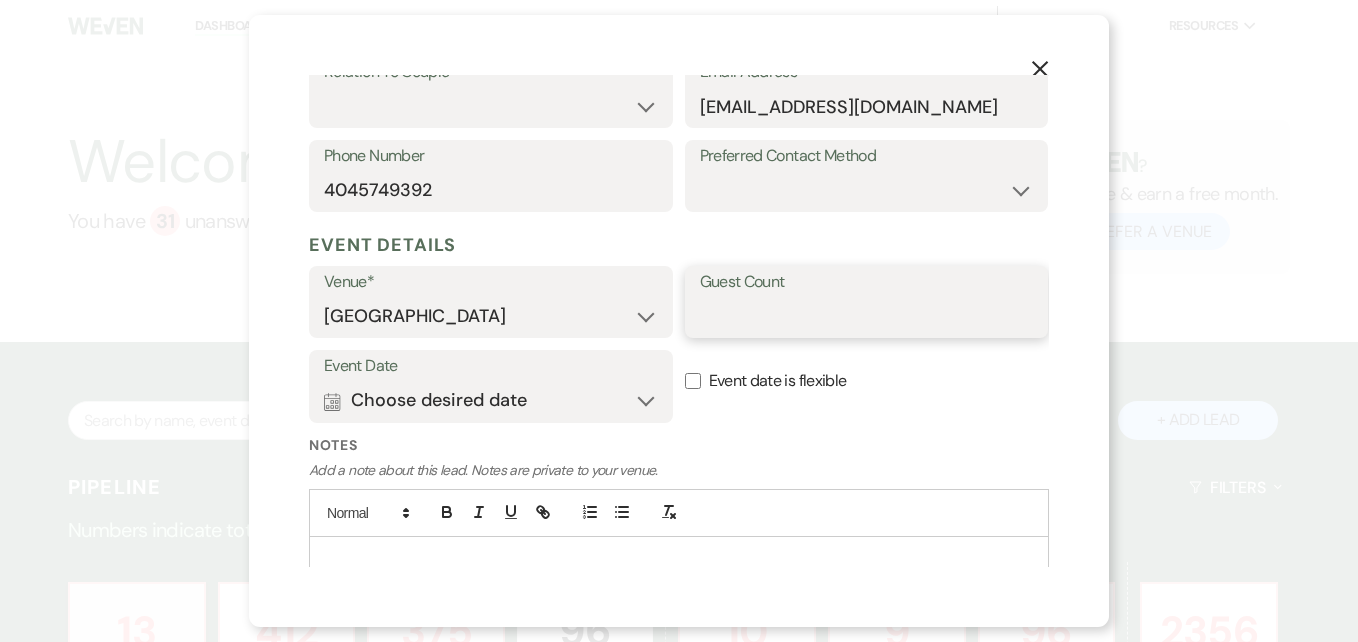 click on "Guest Count" at bounding box center (867, 316) 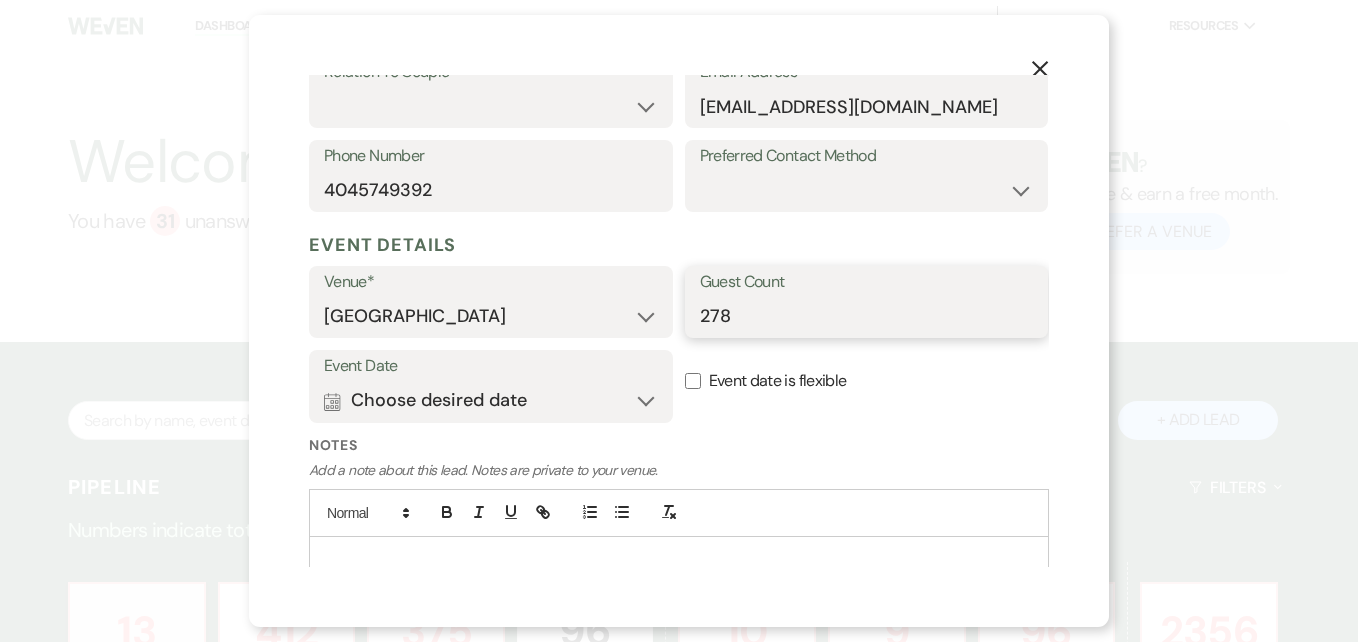 type on "278" 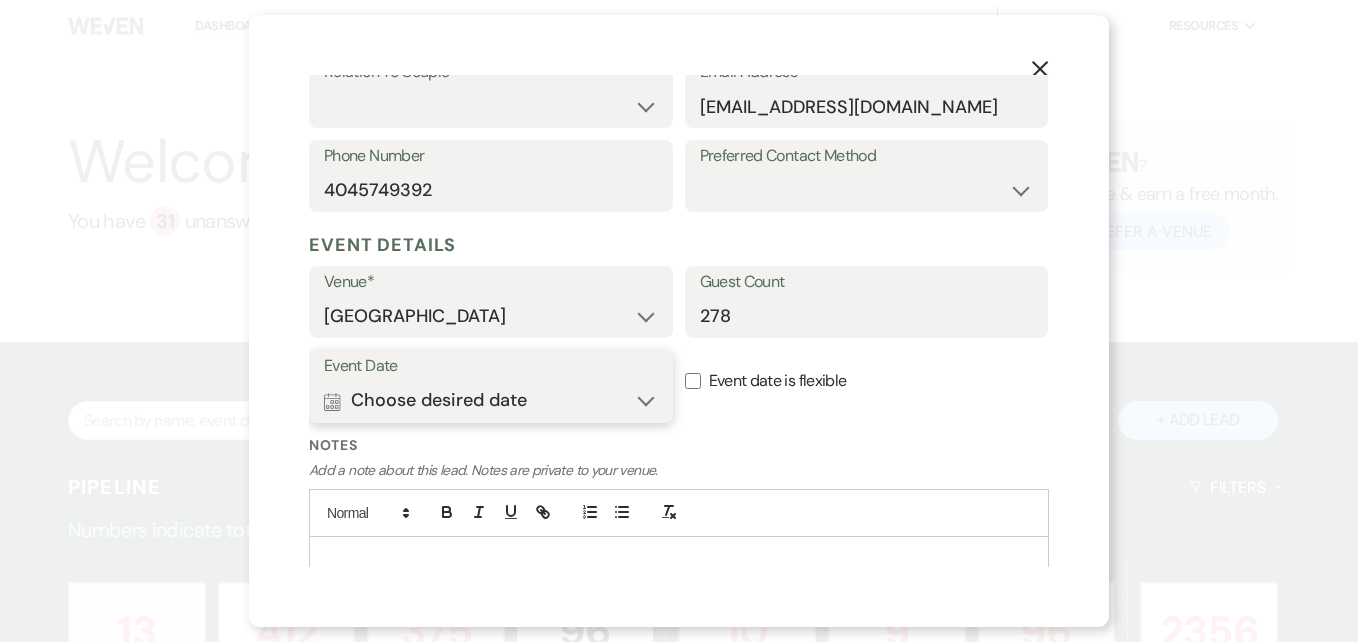 click on "Calendar Choose desired date Expand" at bounding box center (491, 401) 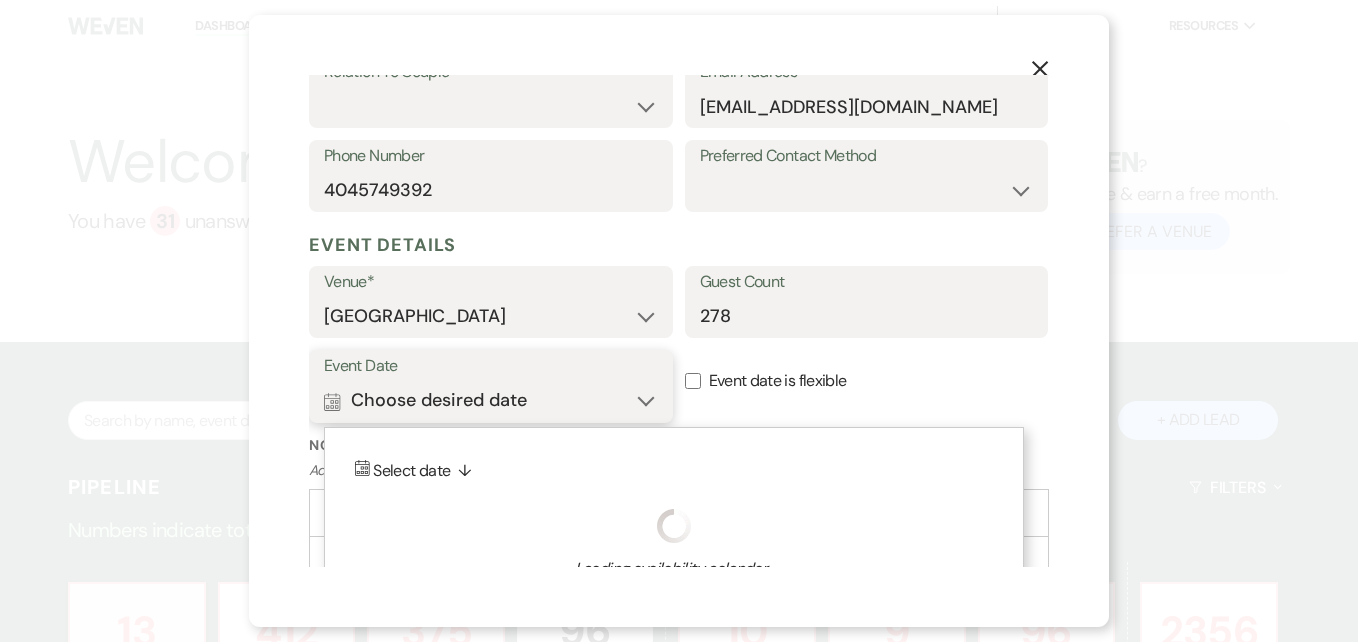 scroll, scrollTop: 490, scrollLeft: 0, axis: vertical 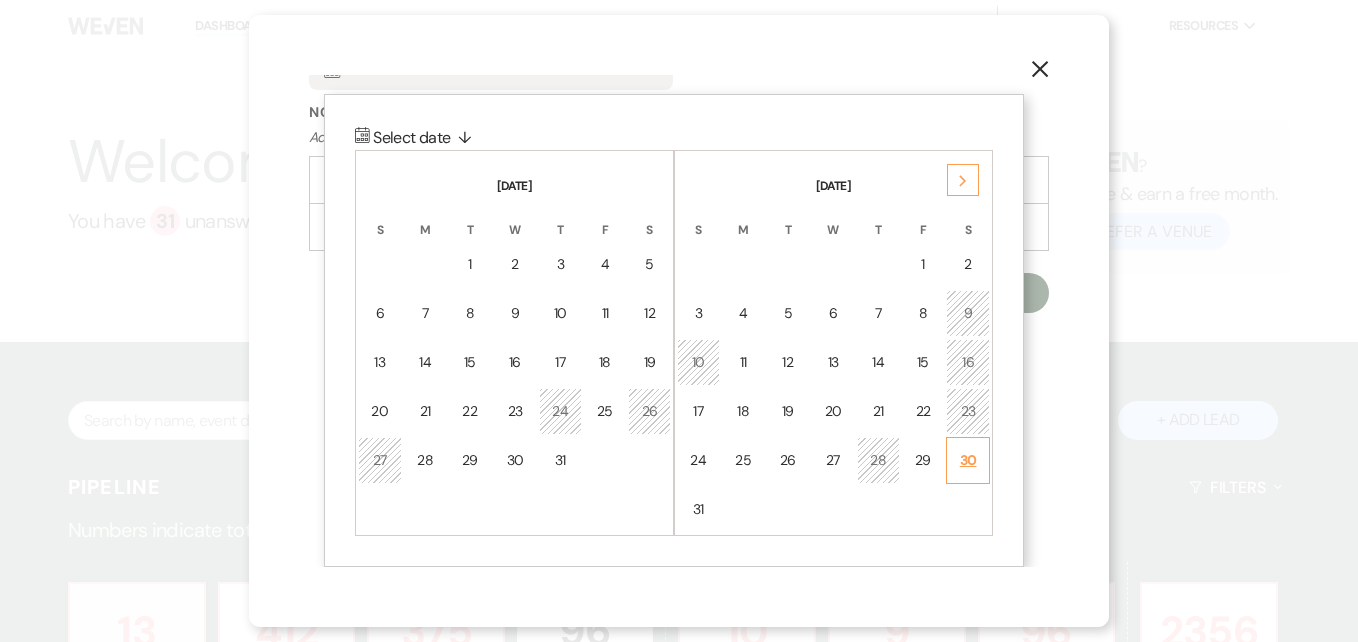 click on "30" at bounding box center [968, 460] 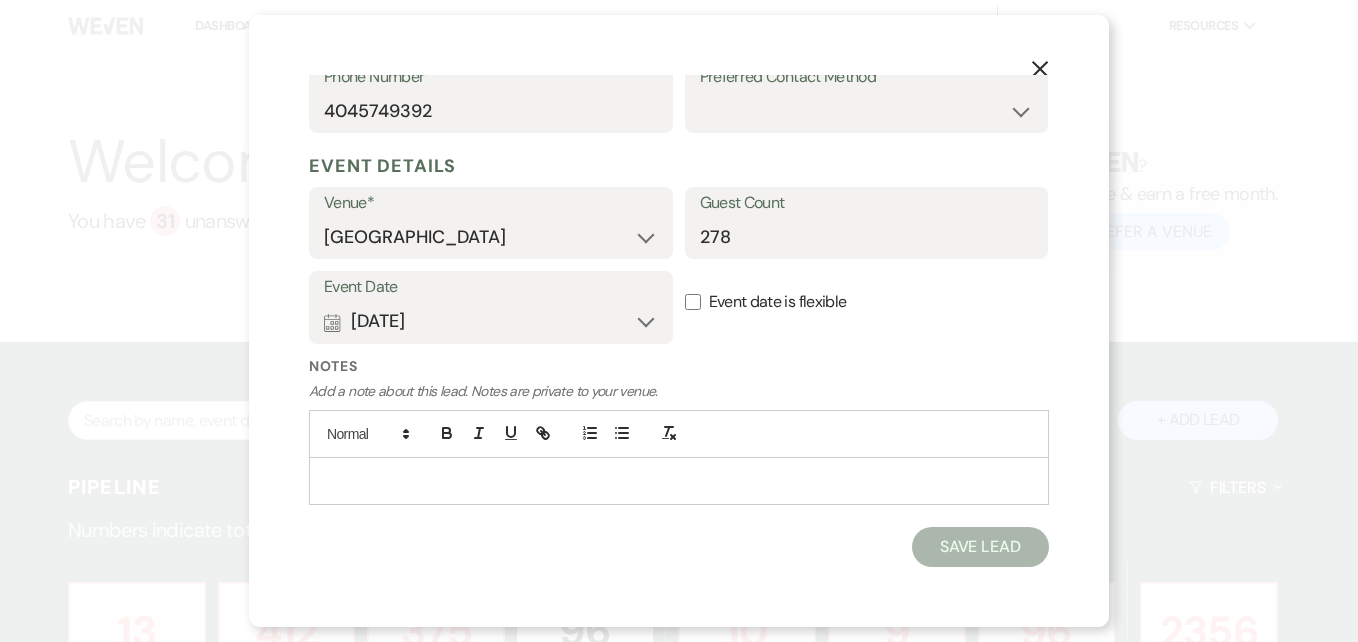 click on "Stage* Inquiry Follow Up Tour Requested Tour Confirmed Toured Proposal Sent Booked Lost Lead Source Weven Venue Website Instagram Facebook Pinterest Google The Knot Wedding Wire Here Comes the Guide Wedding Spot Eventective [PERSON_NAME] The Venue Report PartySlate VRBO / Homeaway Airbnb Wedding Show TikTok X / Twitter Phone Call Walk-in Vendor Referral Advertising Personal Referral Local Referral Other Event Type* Wedding Anniversary Party Baby Shower Bachelorette / Bachelor Party Birthday Party Bridal Shower Brunch Community Event Concert Corporate Event Elopement End of Life Celebration Engagement Party Fundraiser Graduation Party Micro Wedding Prom Quinceañera Rehearsal Dinner Religious Event Retreat Other Contact Information Contact Name [PERSON_NAME] 70th  Bday Party Relation To Couple Couple Planner Parent of Couple Family Member Friend Other Email Address [EMAIL_ADDRESS][DOMAIN_NAME] Phone Number [PHONE_NUMBER] Preferred Contact Method Email Phone Text Event Details Venue* [GEOGRAPHIC_DATA] Guest Count 278 Event Date" at bounding box center [679, 125] 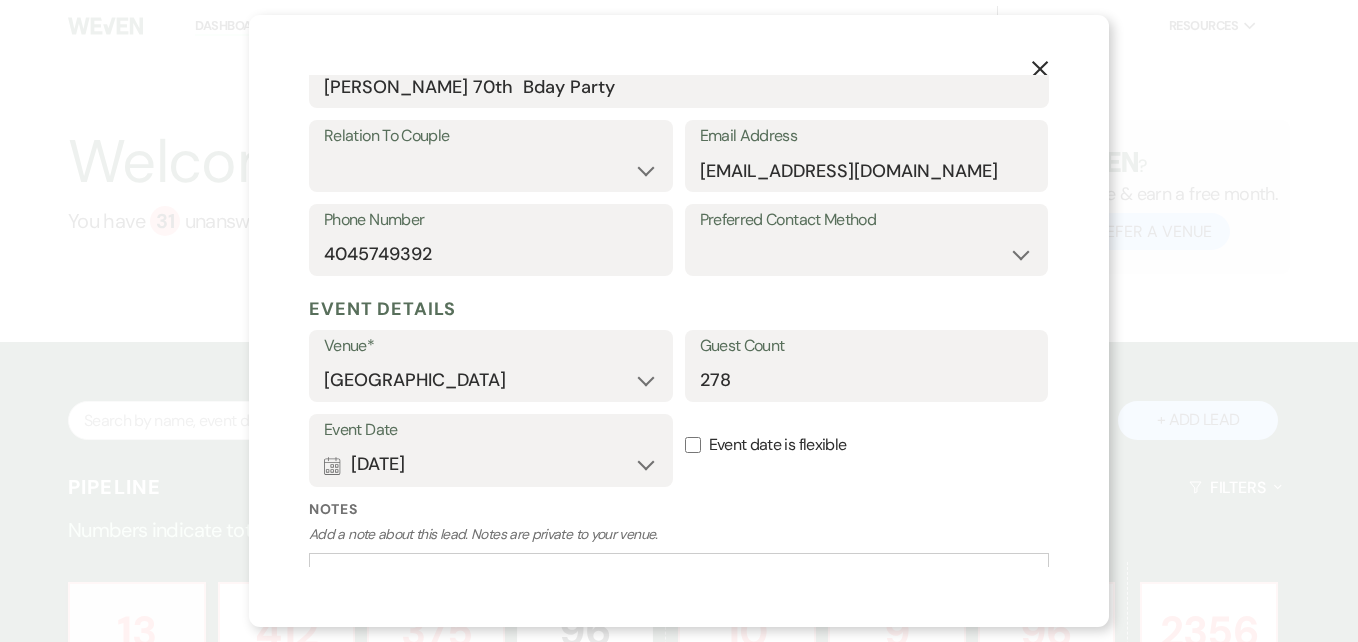 scroll, scrollTop: 237, scrollLeft: 0, axis: vertical 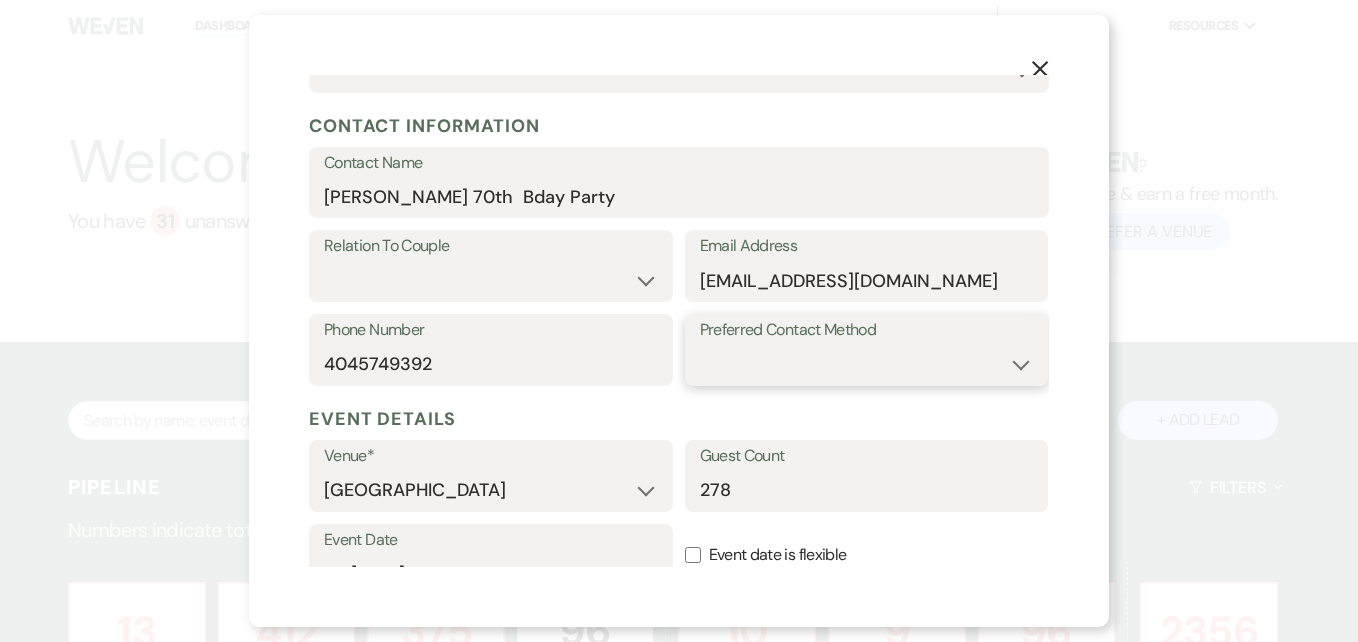 click on "Email Phone Text" at bounding box center [867, 364] 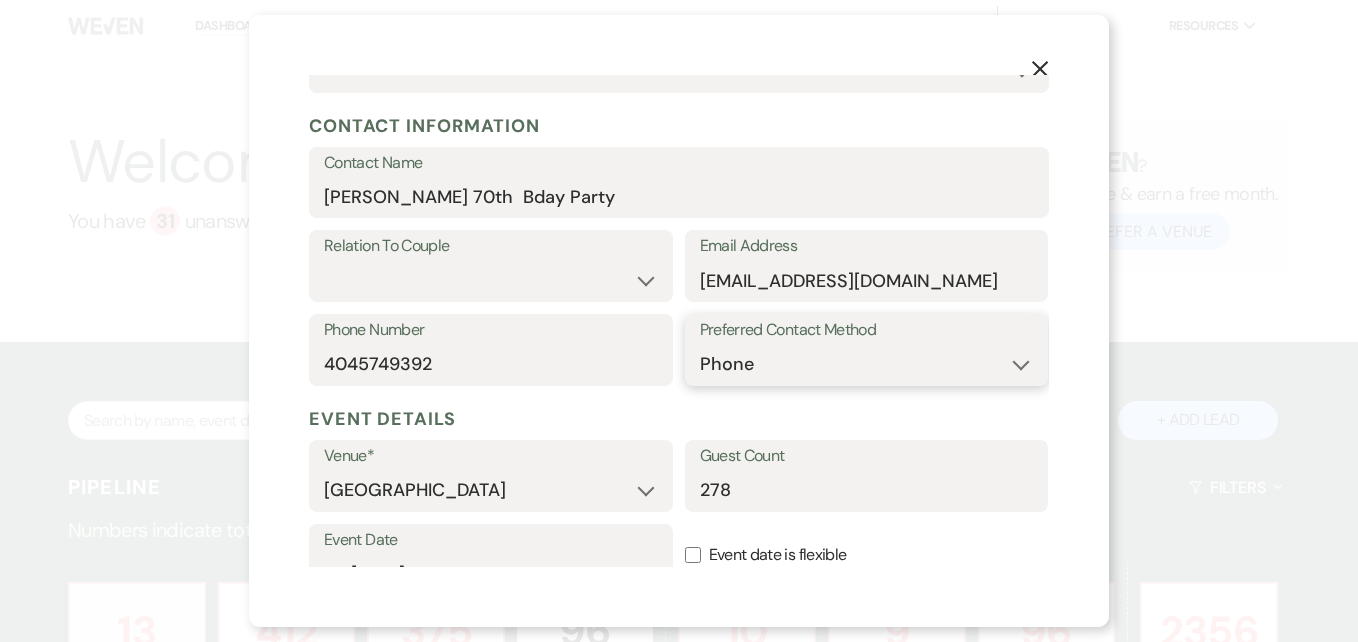 click on "Email Phone Text" at bounding box center [867, 364] 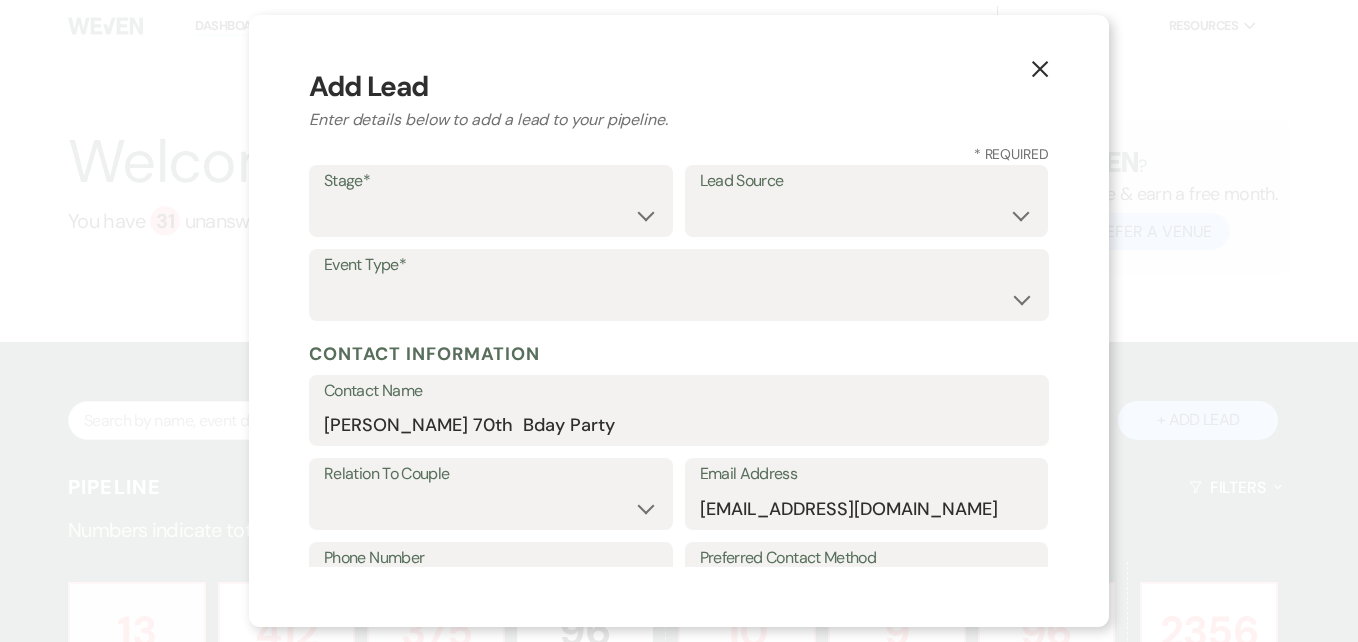 scroll, scrollTop: 2, scrollLeft: 0, axis: vertical 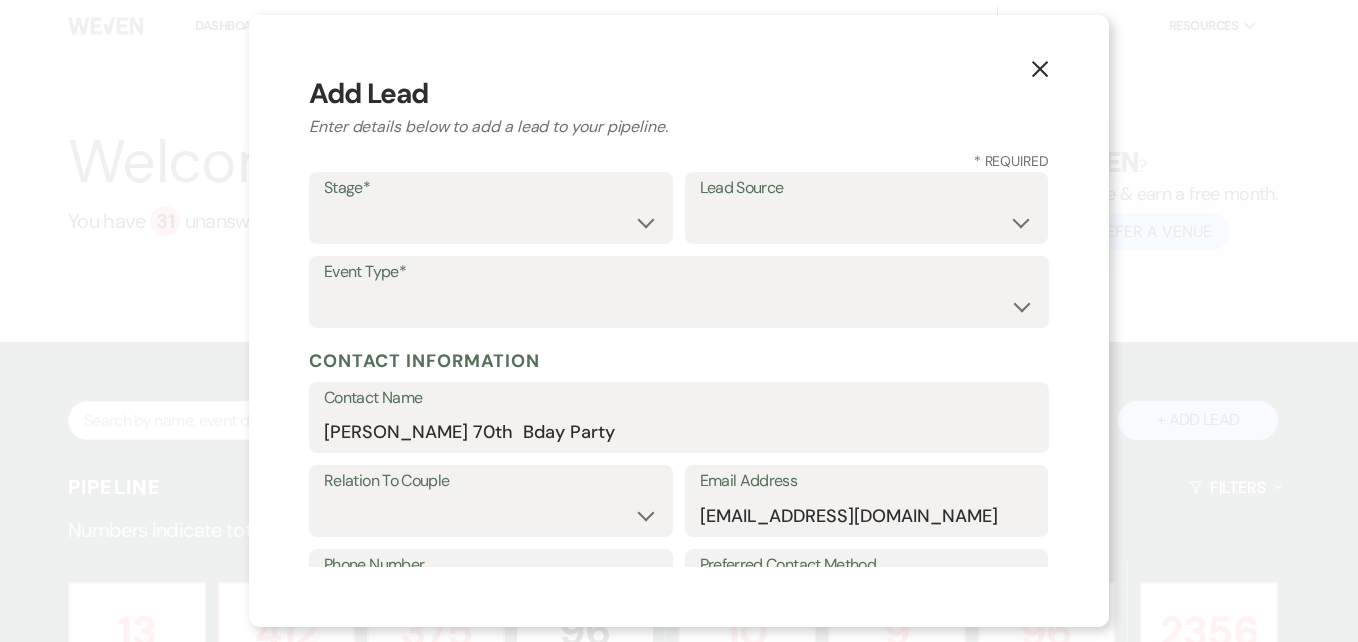 click on "Event Type*" at bounding box center [679, 272] 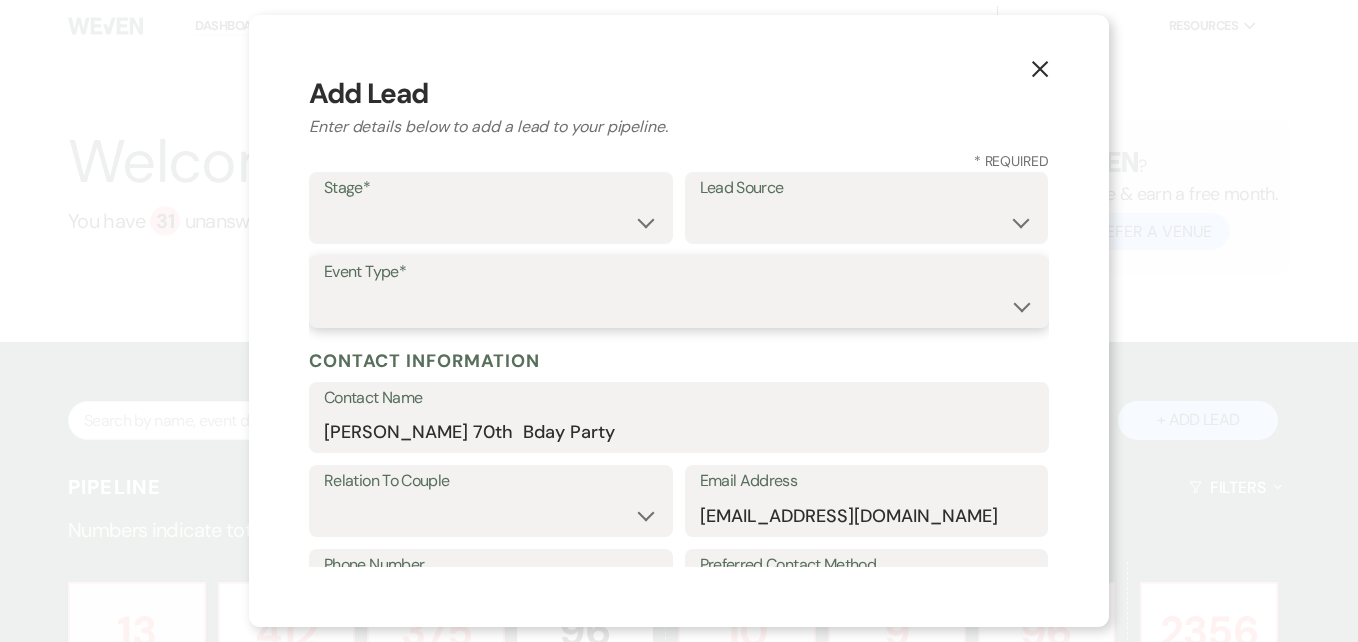 click on "Wedding Anniversary Party Baby Shower Bachelorette / Bachelor Party Birthday Party Bridal Shower Brunch Community Event Concert Corporate Event Elopement End of Life Celebration Engagement Party Fundraiser Graduation Party Micro Wedding Prom Quinceañera Rehearsal Dinner Religious Event Retreat Other" at bounding box center [679, 306] 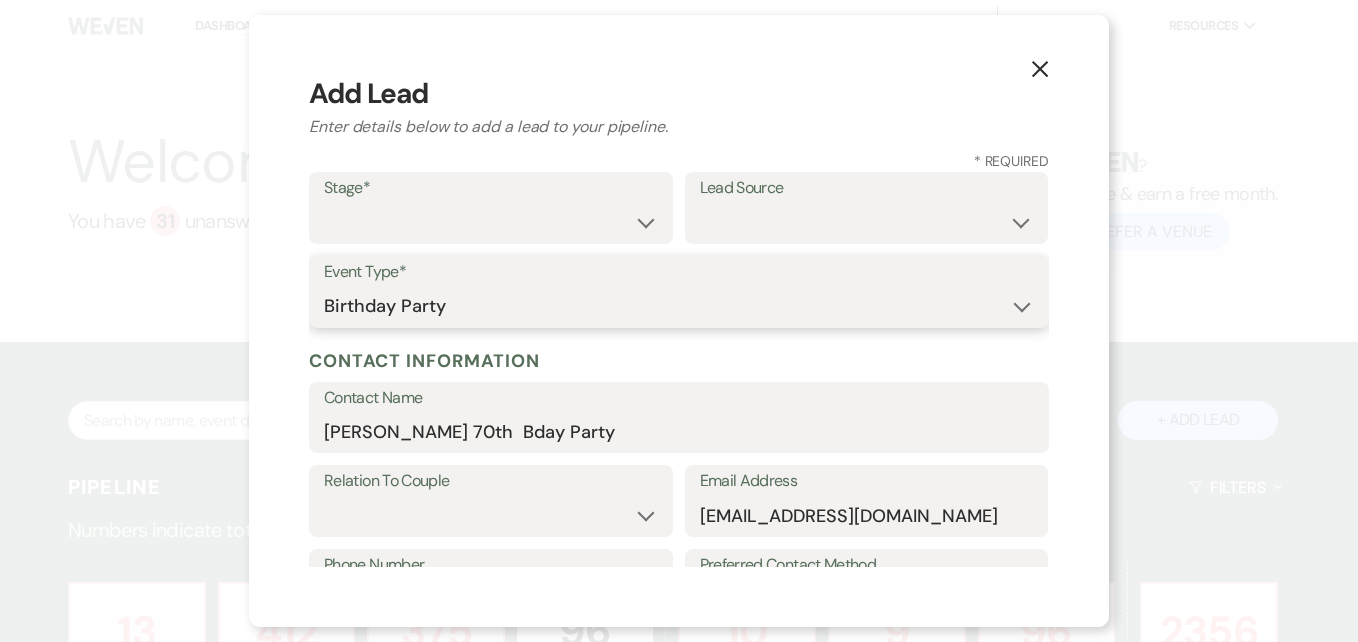 click on "Wedding Anniversary Party Baby Shower Bachelorette / Bachelor Party Birthday Party Bridal Shower Brunch Community Event Concert Corporate Event Elopement End of Life Celebration Engagement Party Fundraiser Graduation Party Micro Wedding Prom Quinceañera Rehearsal Dinner Religious Event Retreat Other" at bounding box center [679, 306] 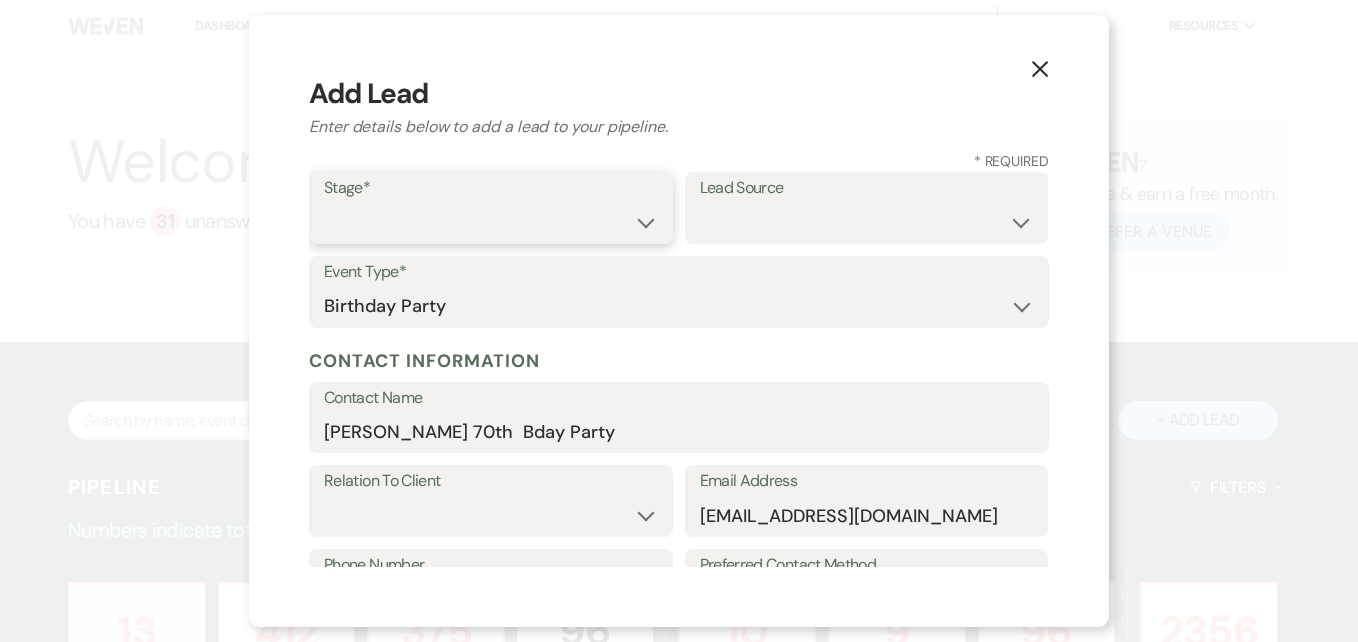 click on "Inquiry Follow Up Tour Requested Tour Confirmed Toured Proposal Sent Booked Lost" at bounding box center (491, 222) 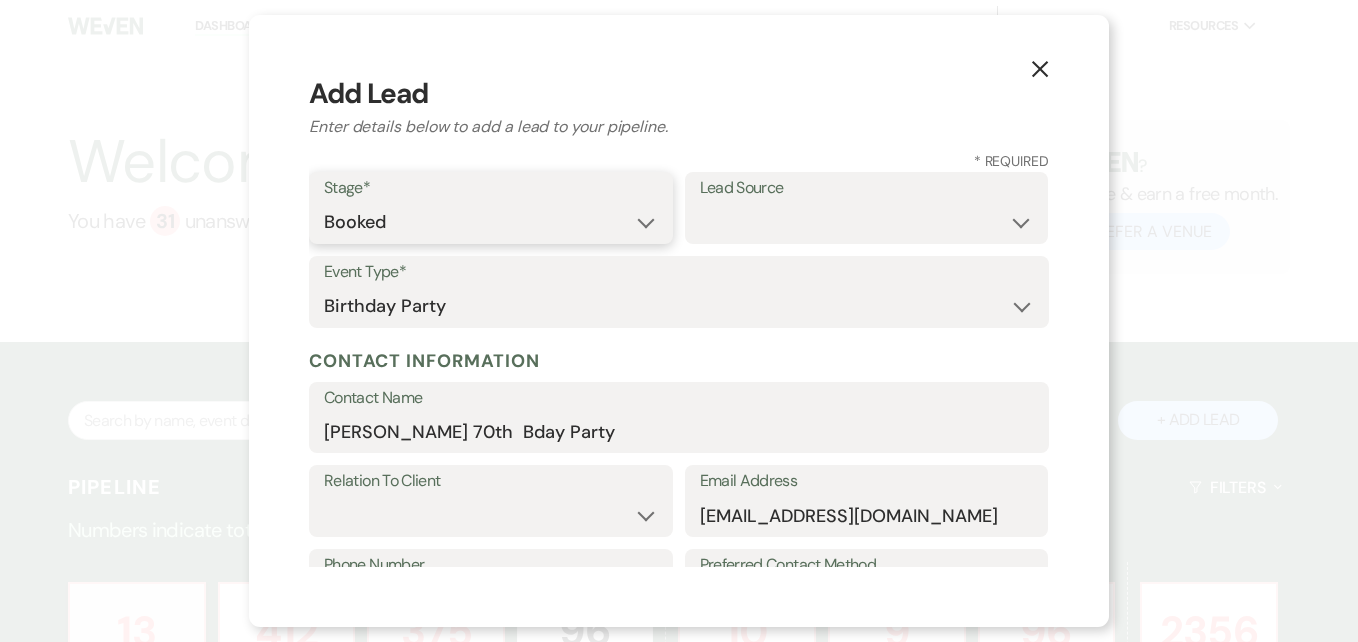click on "Inquiry Follow Up Tour Requested Tour Confirmed Toured Proposal Sent Booked Lost" at bounding box center [491, 222] 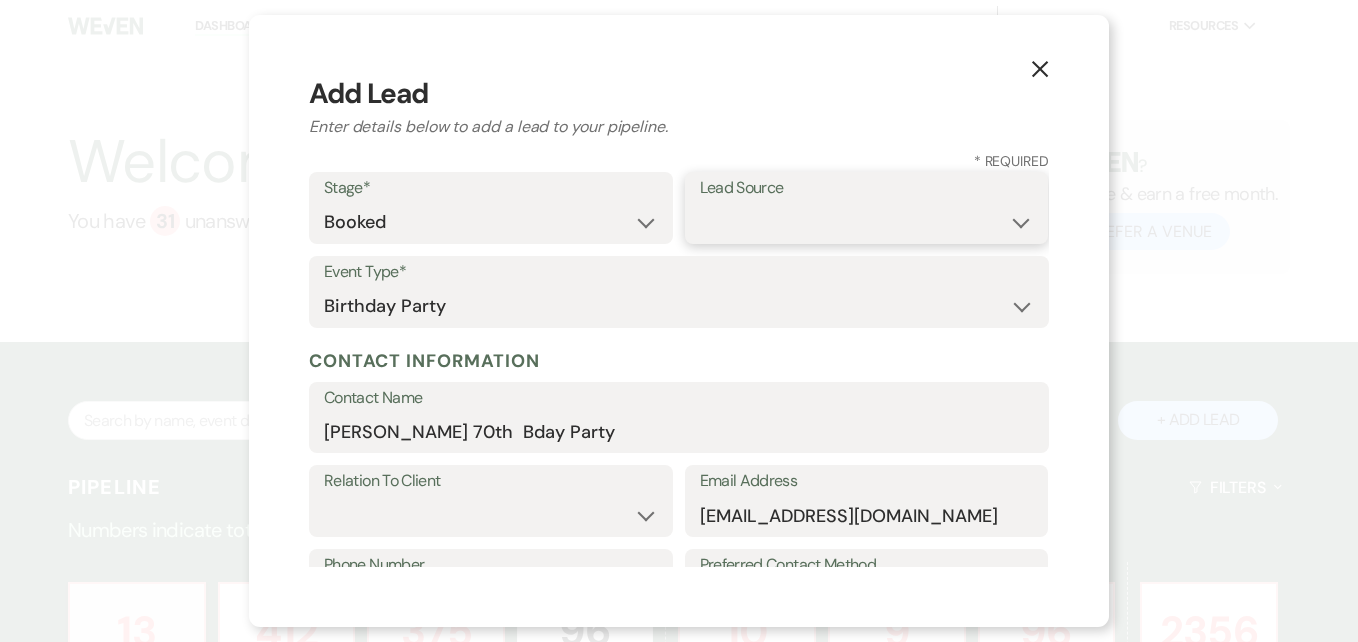 click on "Weven Venue Website Instagram Facebook Pinterest Google The Knot Wedding Wire Here Comes the Guide Wedding Spot Eventective [PERSON_NAME] The Venue Report PartySlate VRBO / Homeaway Airbnb Wedding Show TikTok X / Twitter Phone Call Walk-in Vendor Referral Advertising Personal Referral Local Referral Other" at bounding box center (867, 222) 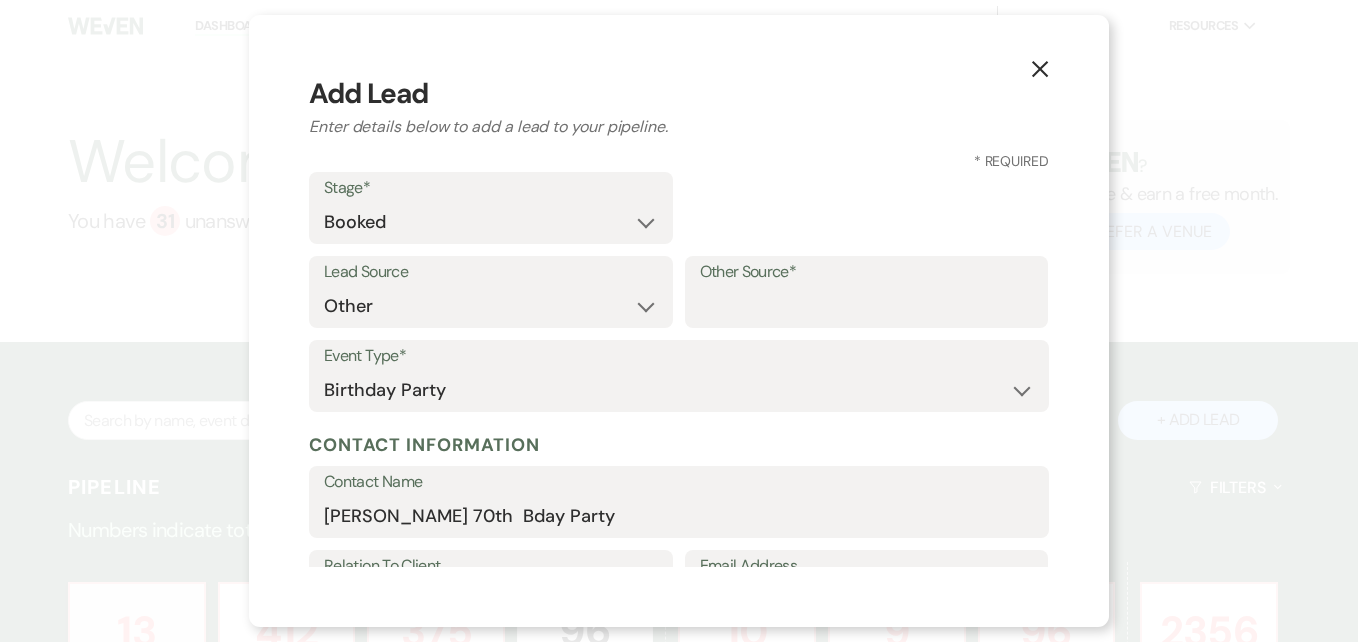 scroll, scrollTop: 100, scrollLeft: 0, axis: vertical 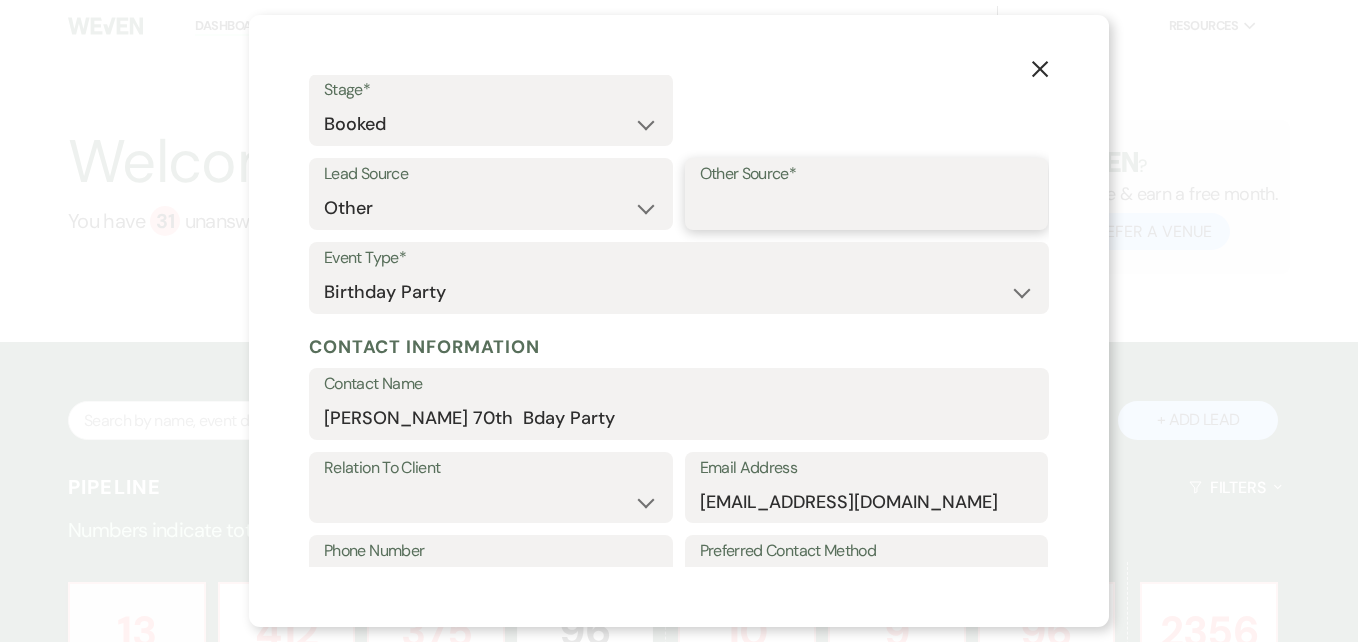 click on "Other Source*" at bounding box center (867, 208) 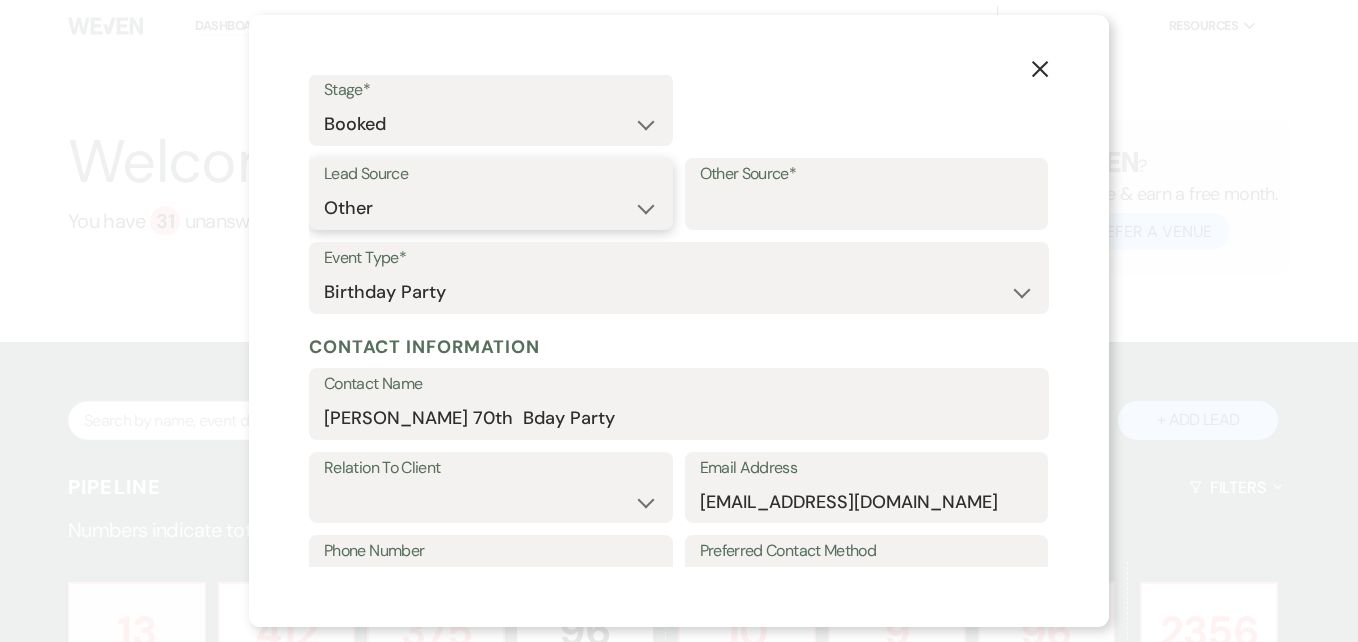 click on "Weven Venue Website Instagram Facebook Pinterest Google The Knot Wedding Wire Here Comes the Guide Wedding Spot Eventective [PERSON_NAME] The Venue Report PartySlate VRBO / Homeaway Airbnb Wedding Show TikTok X / Twitter Phone Call Walk-in Vendor Referral Advertising Personal Referral Local Referral Other" at bounding box center (491, 208) 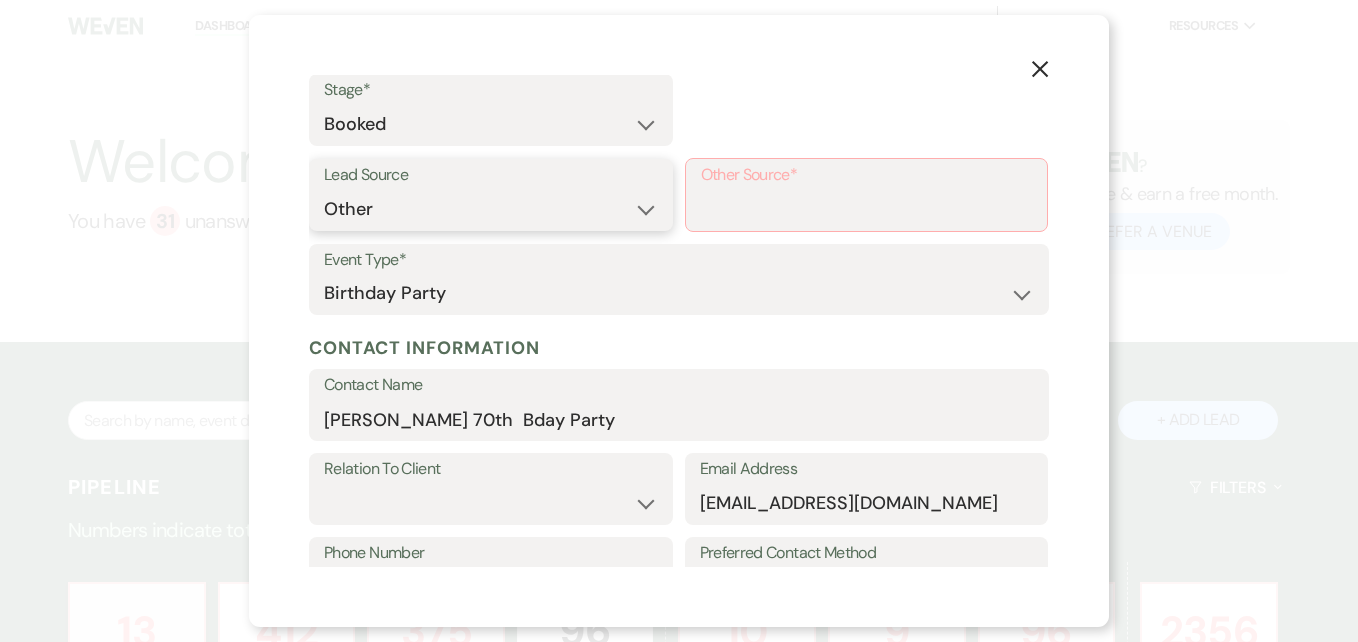 select on "12" 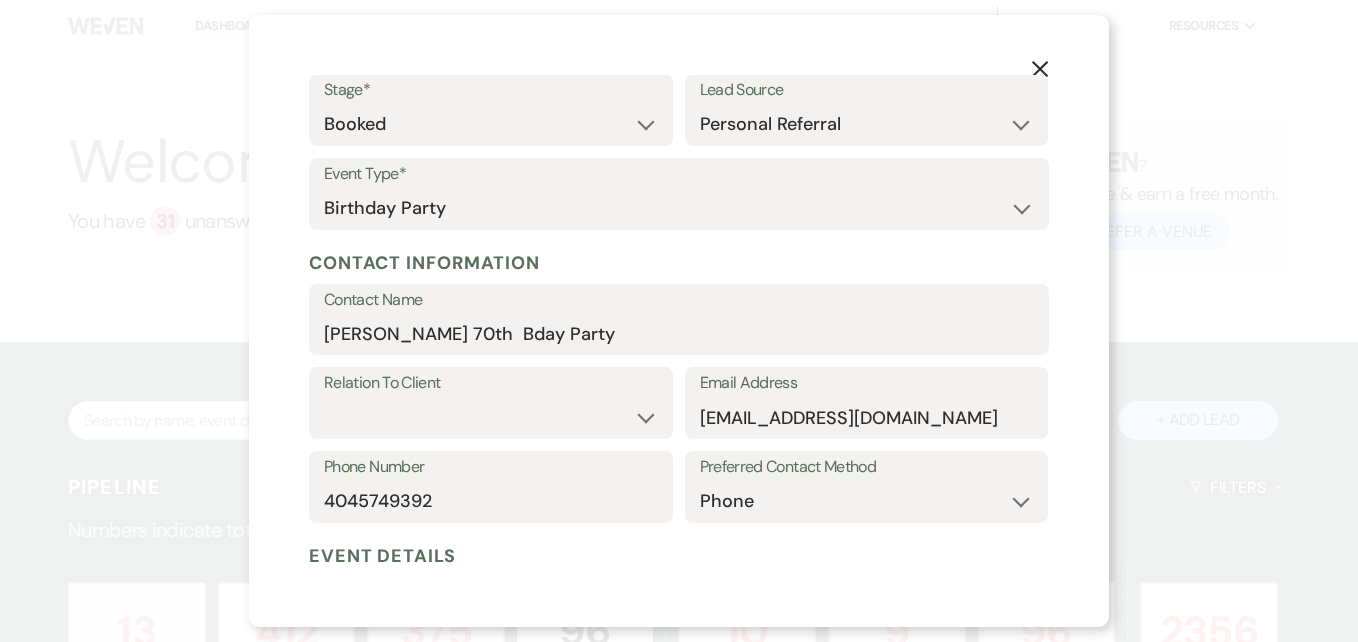 scroll, scrollTop: 490, scrollLeft: 0, axis: vertical 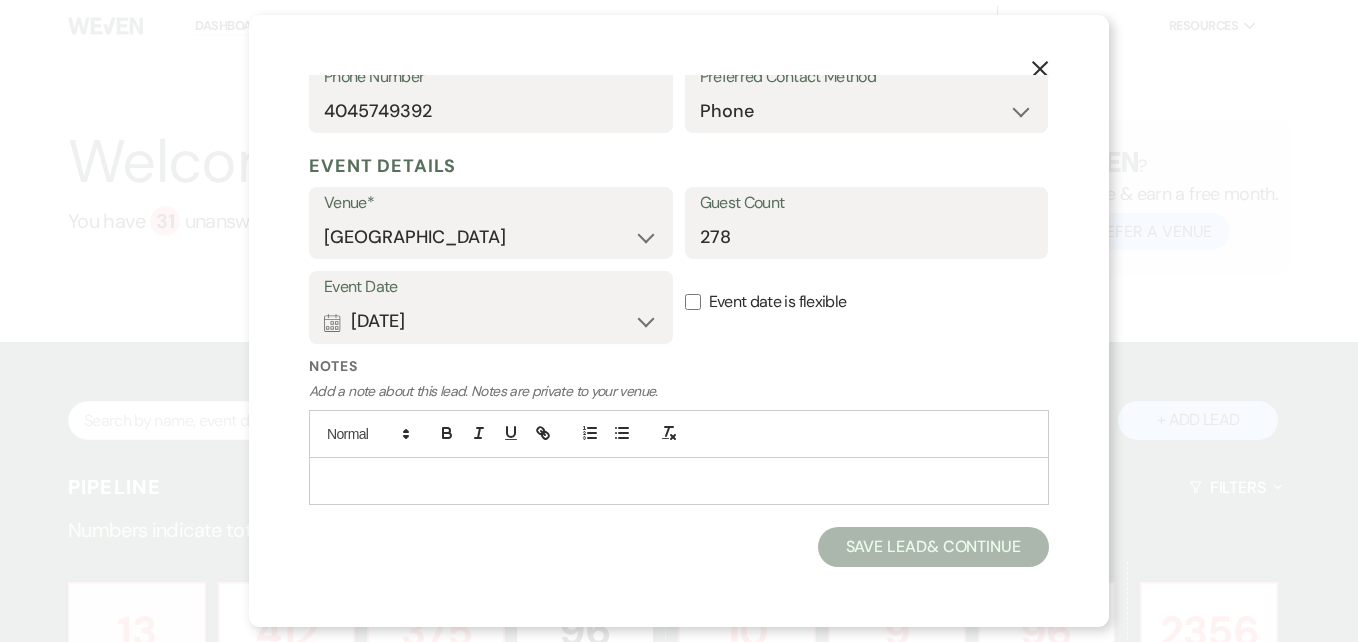 click at bounding box center (679, 481) 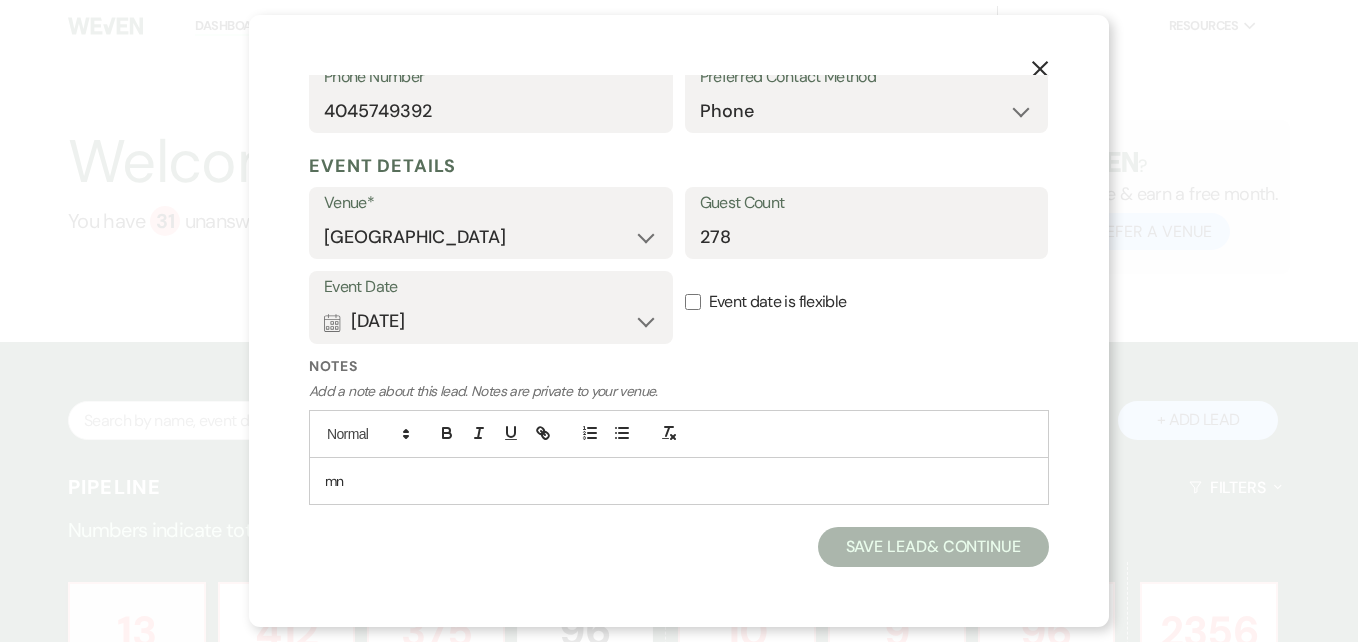 click on "mn" at bounding box center [679, 481] 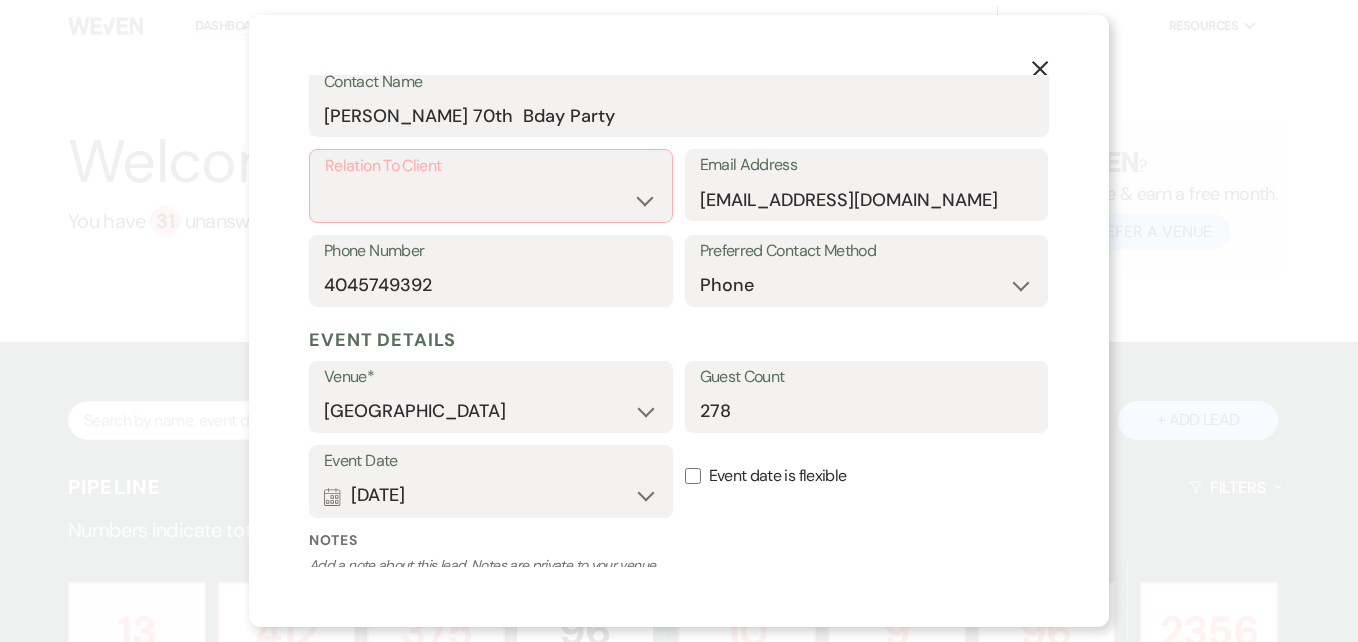 scroll, scrollTop: 313, scrollLeft: 0, axis: vertical 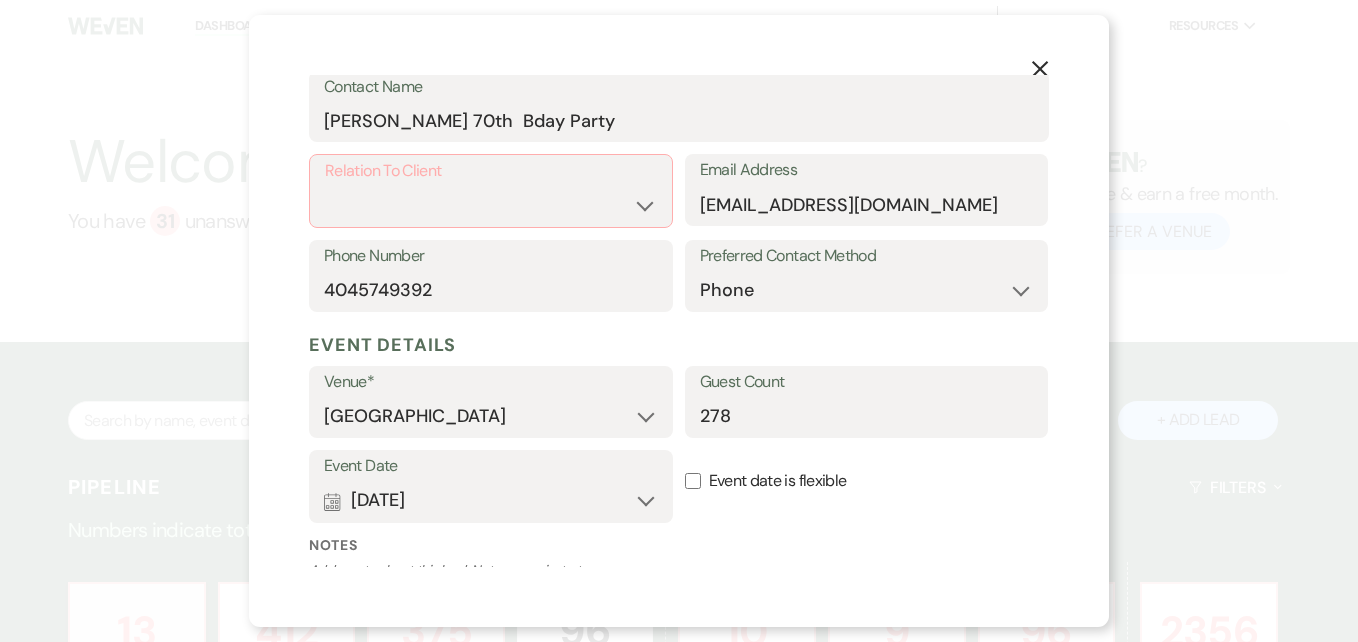 click on "Relation To Client" at bounding box center (491, 171) 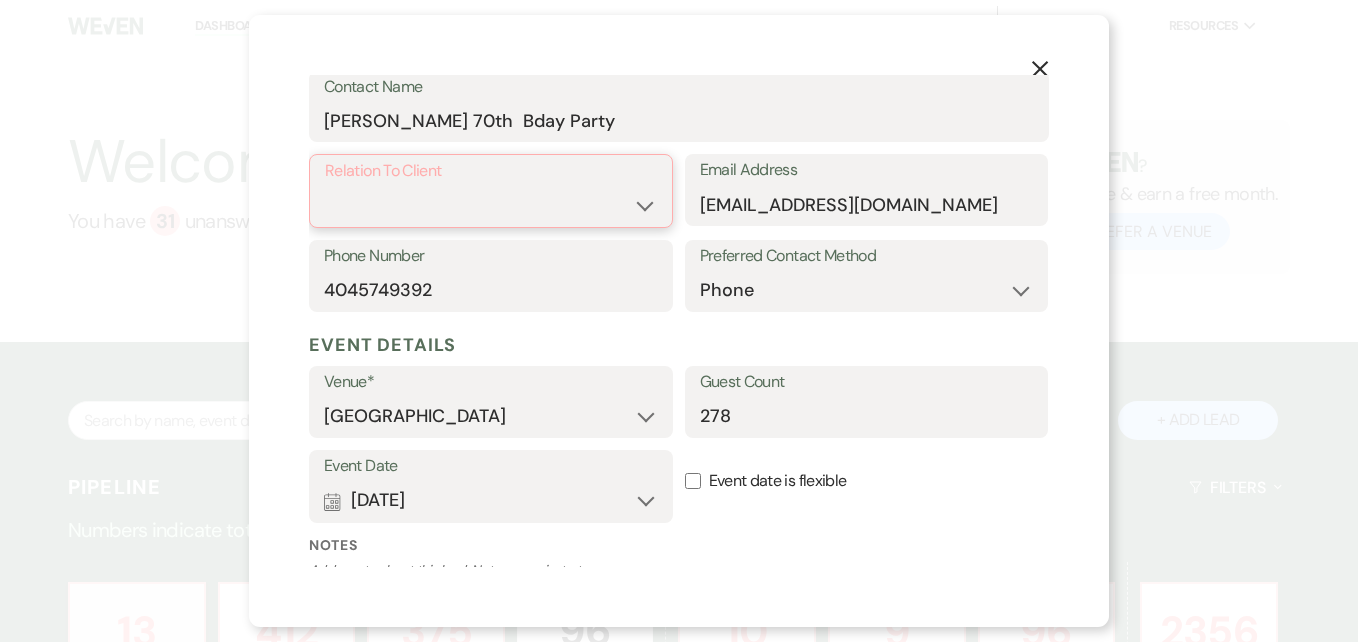 click on "Client Event Planner Parent of Client Family Member Friend Other" at bounding box center (491, 205) 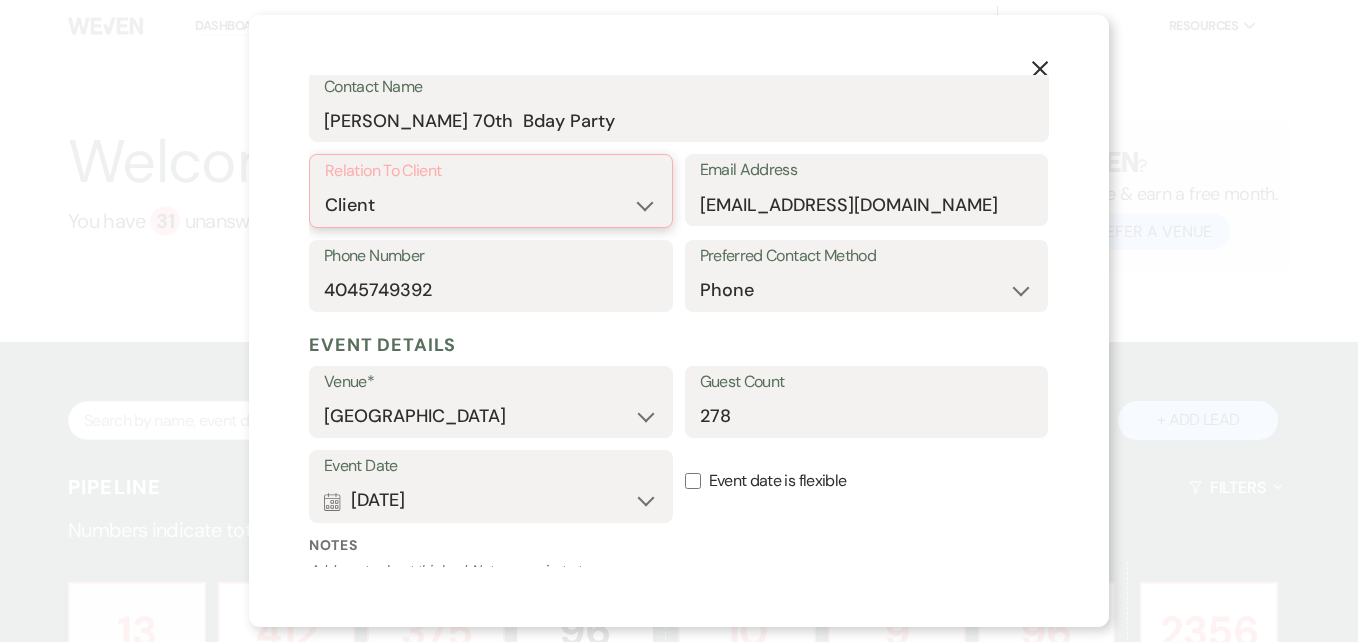 click on "Client Event Planner Parent of Client Family Member Friend Other" at bounding box center (491, 205) 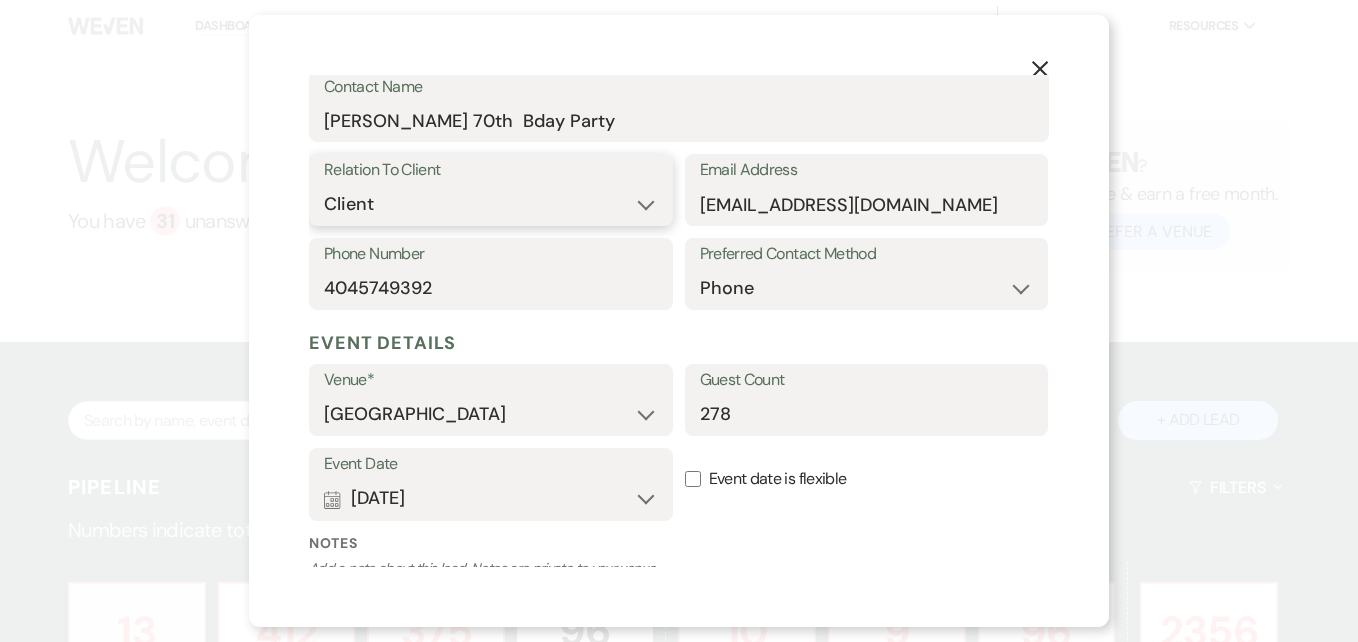 click on "Client Event Planner Parent of Client Family Member Friend Other" at bounding box center [491, 204] 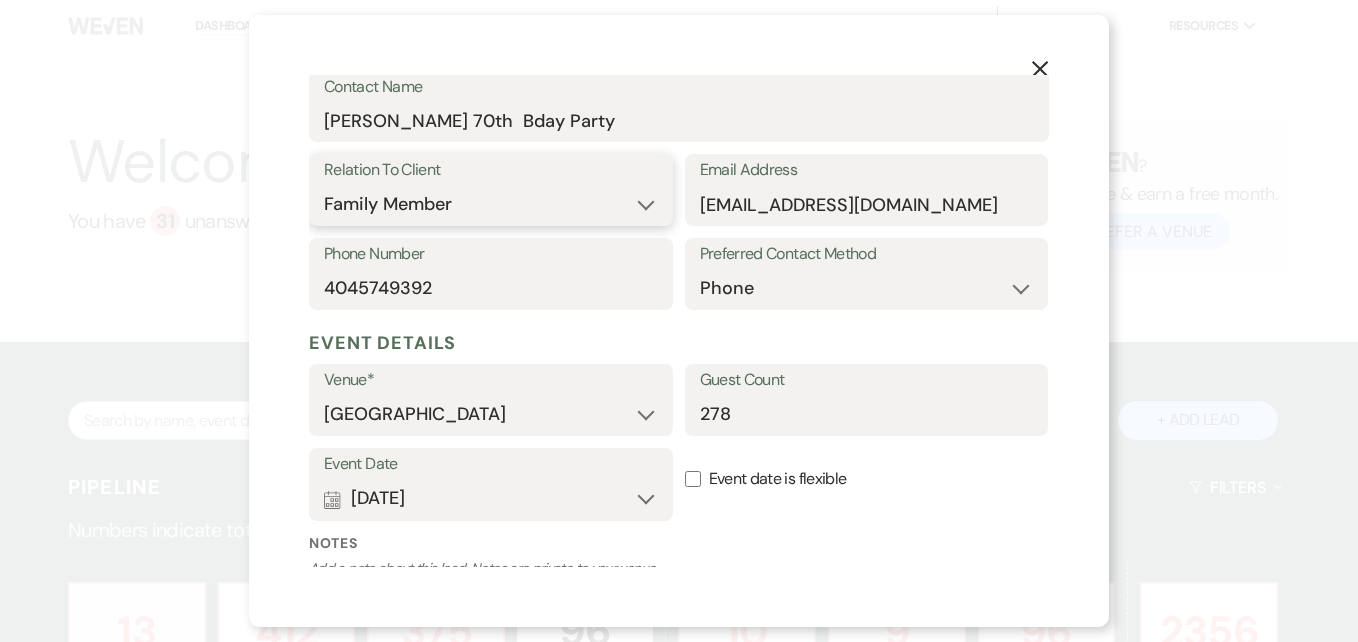 click on "Client Event Planner Parent of Client Family Member Friend Other" at bounding box center (491, 204) 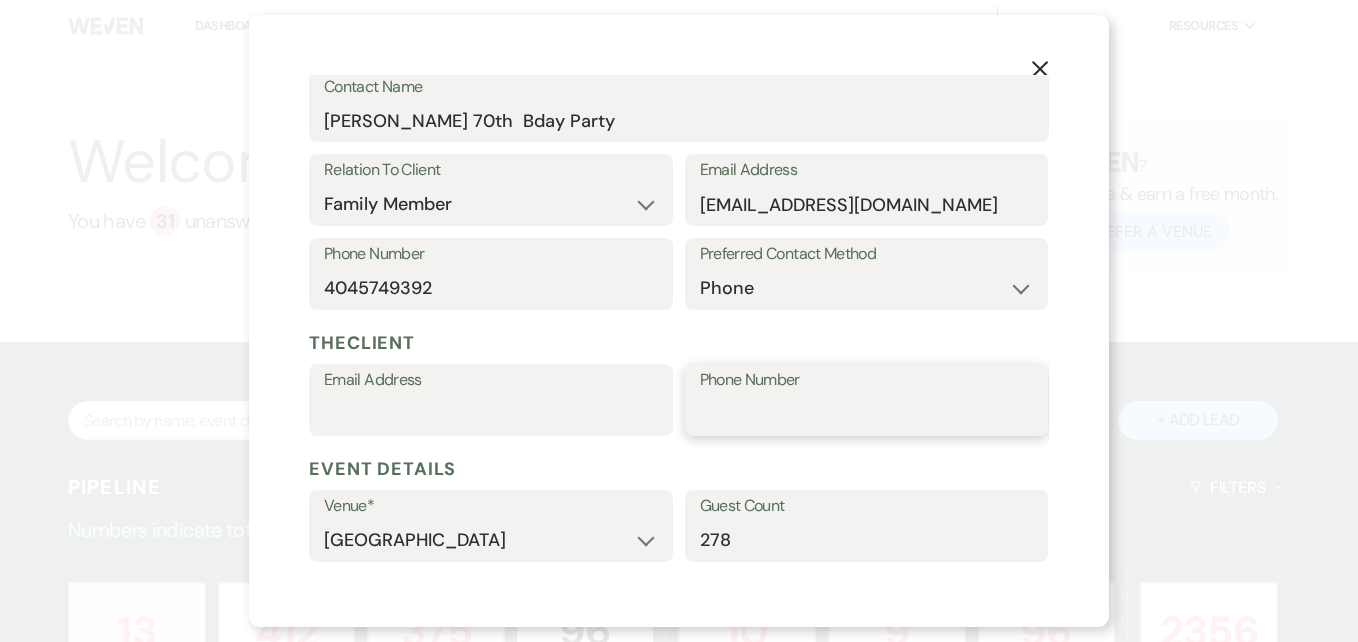 click on "Phone Number" at bounding box center [867, 414] 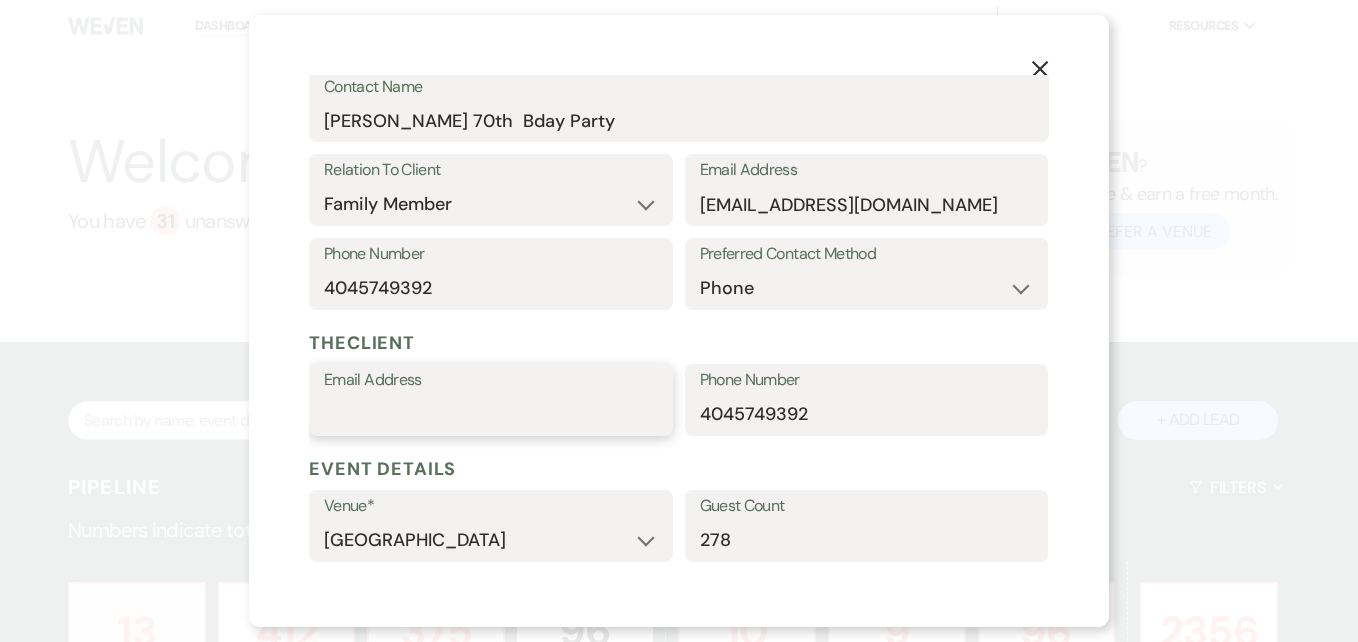 type on "[EMAIL_ADDRESS][DOMAIN_NAME]" 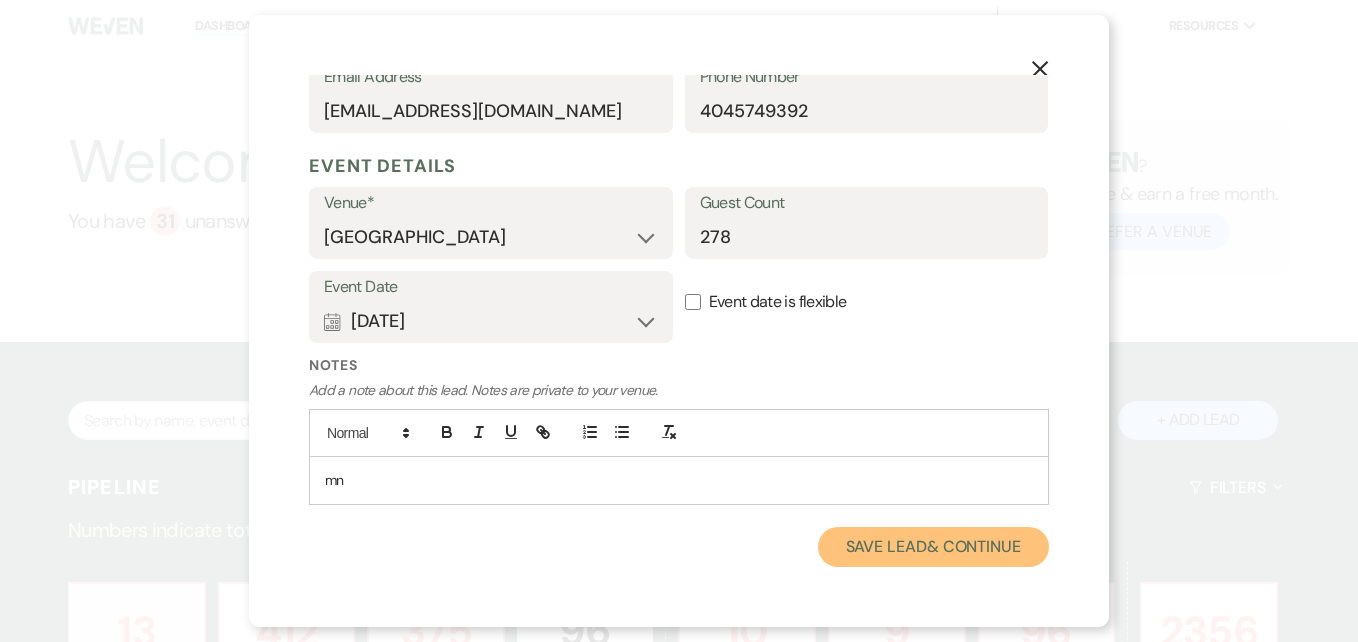click on "Save Lead  & Continue" at bounding box center [933, 547] 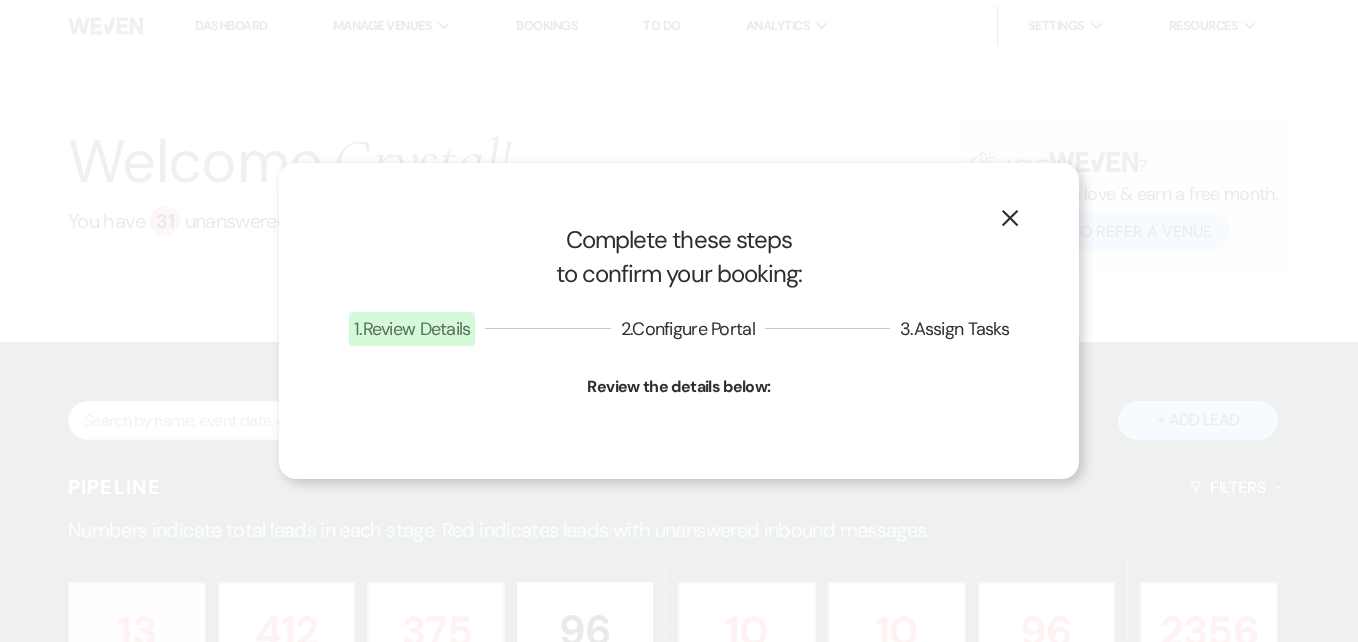 select on "4" 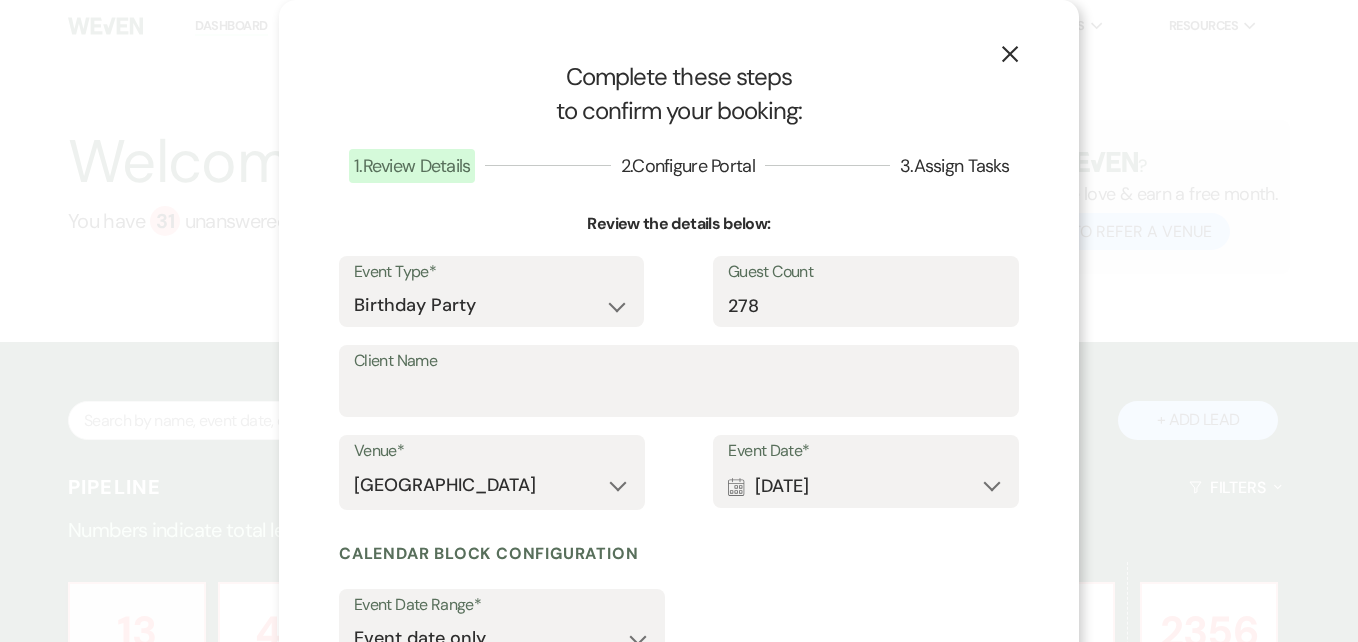 scroll, scrollTop: 241, scrollLeft: 0, axis: vertical 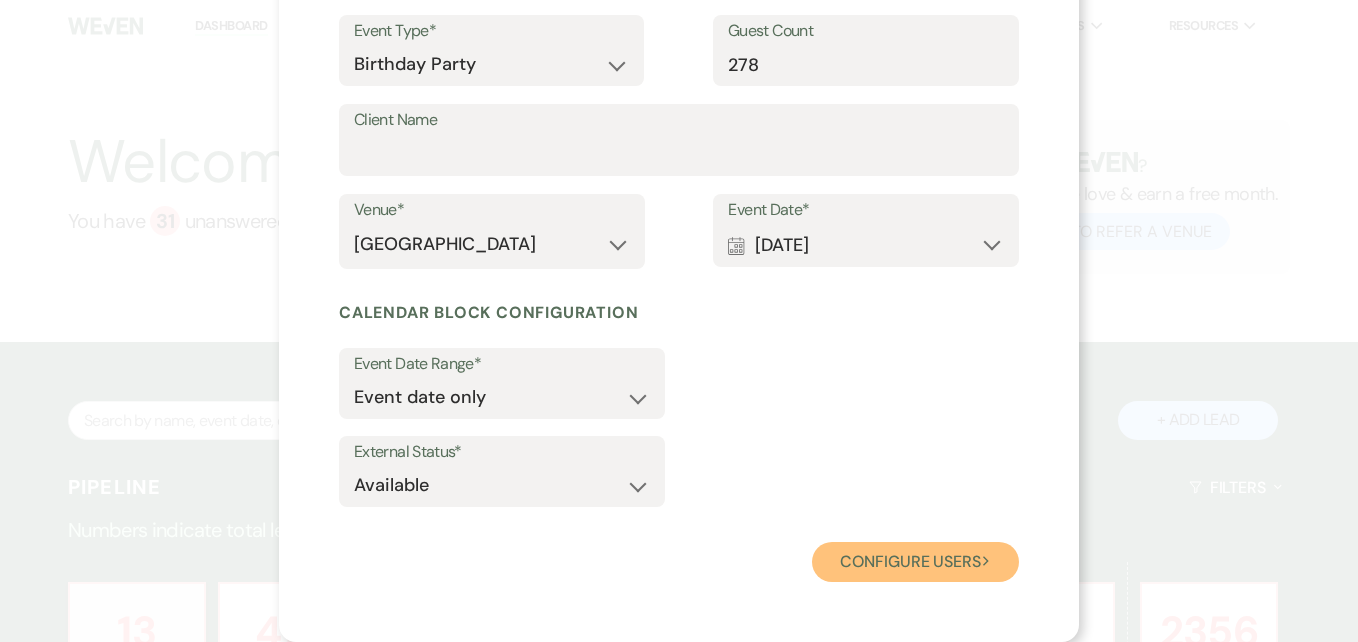 click on "Configure users  Next" at bounding box center (915, 562) 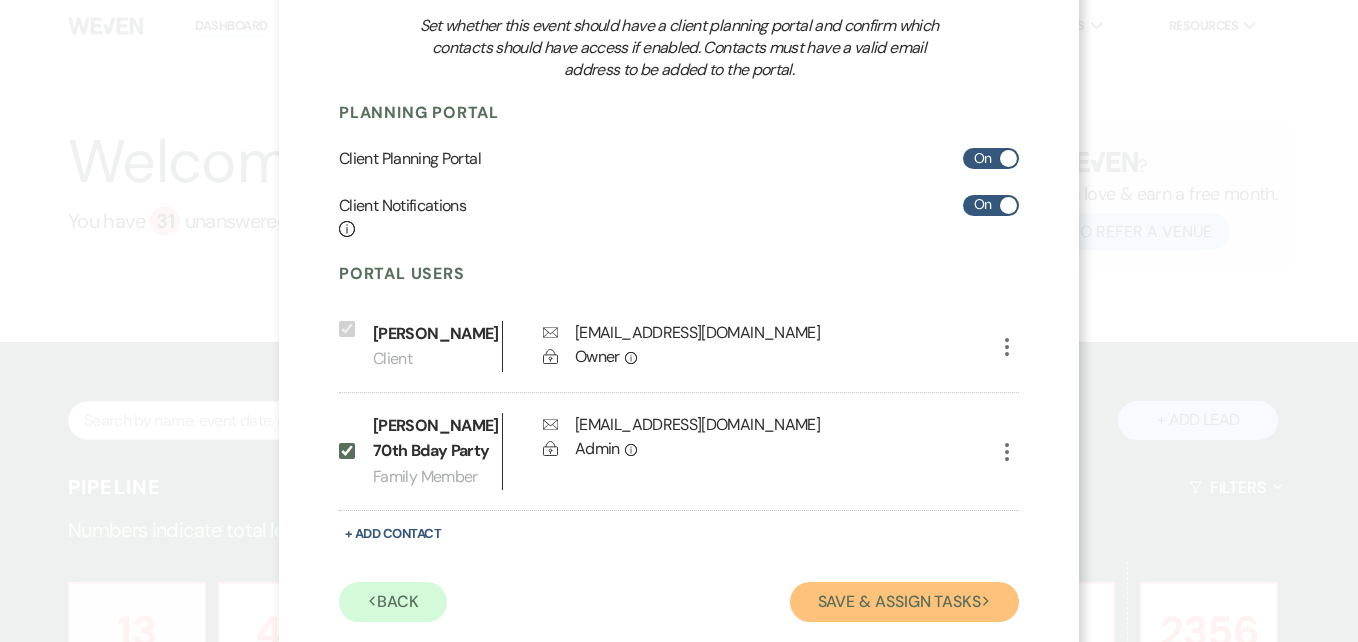 click on "Save & Assign Tasks  Next" at bounding box center (904, 602) 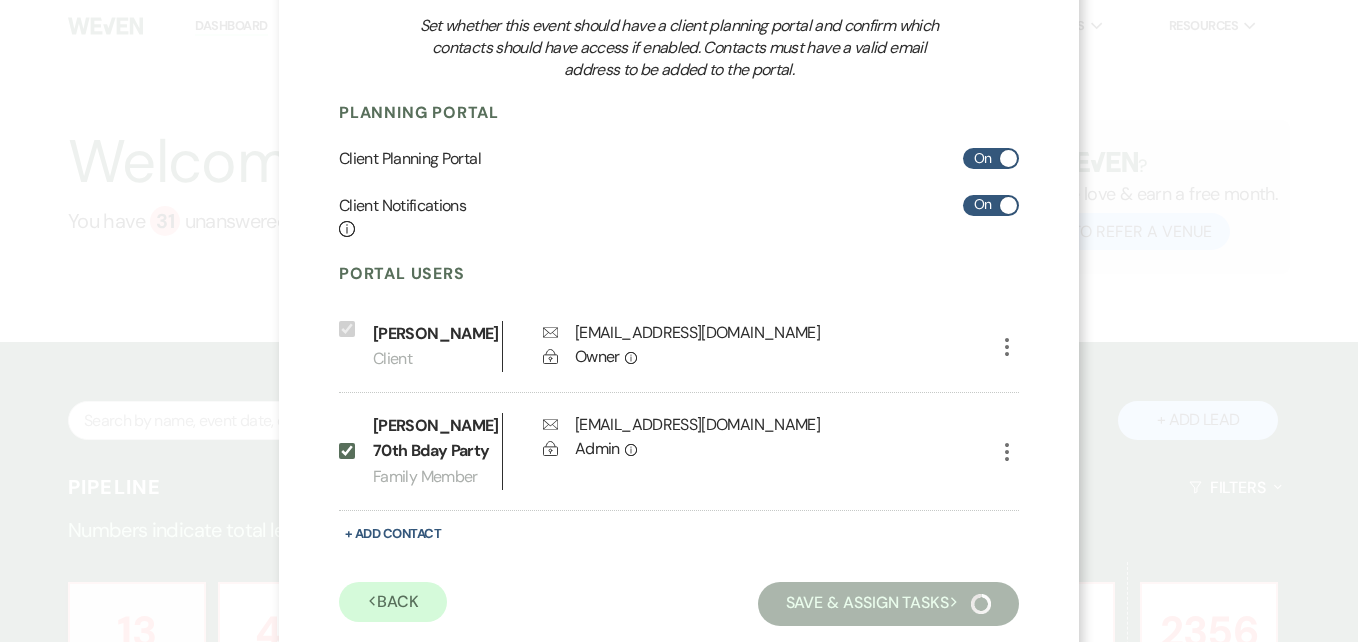 scroll, scrollTop: 174, scrollLeft: 0, axis: vertical 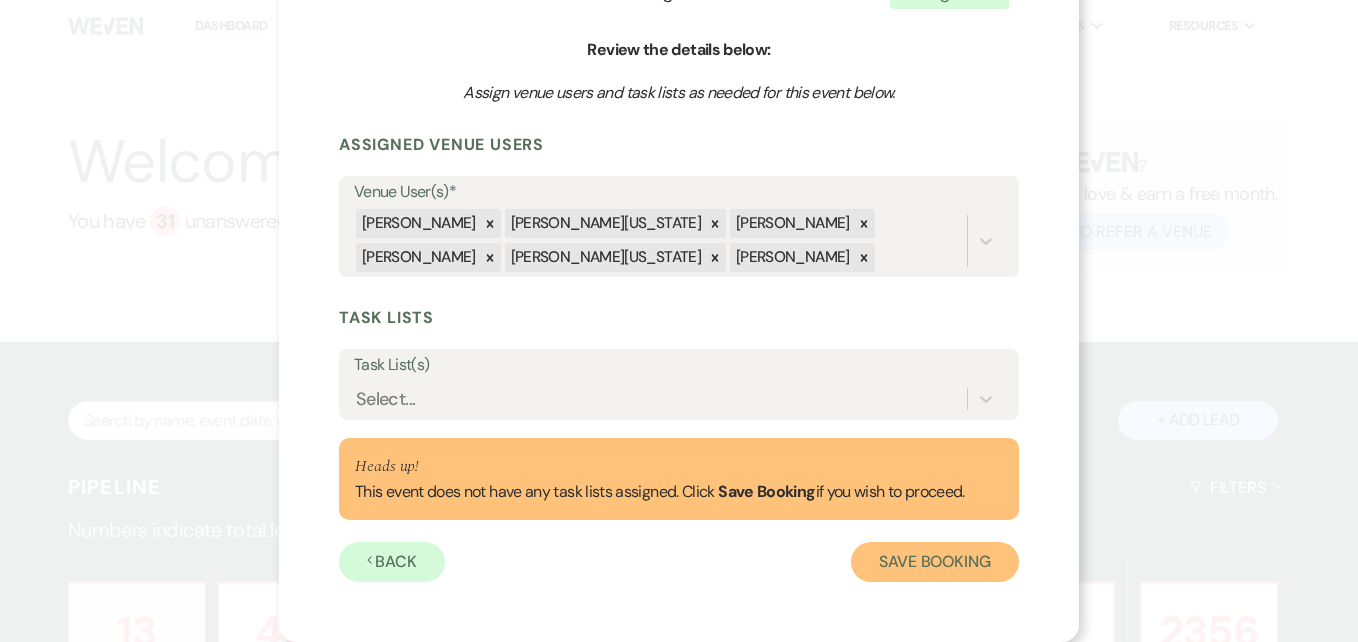 click on "Save Booking" at bounding box center (935, 562) 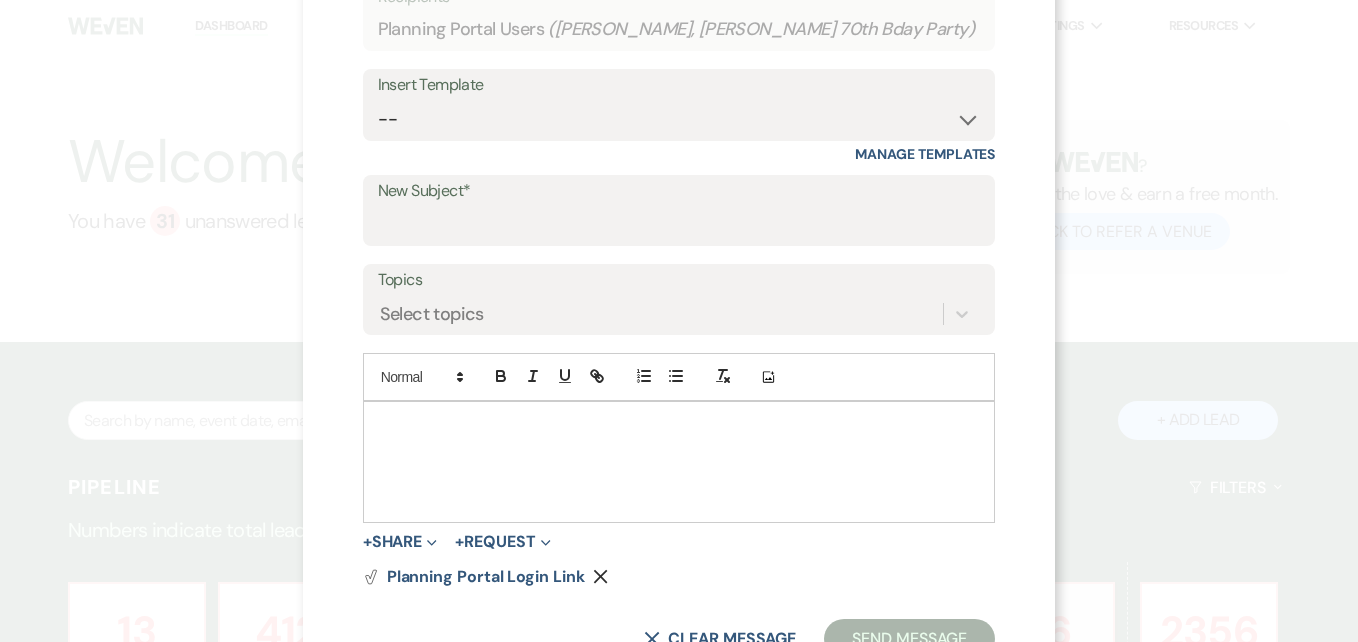 scroll, scrollTop: 237, scrollLeft: 0, axis: vertical 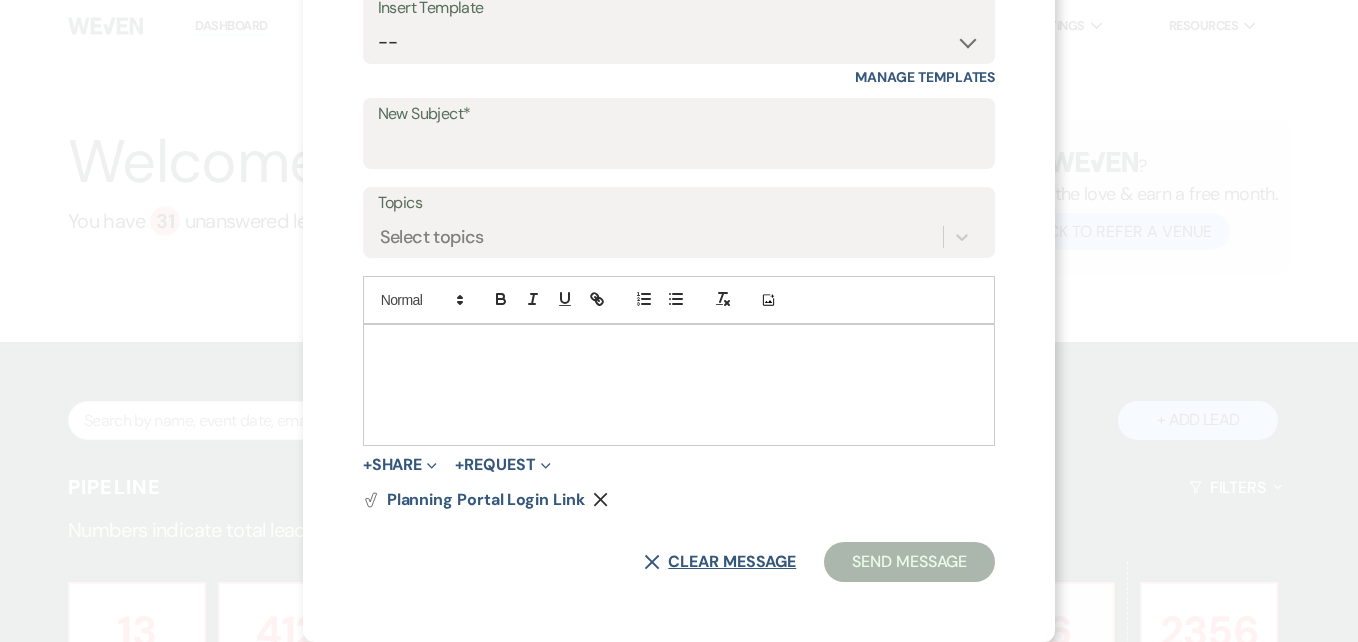 click on "X  Clear message" at bounding box center [720, 562] 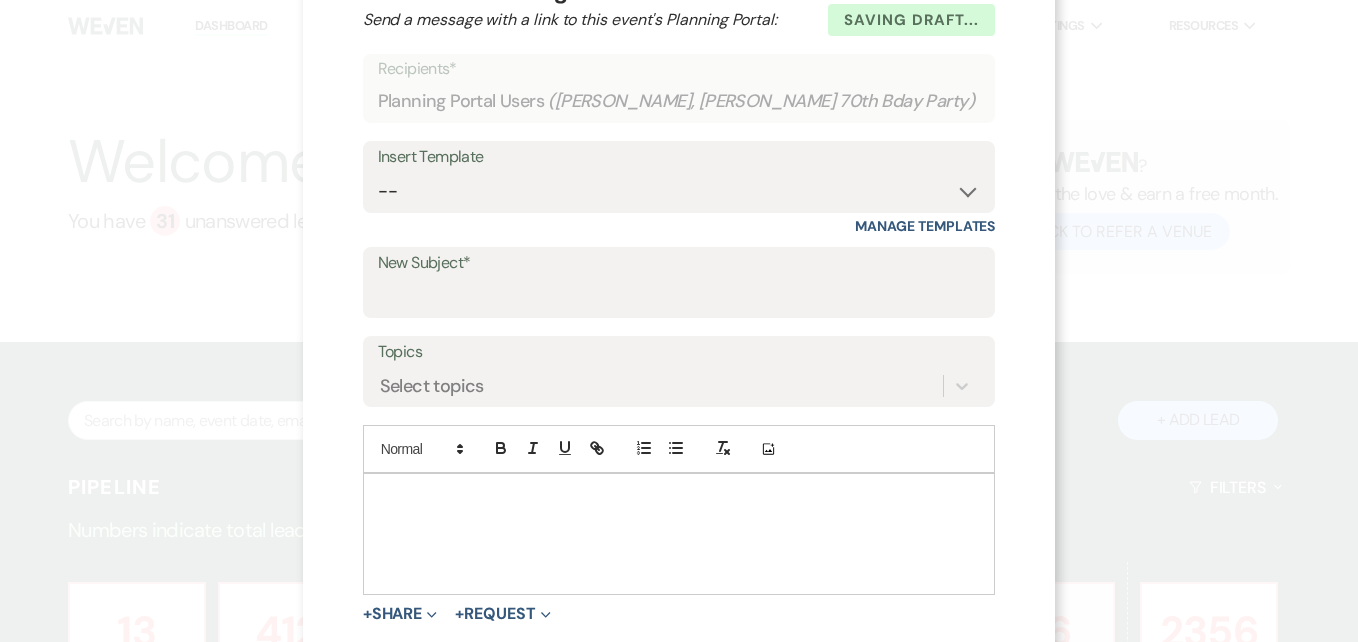 scroll, scrollTop: 87, scrollLeft: 0, axis: vertical 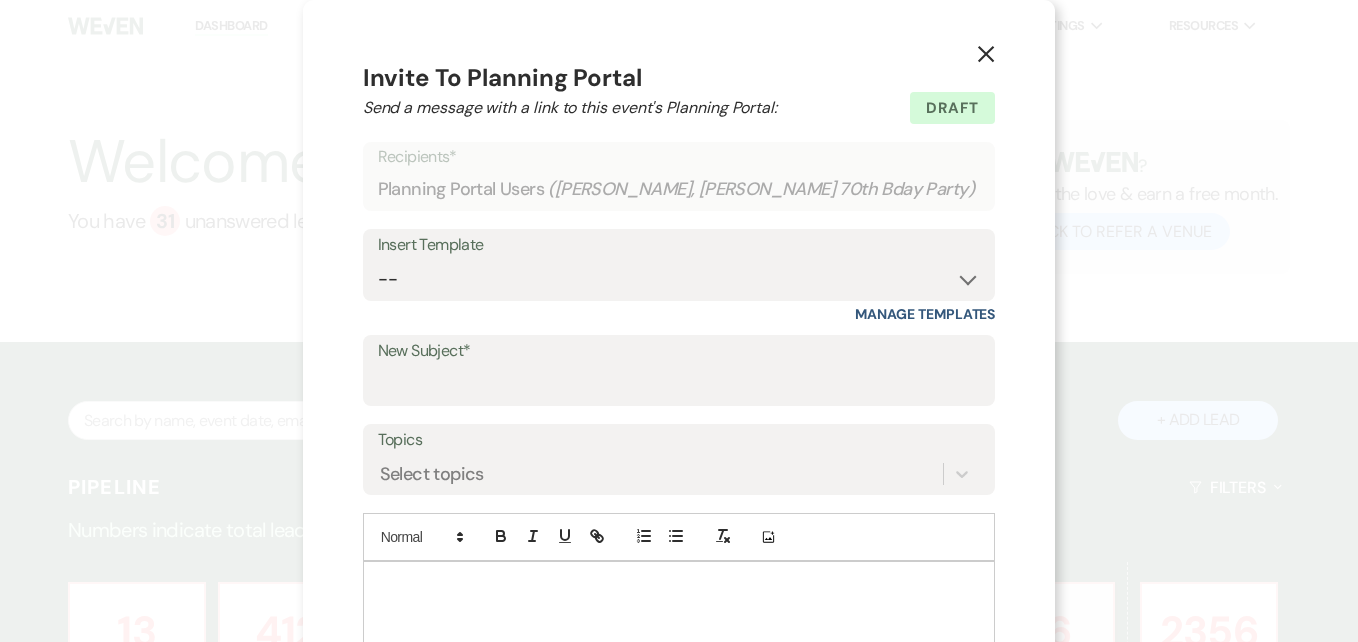 click on "X" 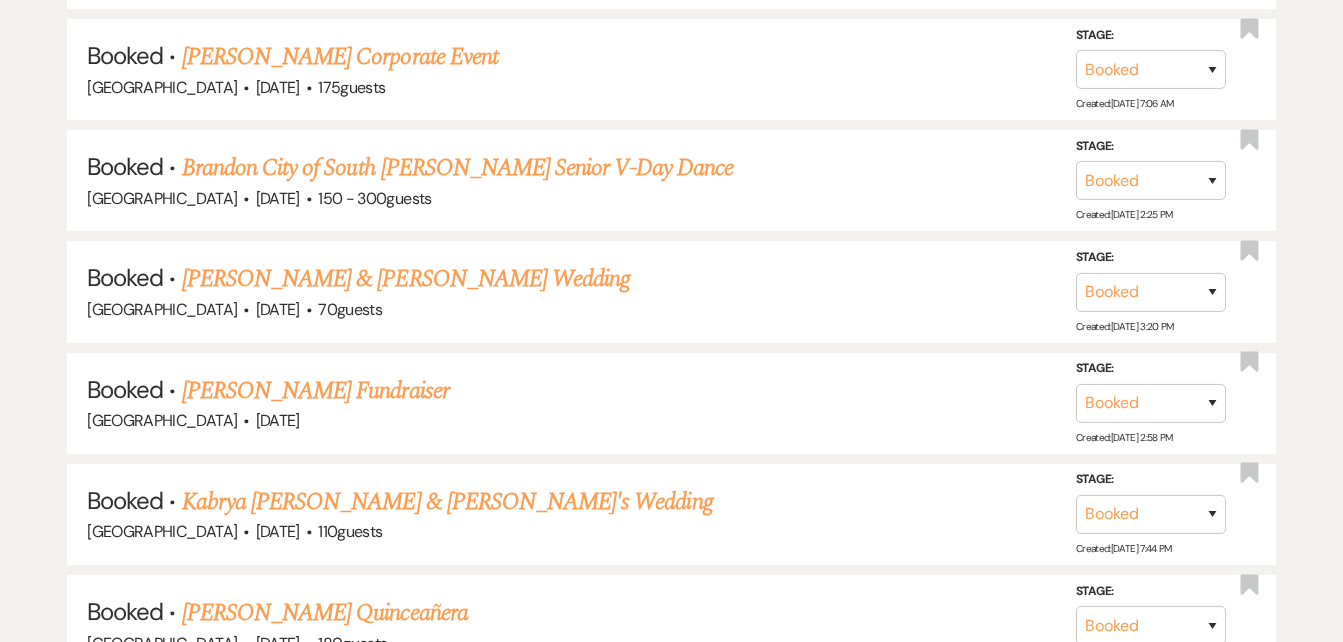scroll, scrollTop: 8030, scrollLeft: 0, axis: vertical 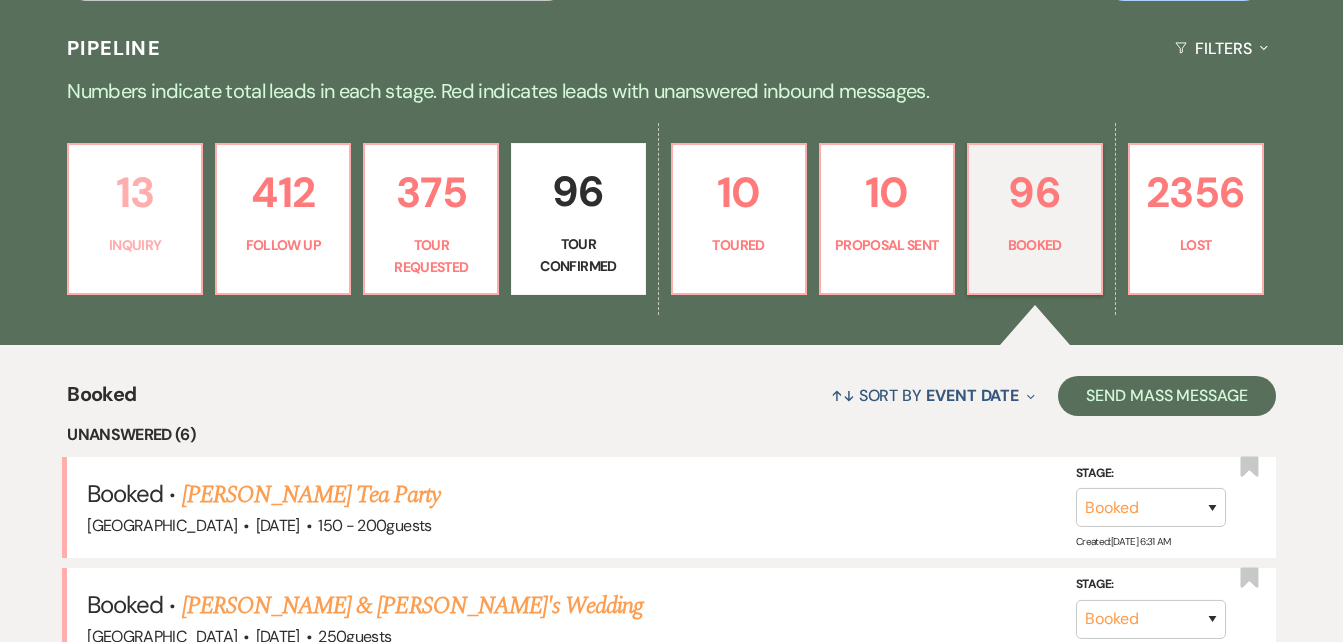 click on "13" at bounding box center [135, 192] 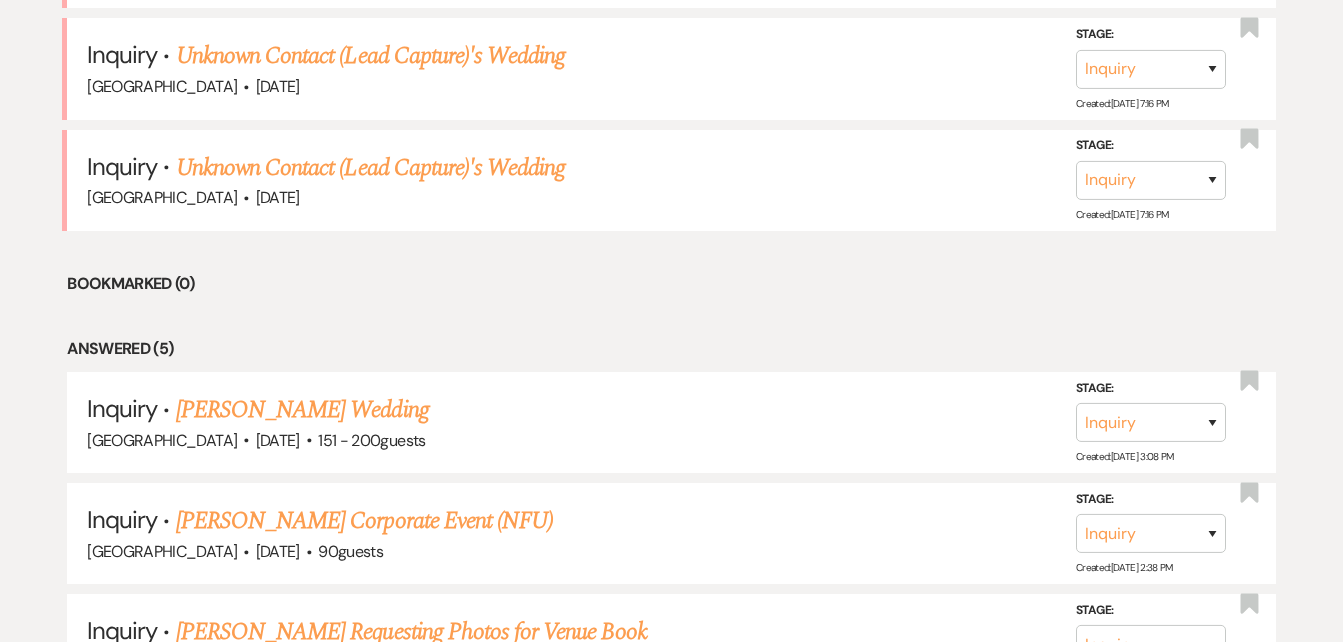 scroll, scrollTop: 1547, scrollLeft: 0, axis: vertical 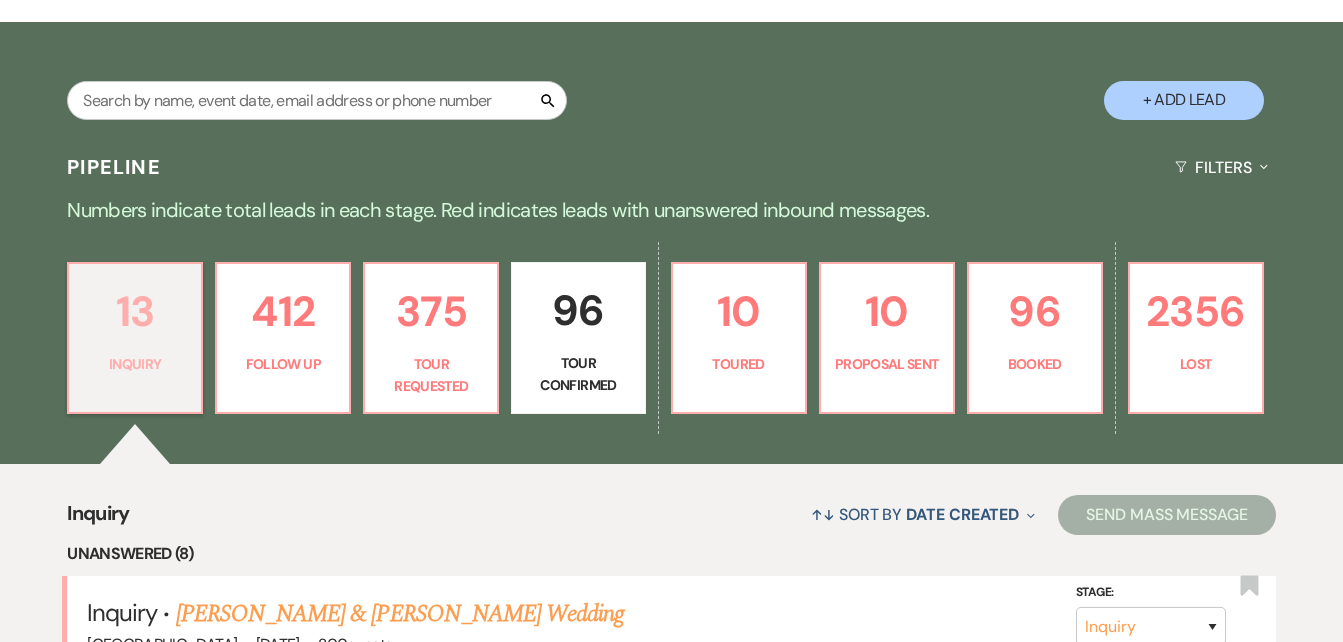 click on "13" at bounding box center [135, 311] 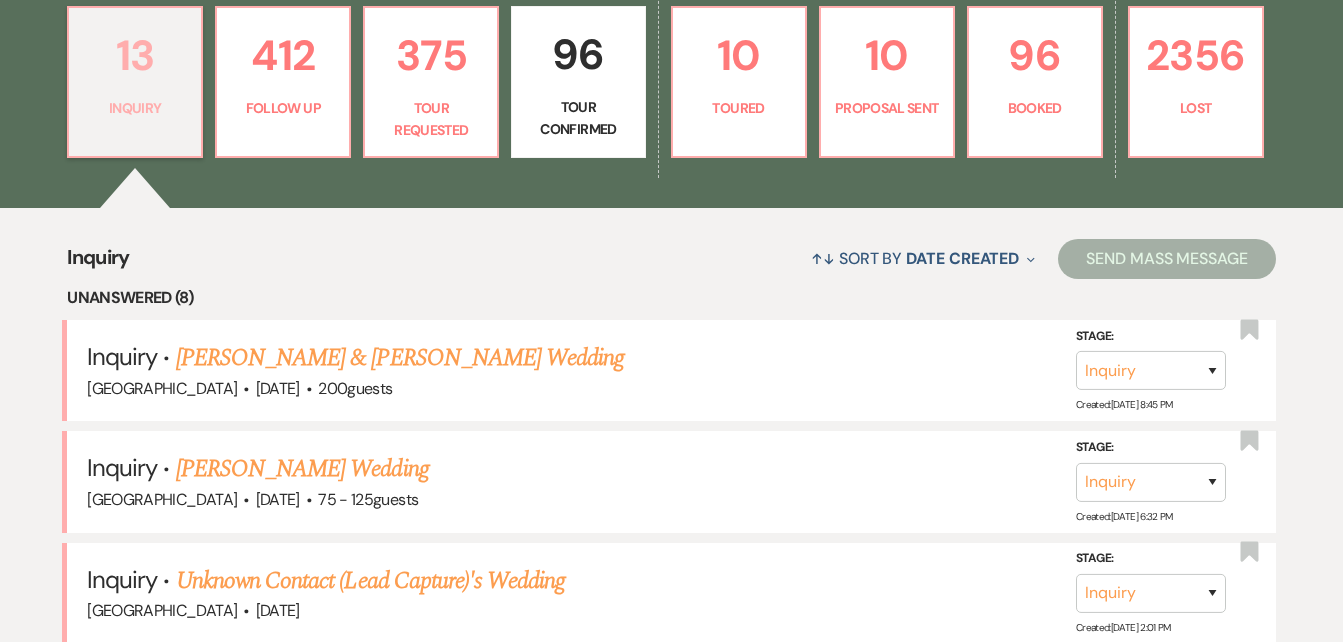 scroll, scrollTop: 649, scrollLeft: 0, axis: vertical 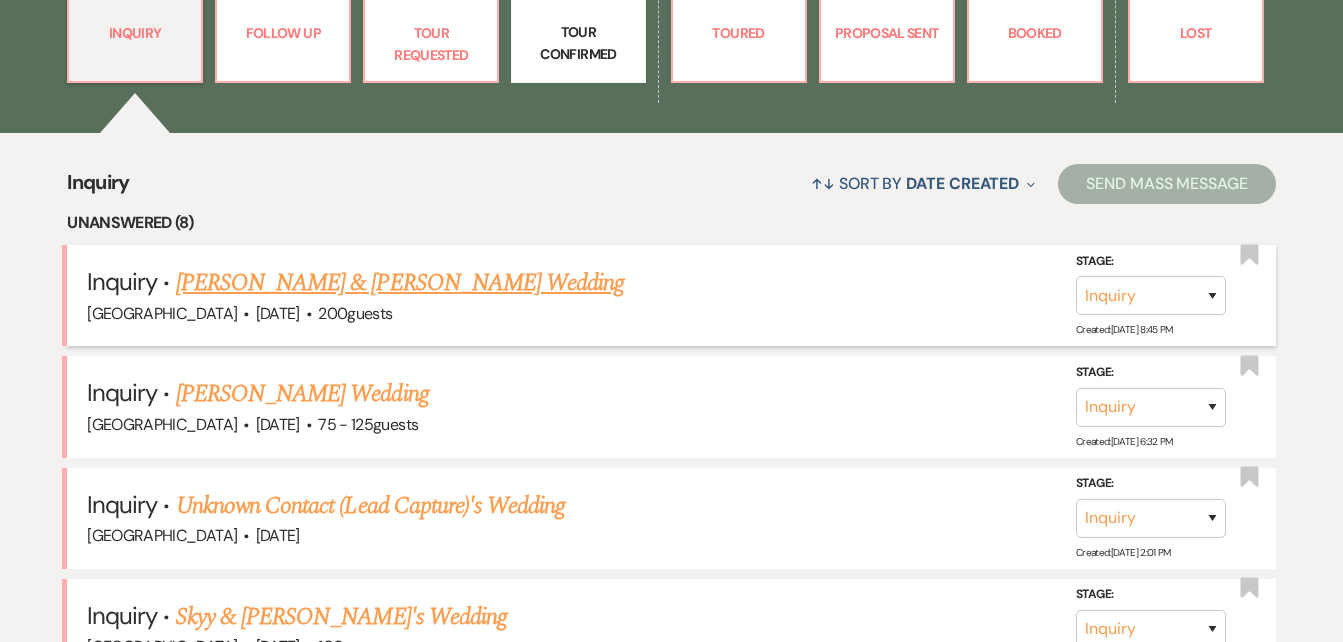 click on "[PERSON_NAME] & [PERSON_NAME] Wedding" at bounding box center (400, 283) 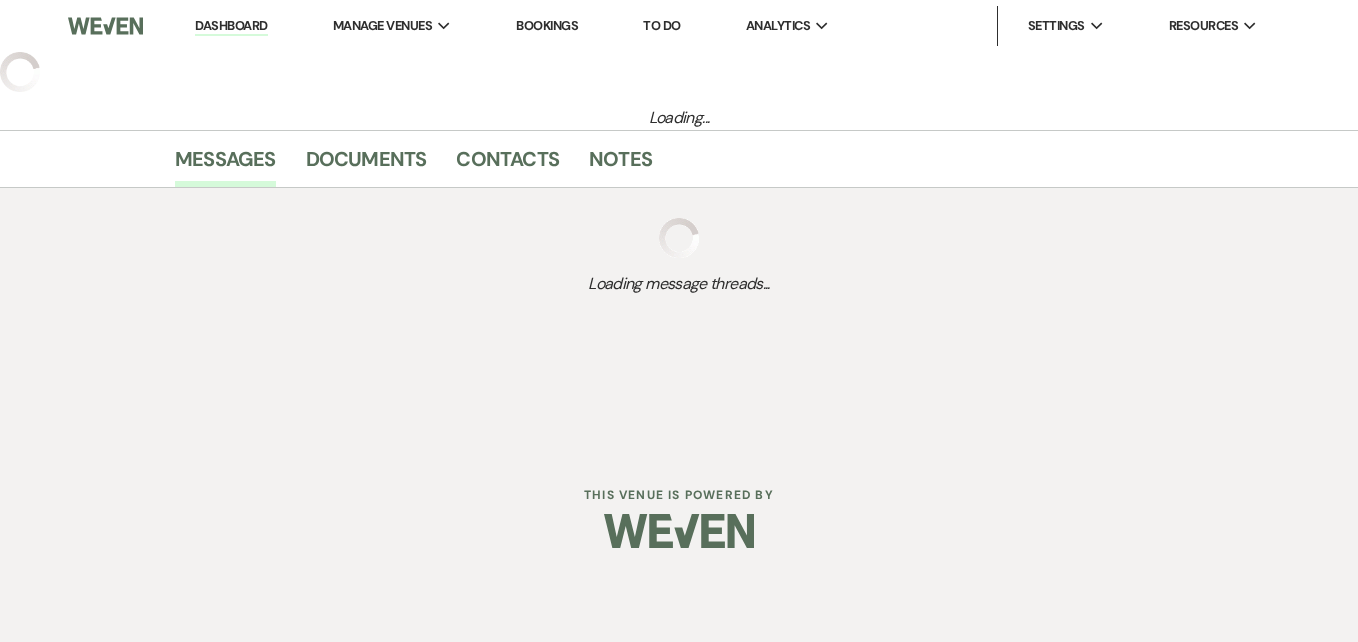 select on "5" 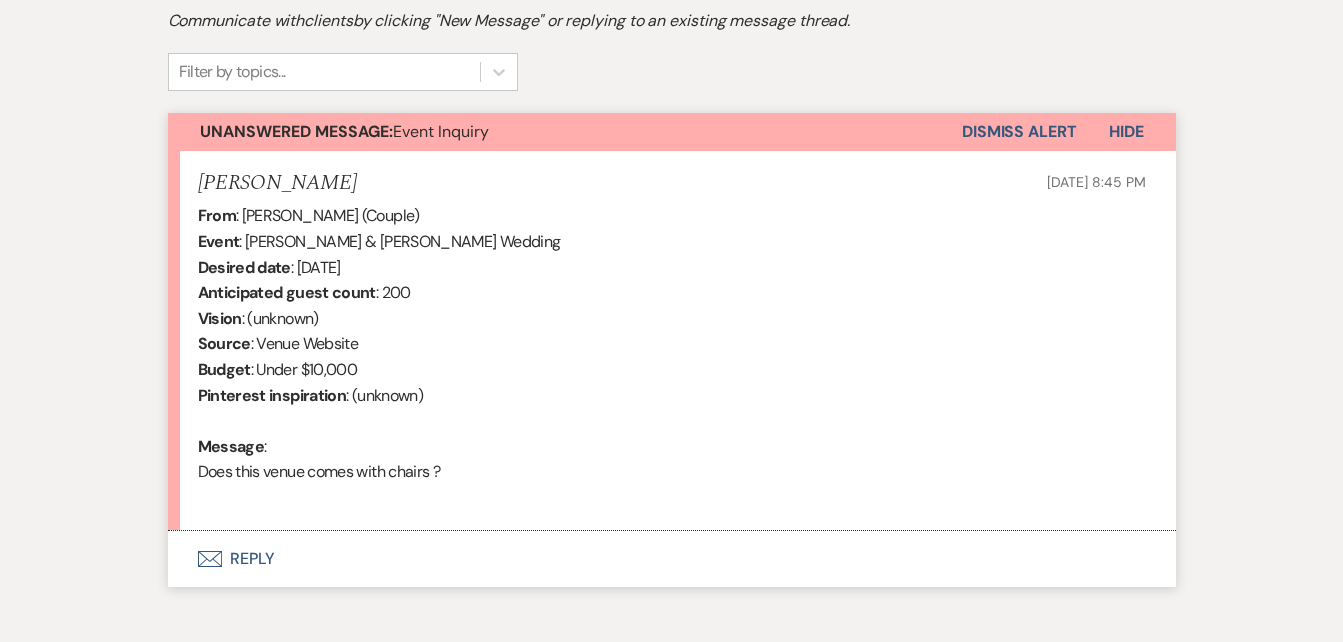 scroll, scrollTop: 680, scrollLeft: 0, axis: vertical 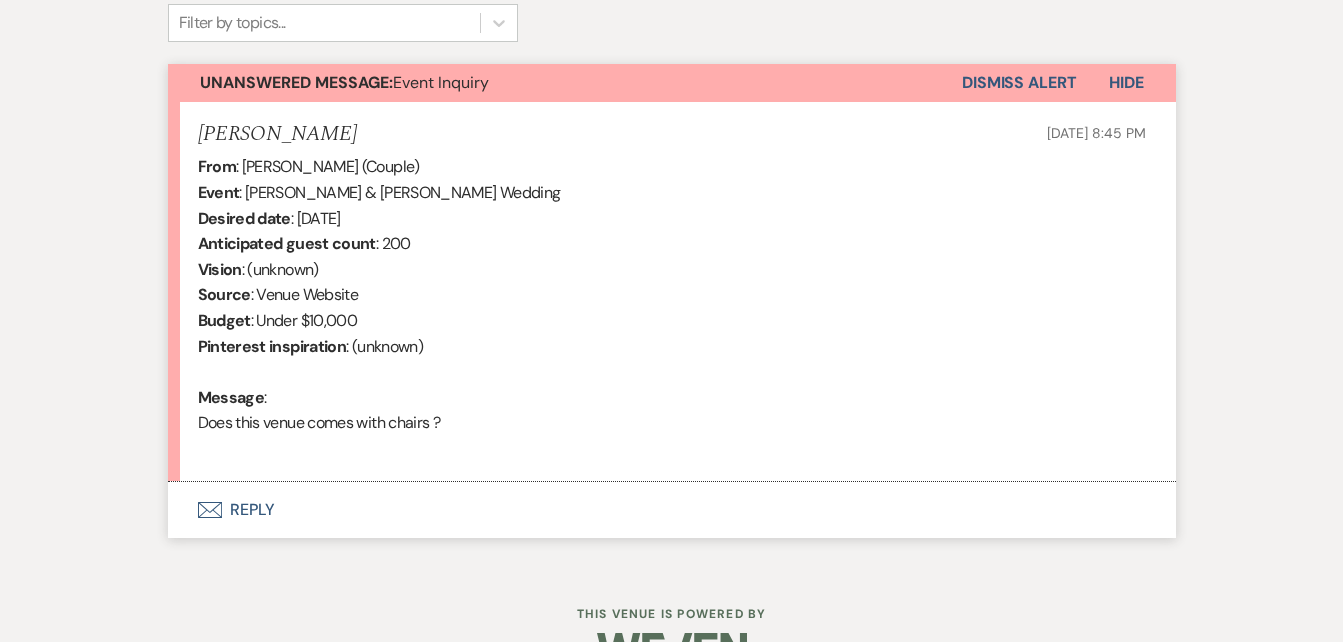 click on "Envelope Reply" at bounding box center (672, 510) 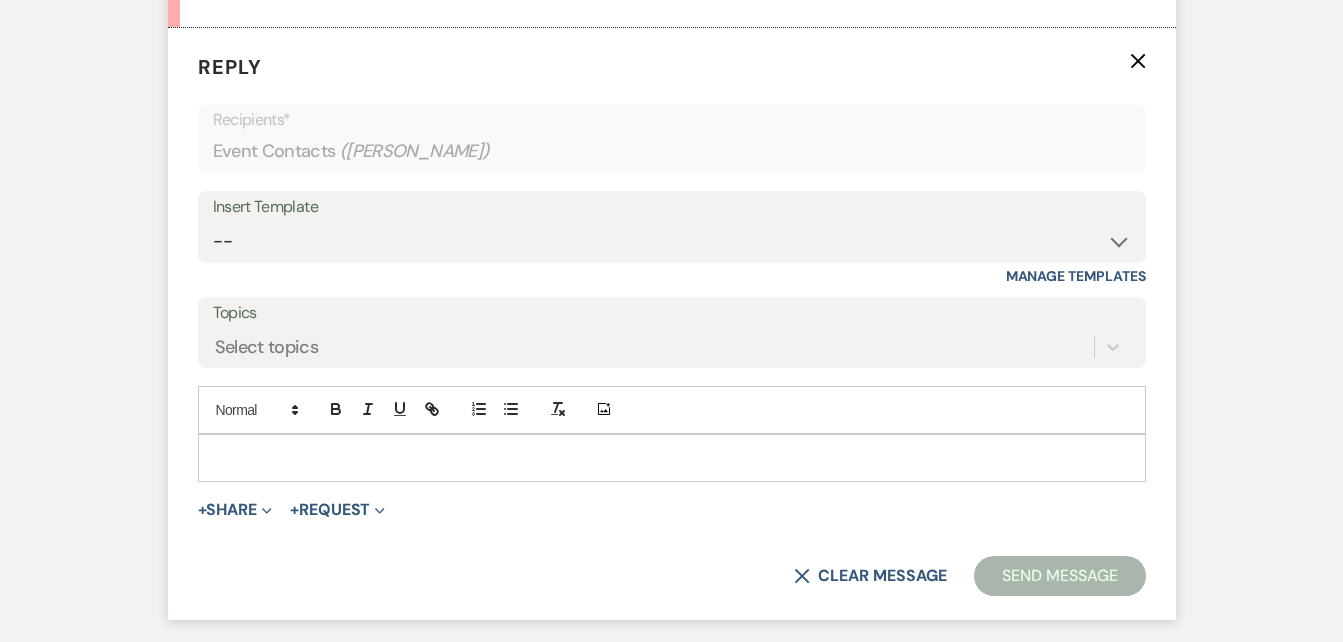 scroll, scrollTop: 1138, scrollLeft: 0, axis: vertical 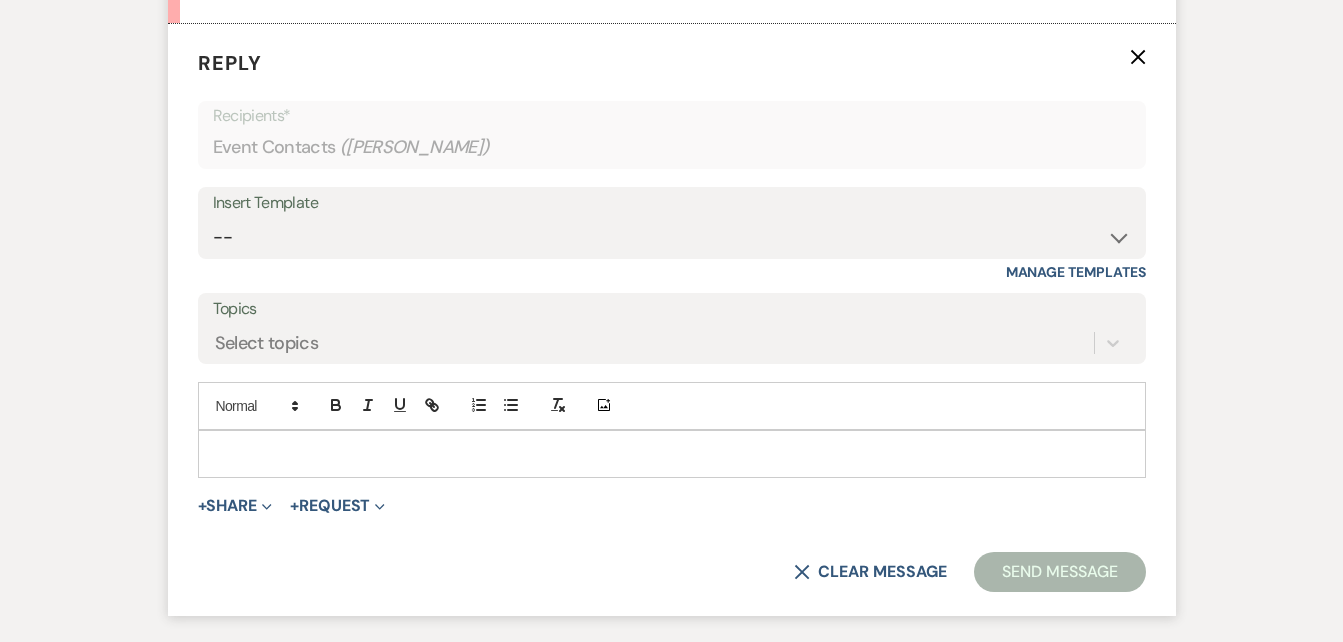 click at bounding box center [672, 454] 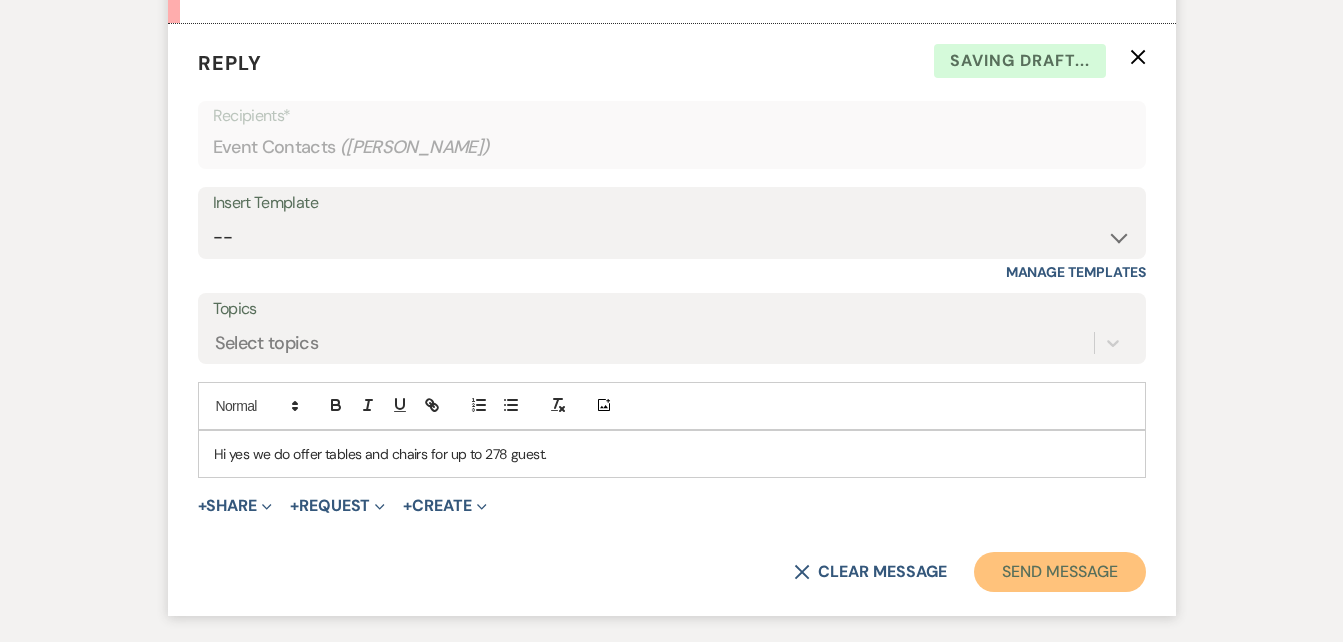click on "Send Message" at bounding box center [1059, 572] 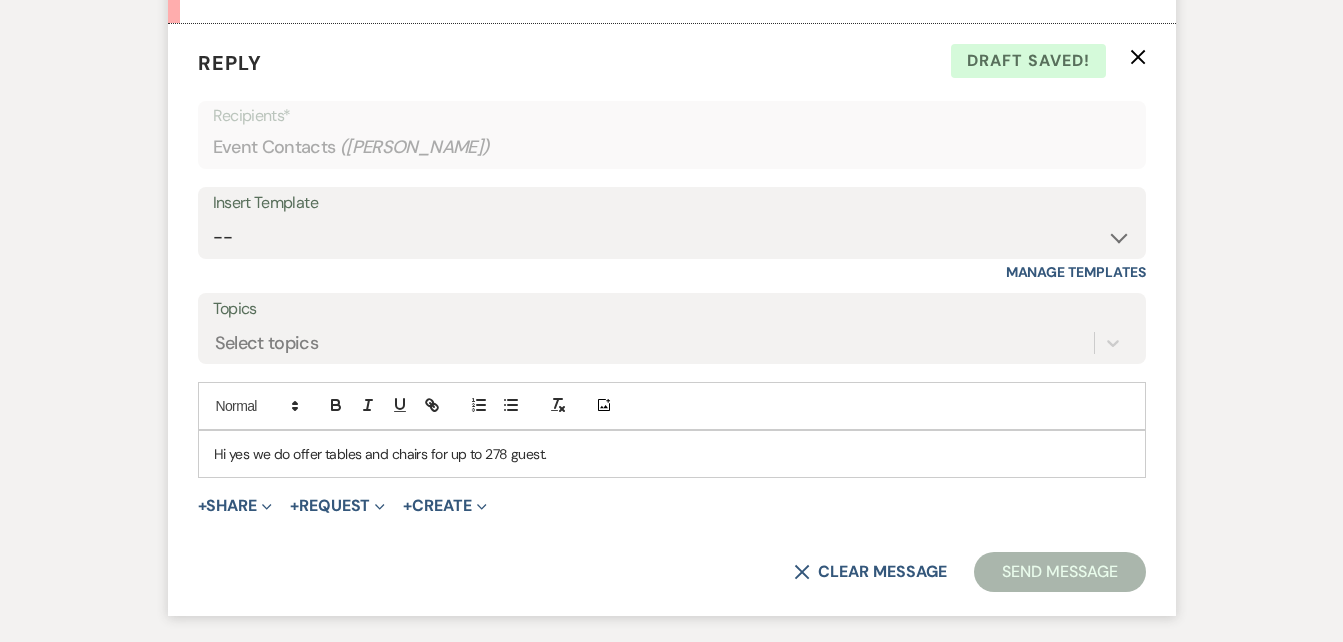 scroll, scrollTop: 894, scrollLeft: 0, axis: vertical 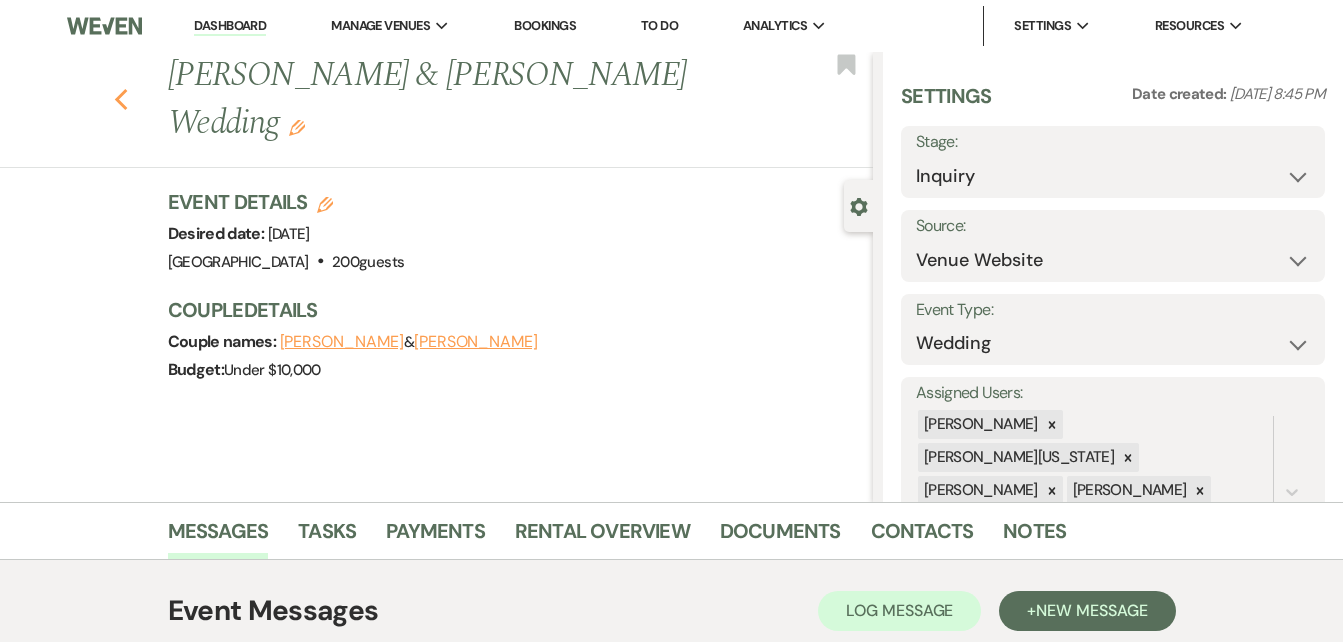 click on "Previous" 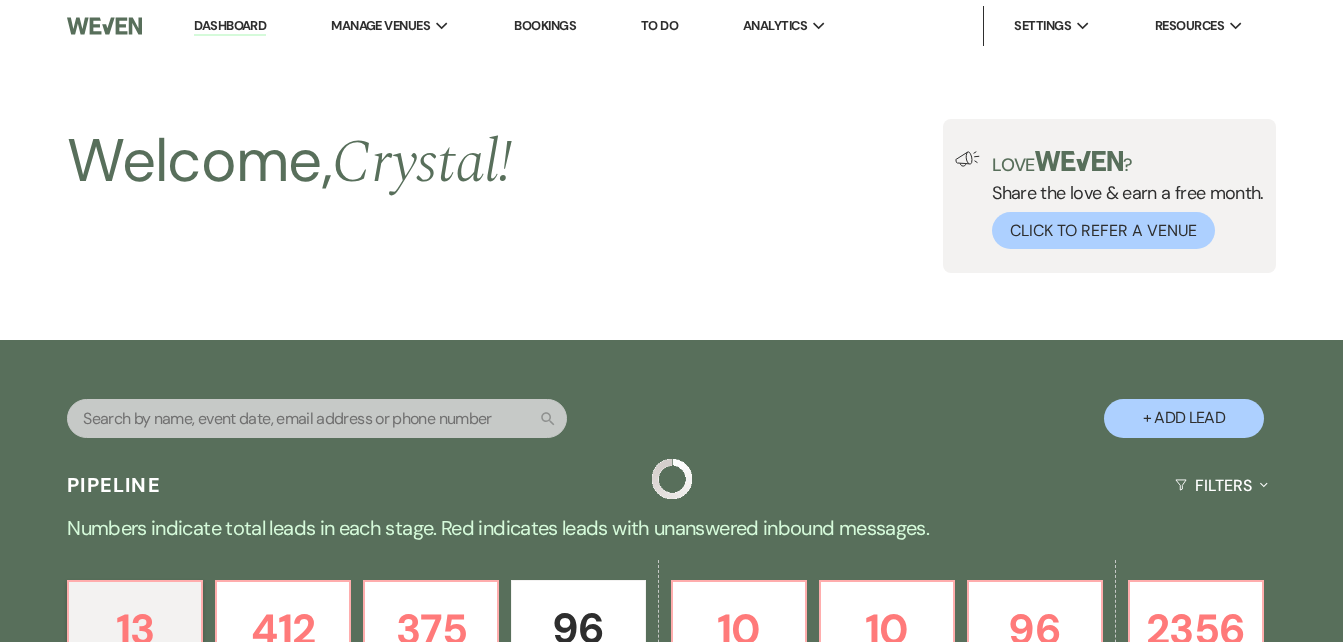 scroll, scrollTop: 649, scrollLeft: 0, axis: vertical 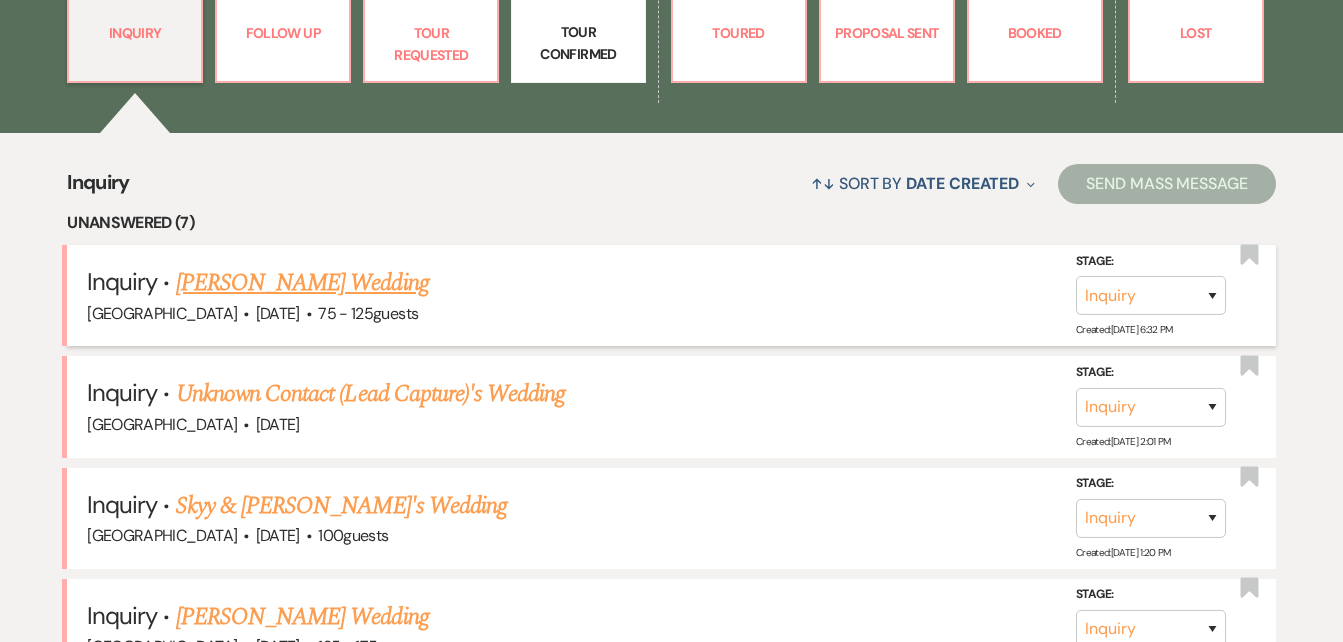 click on "[PERSON_NAME] Wedding" at bounding box center (302, 283) 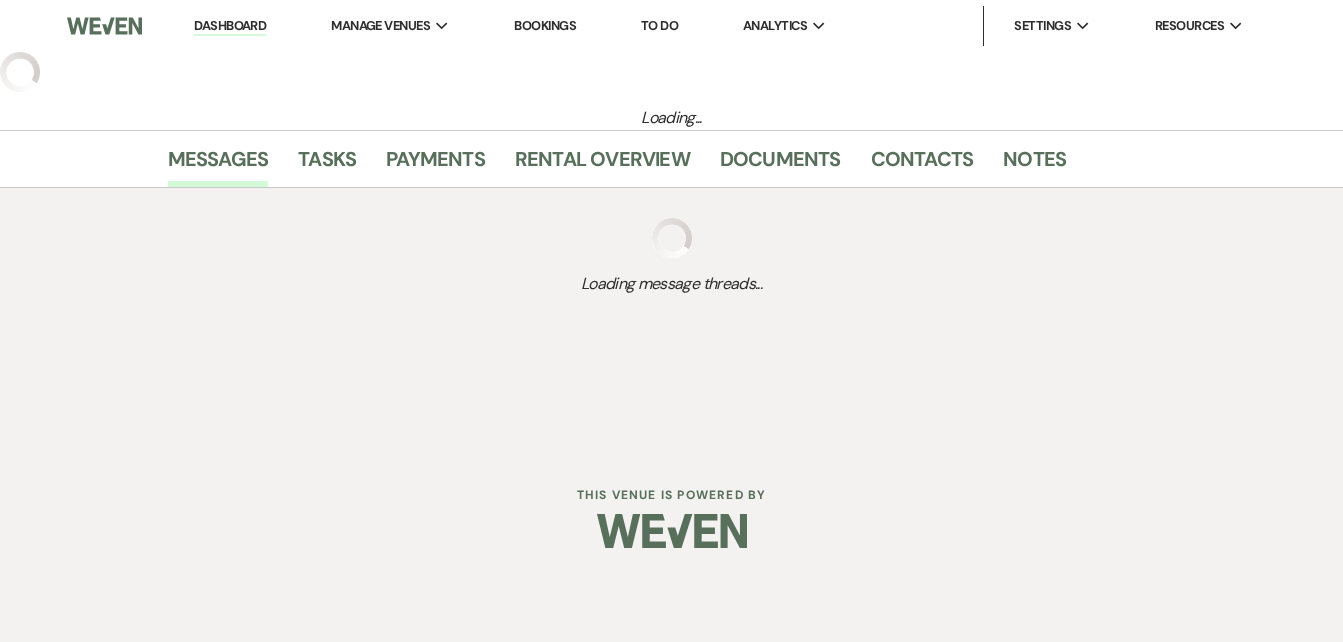 select on "3" 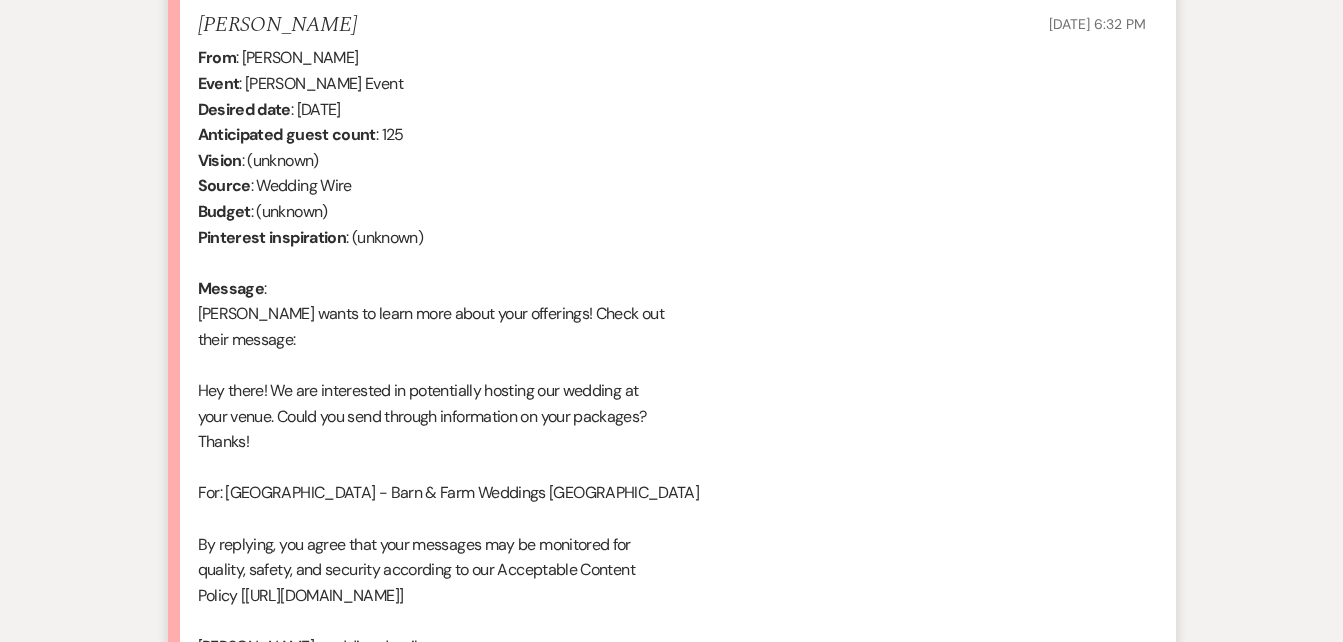 scroll, scrollTop: 806, scrollLeft: 0, axis: vertical 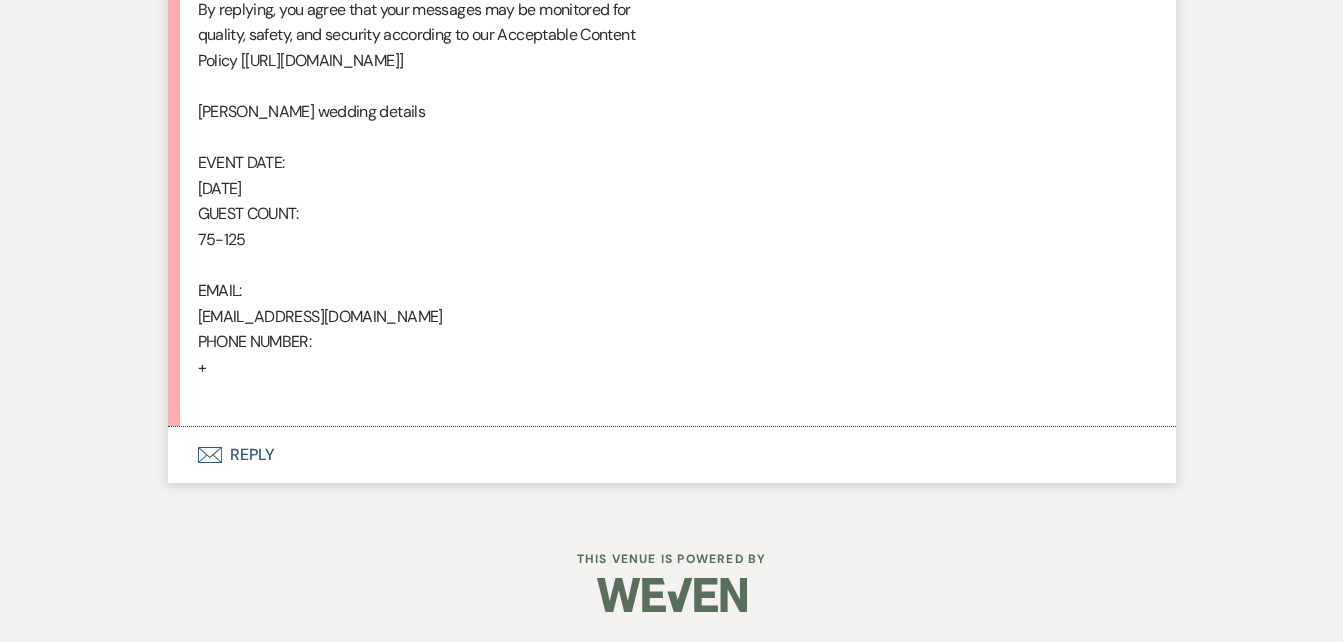 click on "Envelope Reply" at bounding box center (672, 455) 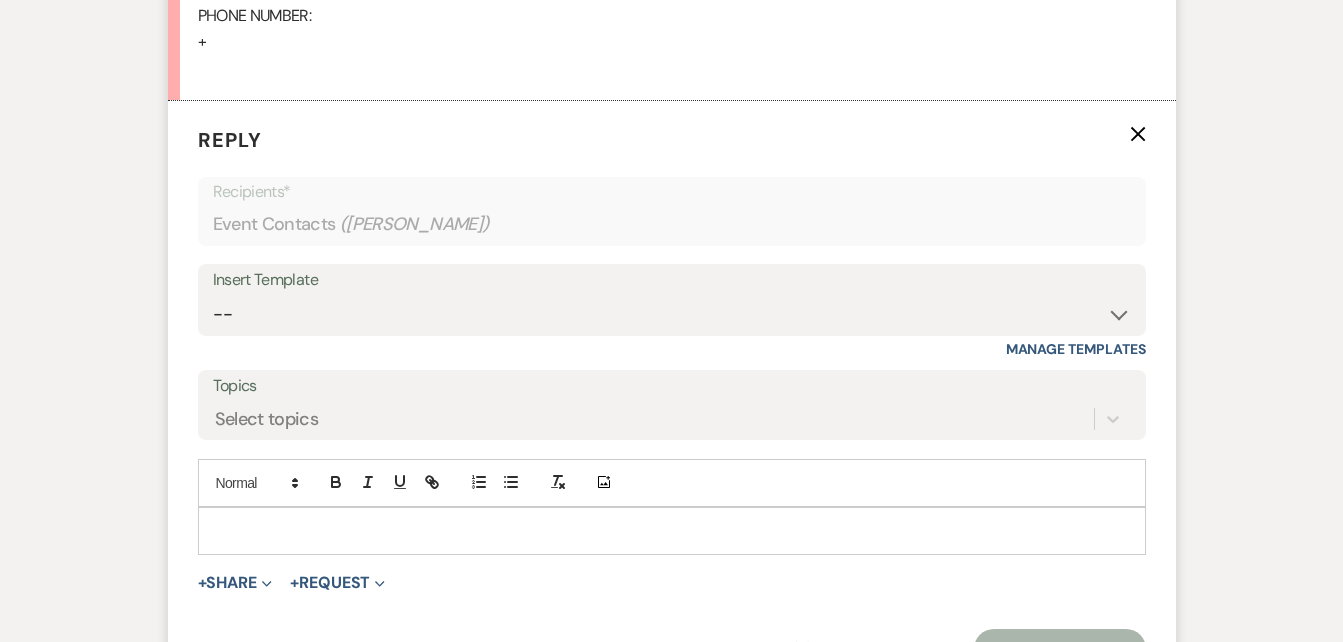 scroll, scrollTop: 1727, scrollLeft: 0, axis: vertical 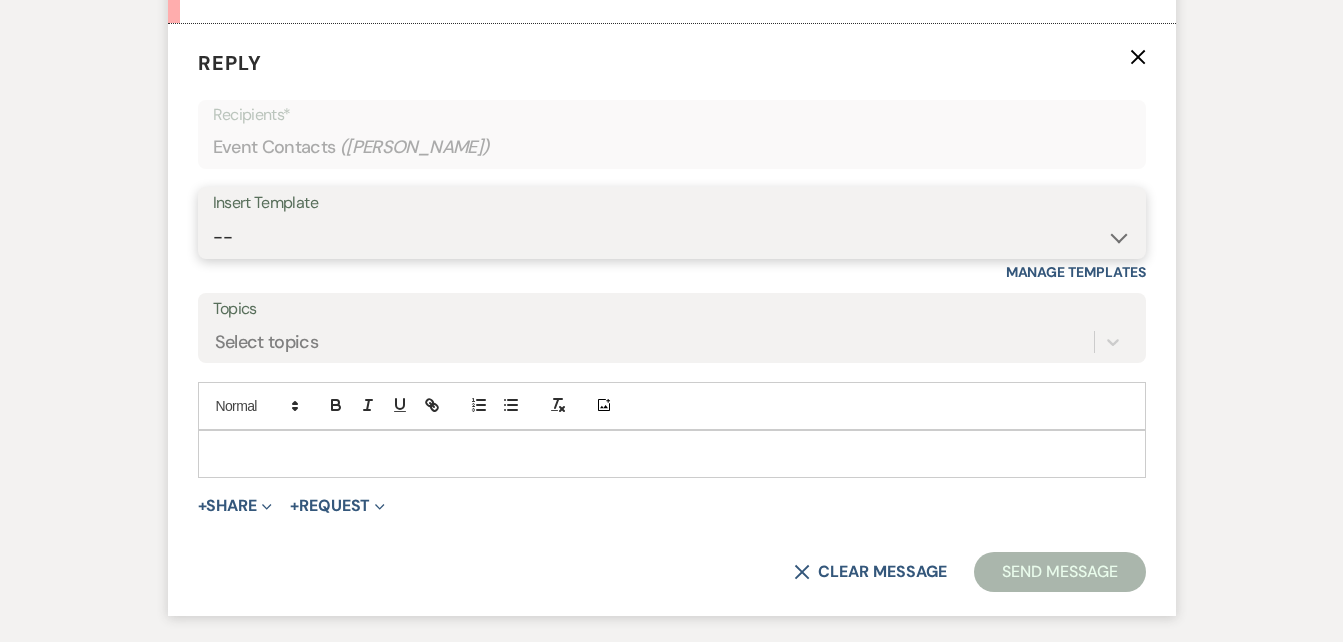 click on "-- Inquiry Follow Up Email #2  Contract Sending Template Payment Template Rental Fee Closing Inquiry - Email #3 Initial Inquiry Response Thank you for Touring Sorry We Missed You for Your Tour Personalized Quote NON-WEDDING - BALLROOM ADD-ON'S Quote Template Personalized Quote- WEDDING EDITION Questionnaire QUOTE FOLLOW UP #1 Blank- Imani Signature  Final Inquiry Email QUOTE FOLLOW UP #2 Weven Planning Portal Introduction (Booked Events) Security Deposit Payment Template  Special Pricing Late Payment  No Trailrides Date Unavailable  Event Coordinator Information May Specials  BOUTIQUE WEDDINGS  Photoshoot Package" at bounding box center (672, 237) 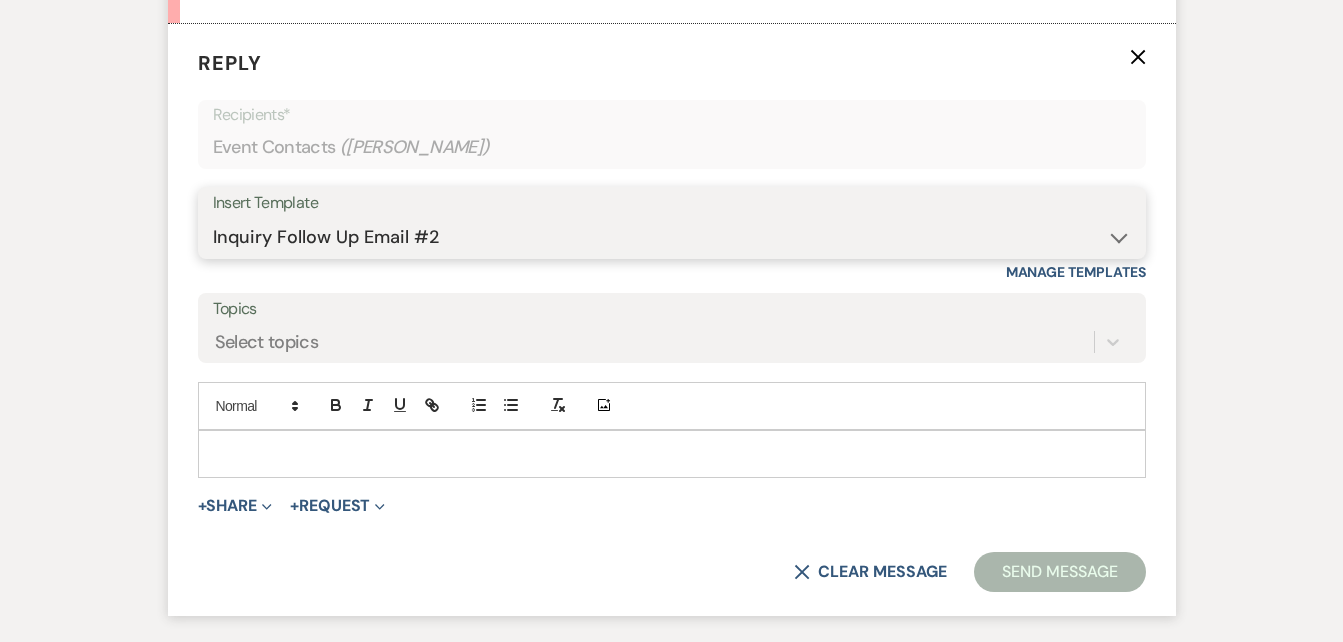 click on "-- Inquiry Follow Up Email #2  Contract Sending Template Payment Template Rental Fee Closing Inquiry - Email #3 Initial Inquiry Response Thank you for Touring Sorry We Missed You for Your Tour Personalized Quote NON-WEDDING - BALLROOM ADD-ON'S Quote Template Personalized Quote- WEDDING EDITION Questionnaire QUOTE FOLLOW UP #1 Blank- Imani Signature  Final Inquiry Email QUOTE FOLLOW UP #2 Weven Planning Portal Introduction (Booked Events) Security Deposit Payment Template  Special Pricing Late Payment  No Trailrides Date Unavailable  Event Coordinator Information May Specials  BOUTIQUE WEDDINGS  Photoshoot Package" at bounding box center [672, 237] 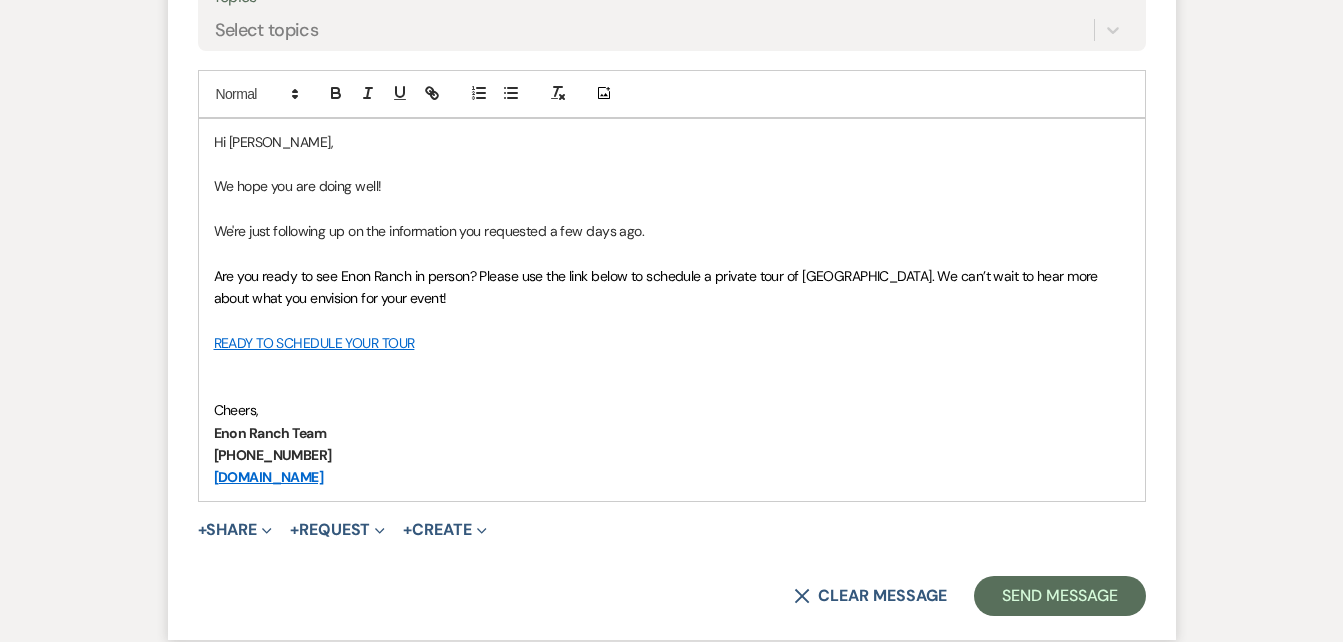 scroll, scrollTop: 2015, scrollLeft: 0, axis: vertical 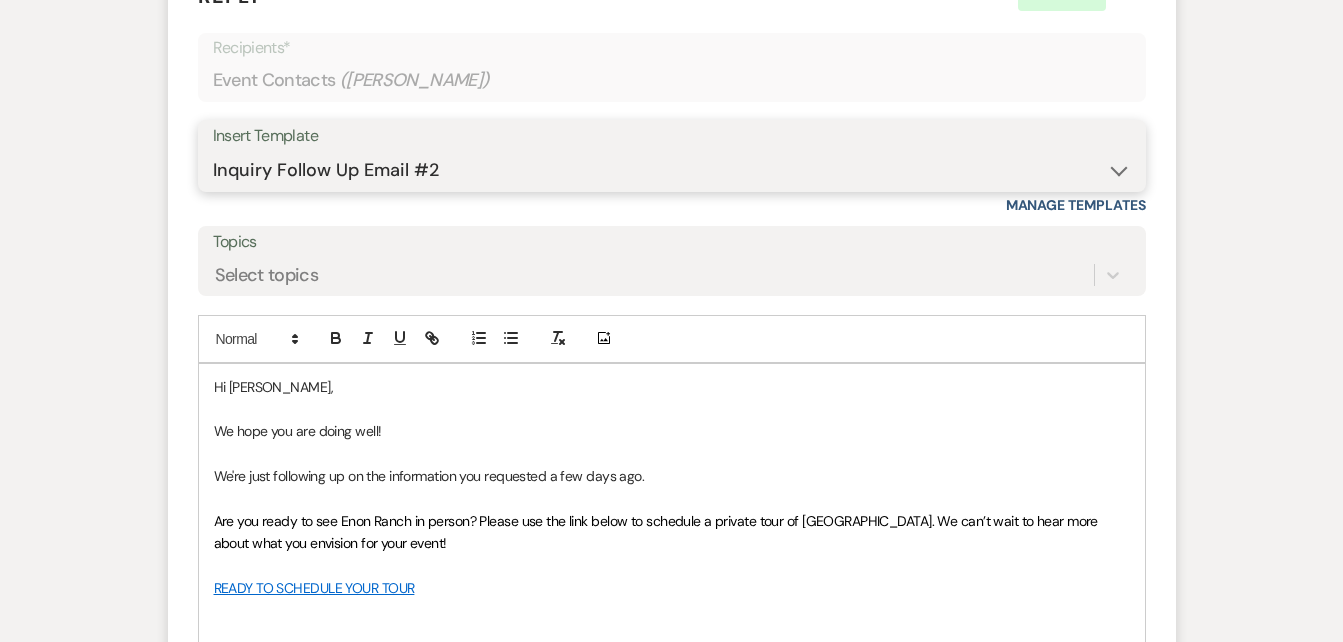 click on "-- Inquiry Follow Up Email #2  Contract Sending Template Payment Template Rental Fee Closing Inquiry - Email #3 Initial Inquiry Response Thank you for Touring Sorry We Missed You for Your Tour Personalized Quote NON-WEDDING - BALLROOM ADD-ON'S Quote Template Personalized Quote- WEDDING EDITION Questionnaire QUOTE FOLLOW UP #1 Blank- Imani Signature  Final Inquiry Email QUOTE FOLLOW UP #2 Weven Planning Portal Introduction (Booked Events) Security Deposit Payment Template  Special Pricing Late Payment  No Trailrides Date Unavailable  Event Coordinator Information May Specials  BOUTIQUE WEDDINGS  Photoshoot Package" at bounding box center [672, 170] 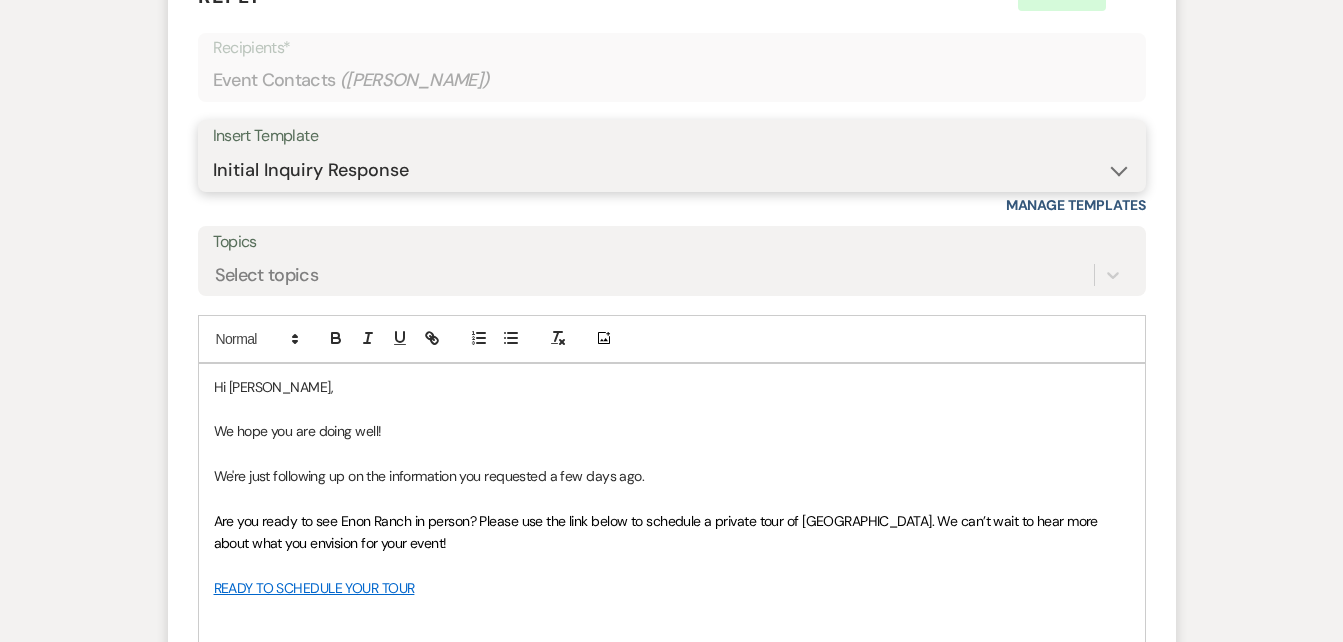 click on "-- Inquiry Follow Up Email #2  Contract Sending Template Payment Template Rental Fee Closing Inquiry - Email #3 Initial Inquiry Response Thank you for Touring Sorry We Missed You for Your Tour Personalized Quote NON-WEDDING - BALLROOM ADD-ON'S Quote Template Personalized Quote- WEDDING EDITION Questionnaire QUOTE FOLLOW UP #1 Blank- Imani Signature  Final Inquiry Email QUOTE FOLLOW UP #2 Weven Planning Portal Introduction (Booked Events) Security Deposit Payment Template  Special Pricing Late Payment  No Trailrides Date Unavailable  Event Coordinator Information May Specials  BOUTIQUE WEDDINGS  Photoshoot Package" at bounding box center (672, 170) 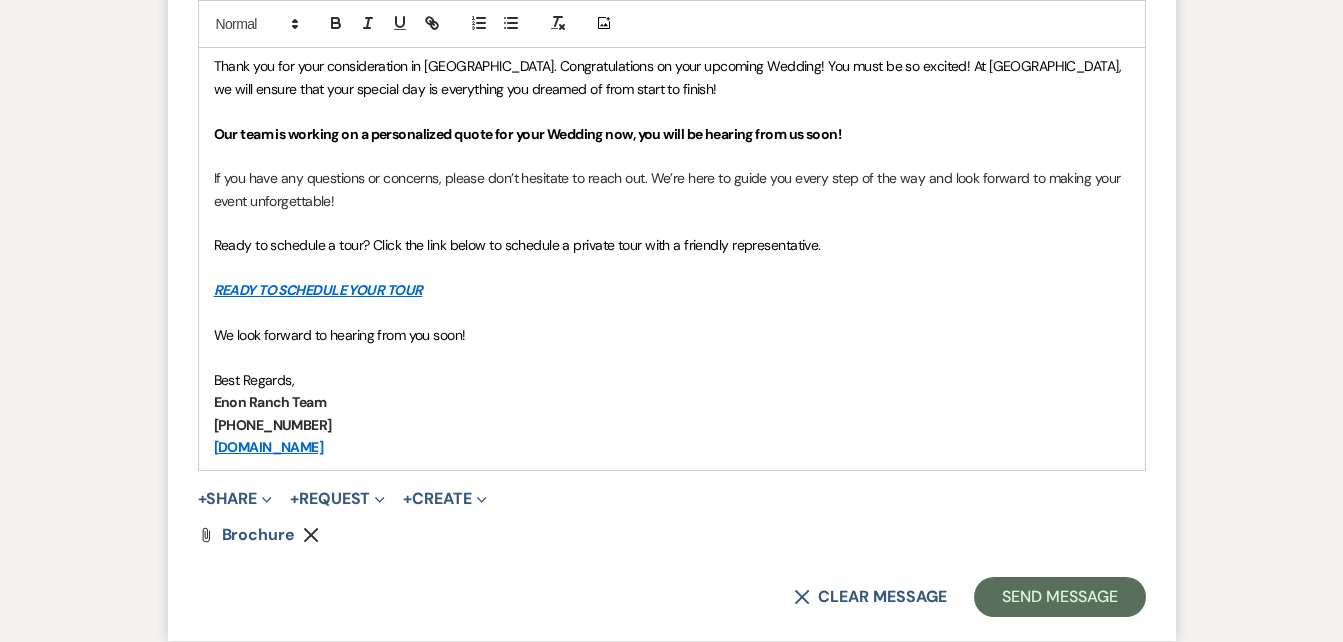 scroll, scrollTop: 1899, scrollLeft: 0, axis: vertical 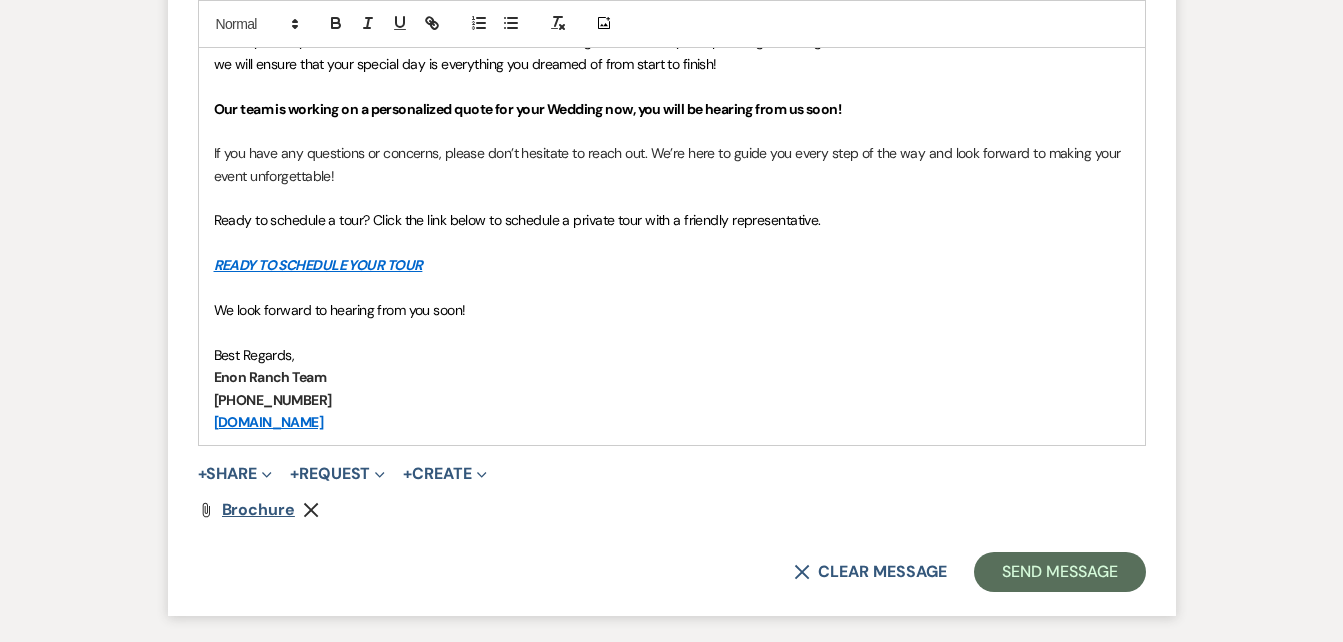 click on "Brochure" at bounding box center (258, 509) 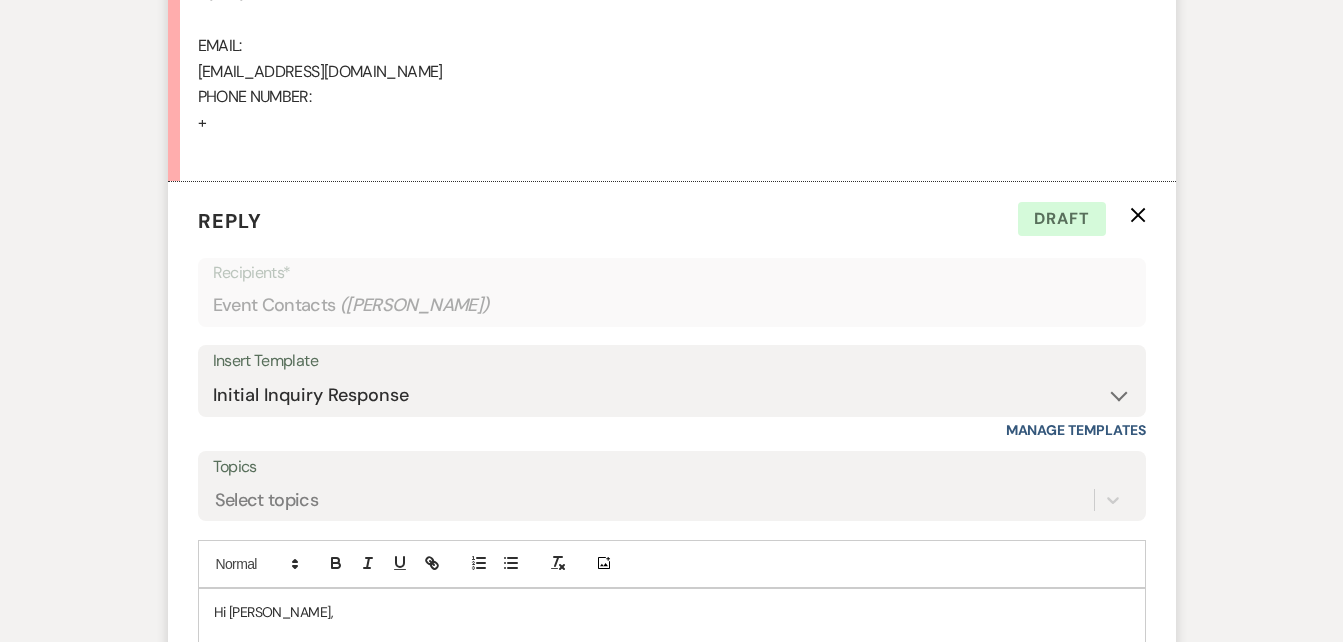 scroll, scrollTop: 1799, scrollLeft: 0, axis: vertical 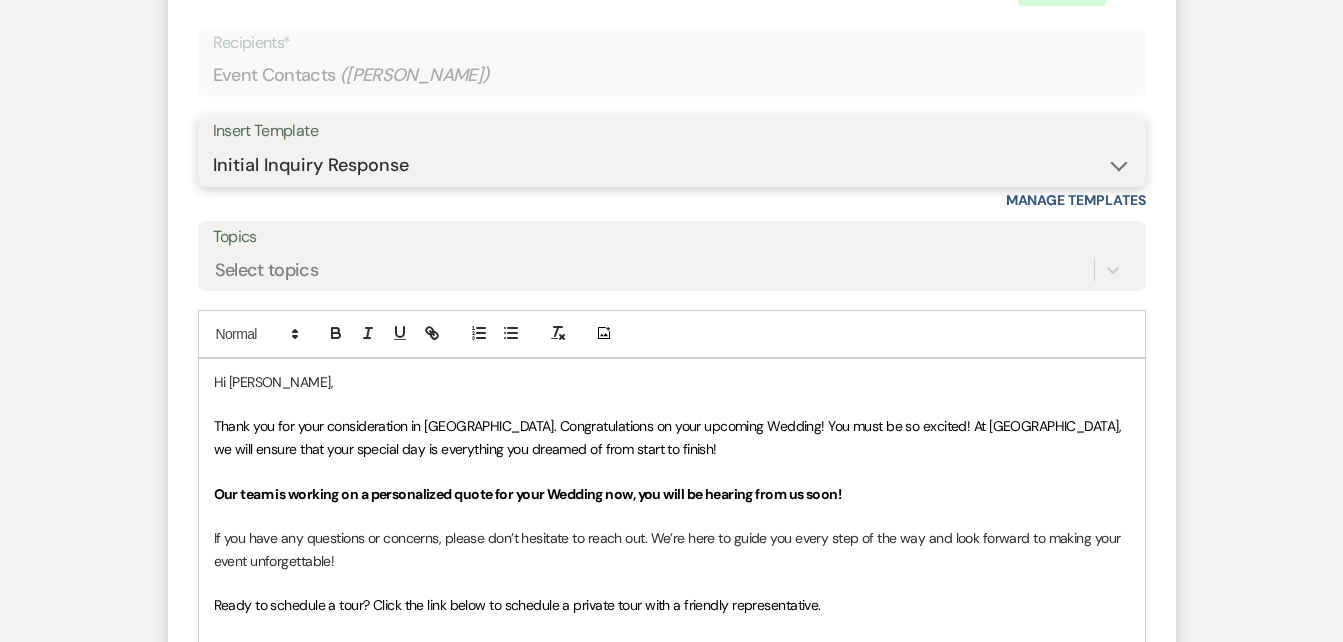 click on "-- Inquiry Follow Up Email #2  Contract Sending Template Payment Template Rental Fee Closing Inquiry - Email #3 Initial Inquiry Response Thank you for Touring Sorry We Missed You for Your Tour Personalized Quote NON-WEDDING - BALLROOM ADD-ON'S Quote Template Personalized Quote- WEDDING EDITION Questionnaire QUOTE FOLLOW UP #1 Blank- Imani Signature  Final Inquiry Email QUOTE FOLLOW UP #2 Weven Planning Portal Introduction (Booked Events) Security Deposit Payment Template  Special Pricing Late Payment  No Trailrides Date Unavailable  Event Coordinator Information May Specials  BOUTIQUE WEDDINGS  Photoshoot Package" at bounding box center (672, 165) 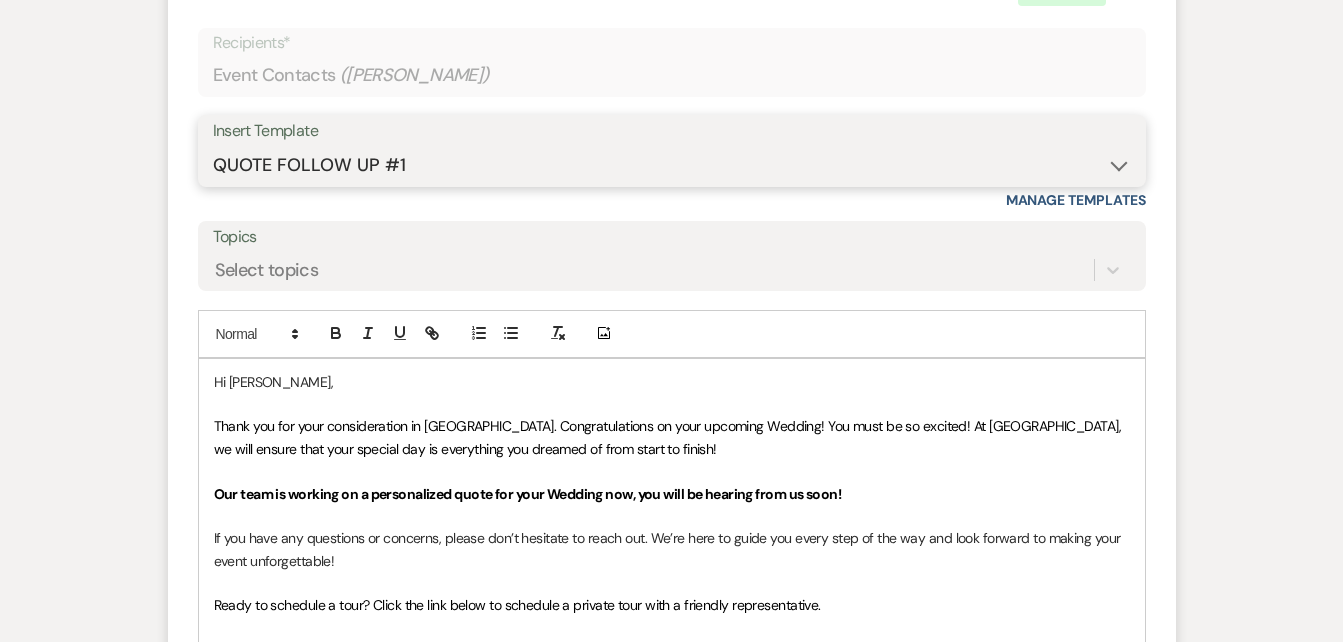click on "-- Inquiry Follow Up Email #2  Contract Sending Template Payment Template Rental Fee Closing Inquiry - Email #3 Initial Inquiry Response Thank you for Touring Sorry We Missed You for Your Tour Personalized Quote NON-WEDDING - BALLROOM ADD-ON'S Quote Template Personalized Quote- WEDDING EDITION Questionnaire QUOTE FOLLOW UP #1 Blank- Imani Signature  Final Inquiry Email QUOTE FOLLOW UP #2 Weven Planning Portal Introduction (Booked Events) Security Deposit Payment Template  Special Pricing Late Payment  No Trailrides Date Unavailable  Event Coordinator Information May Specials  BOUTIQUE WEDDINGS  Photoshoot Package" at bounding box center [672, 165] 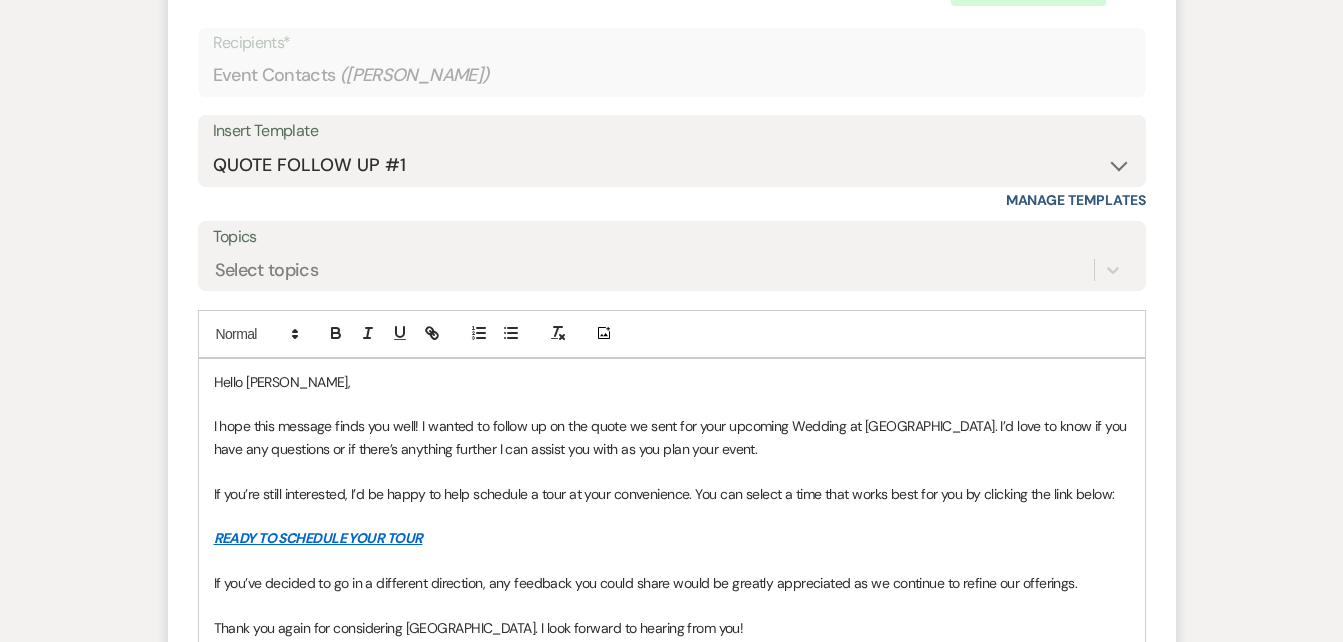 drag, startPoint x: 1342, startPoint y: 417, endPoint x: 1355, endPoint y: 422, distance: 13.928389 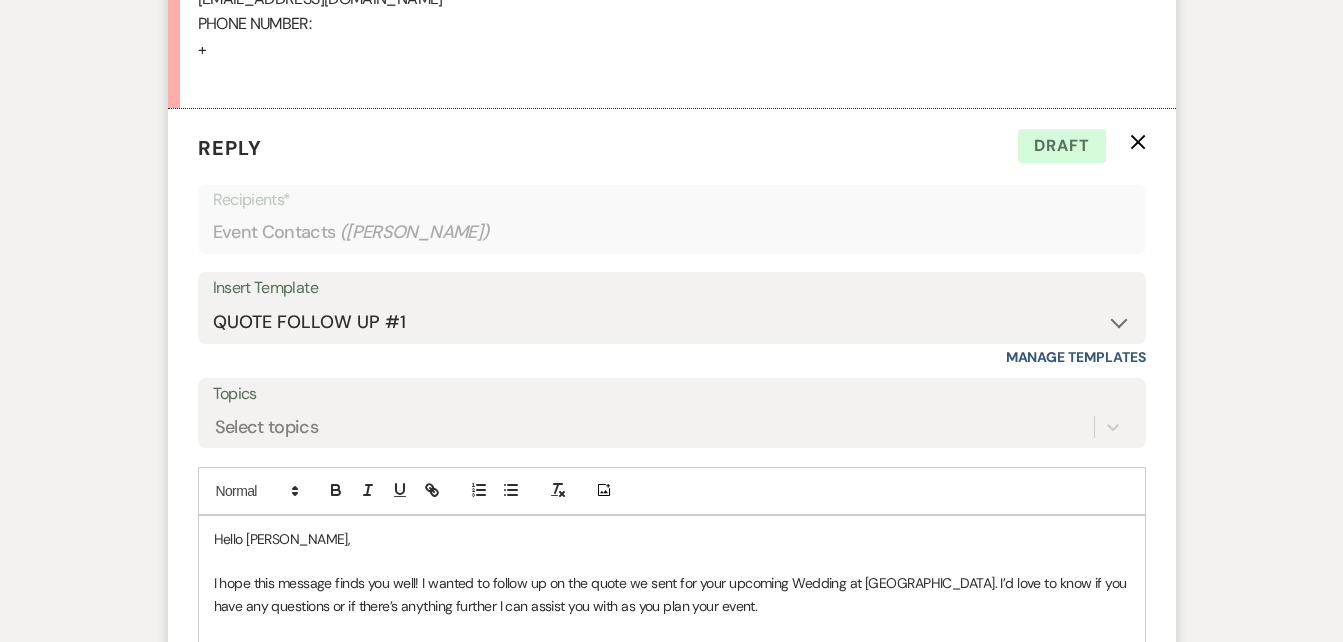 scroll, scrollTop: 1628, scrollLeft: 0, axis: vertical 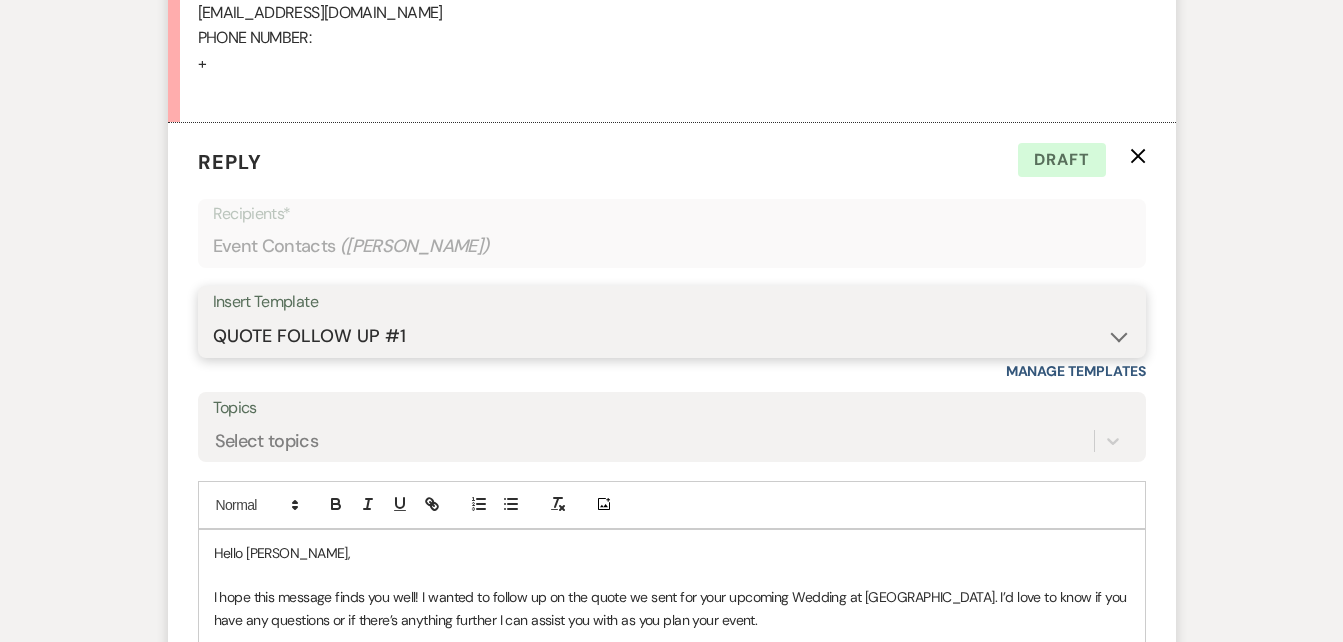 click on "-- Inquiry Follow Up Email #2  Contract Sending Template Payment Template Rental Fee Closing Inquiry - Email #3 Initial Inquiry Response Thank you for Touring Sorry We Missed You for Your Tour Personalized Quote NON-WEDDING - BALLROOM ADD-ON'S Quote Template Personalized Quote- WEDDING EDITION Questionnaire QUOTE FOLLOW UP #1 Blank- Imani Signature  Final Inquiry Email QUOTE FOLLOW UP #2 Weven Planning Portal Introduction (Booked Events) Security Deposit Payment Template  Special Pricing Late Payment  No Trailrides Date Unavailable  Event Coordinator Information May Specials  BOUTIQUE WEDDINGS  Photoshoot Package" at bounding box center [672, 336] 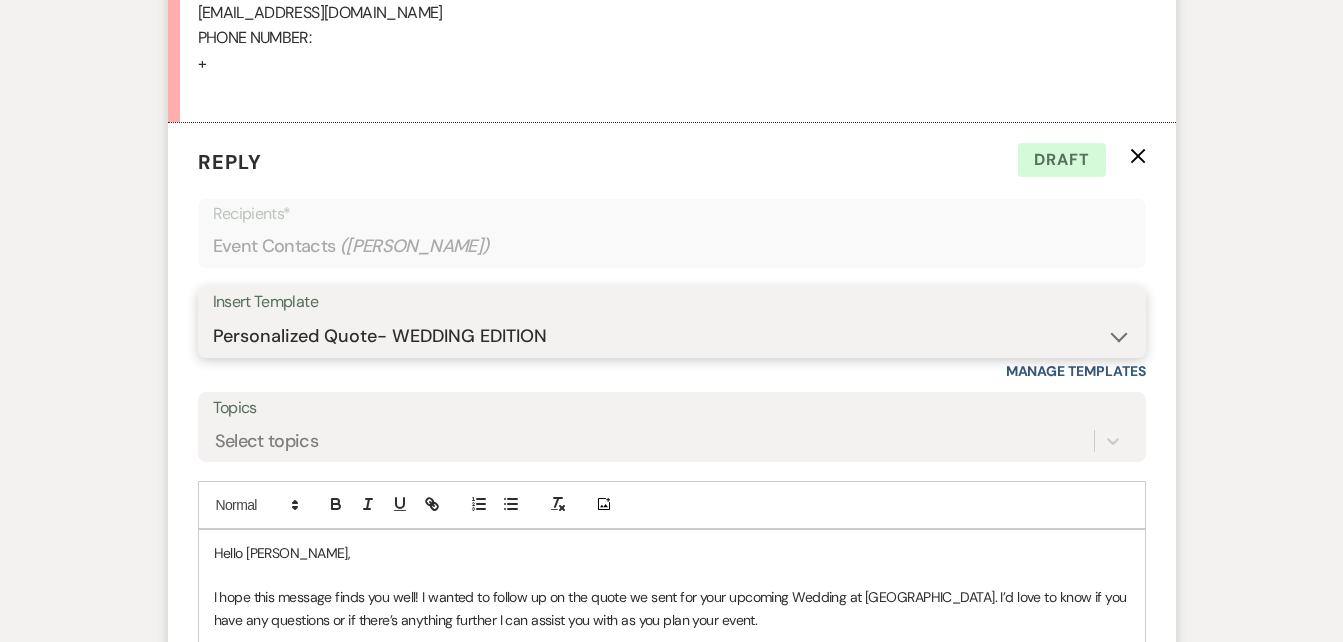click on "-- Inquiry Follow Up Email #2  Contract Sending Template Payment Template Rental Fee Closing Inquiry - Email #3 Initial Inquiry Response Thank you for Touring Sorry We Missed You for Your Tour Personalized Quote NON-WEDDING - BALLROOM ADD-ON'S Quote Template Personalized Quote- WEDDING EDITION Questionnaire QUOTE FOLLOW UP #1 Blank- Imani Signature  Final Inquiry Email QUOTE FOLLOW UP #2 Weven Planning Portal Introduction (Booked Events) Security Deposit Payment Template  Special Pricing Late Payment  No Trailrides Date Unavailable  Event Coordinator Information May Specials  BOUTIQUE WEDDINGS  Photoshoot Package" at bounding box center [672, 336] 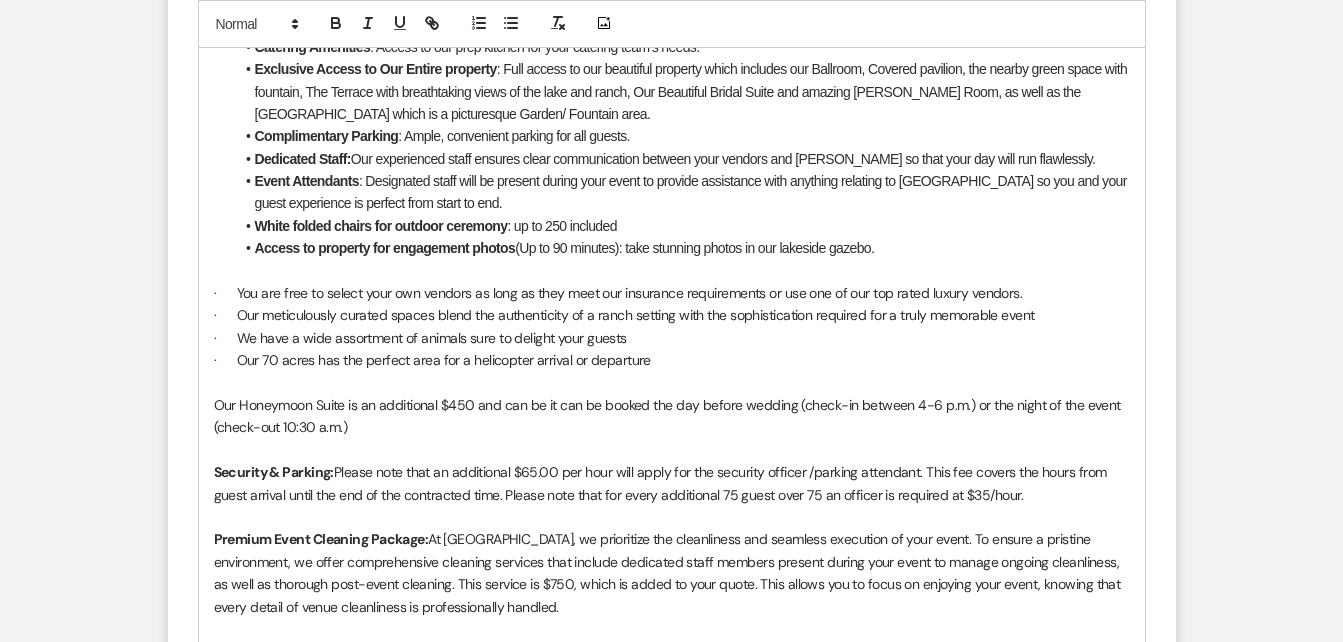 scroll, scrollTop: 2618, scrollLeft: 0, axis: vertical 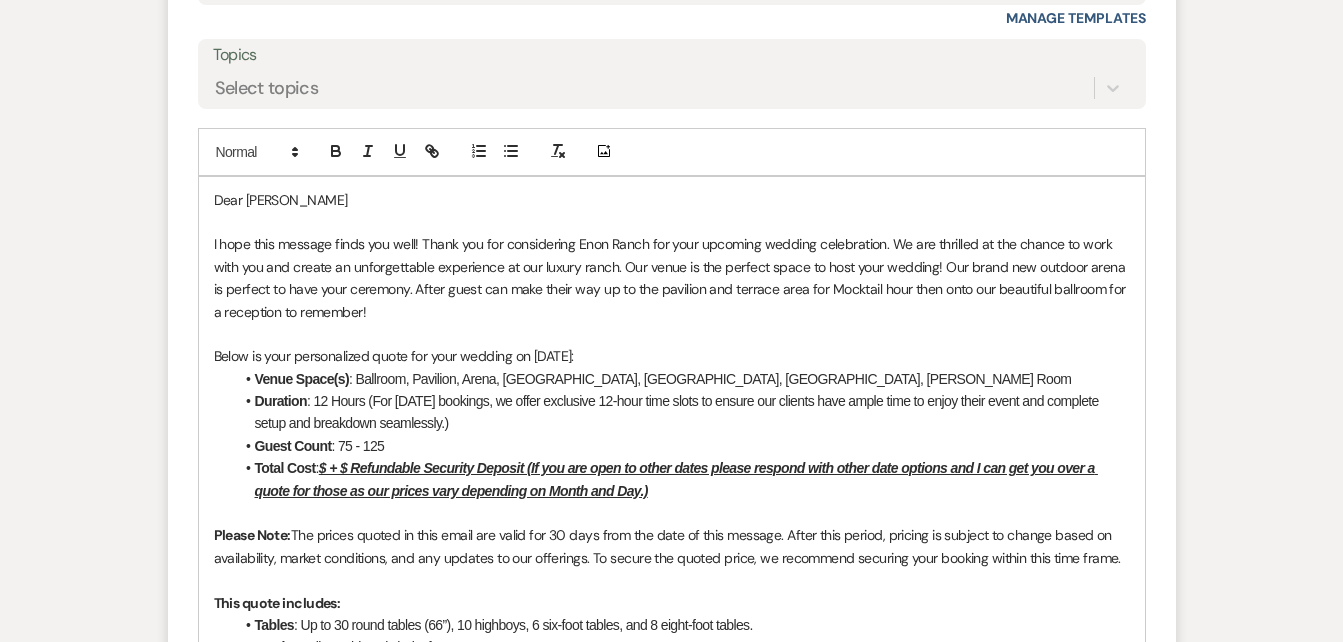 click on "$ + $ Refundable Security Deposit (If you are open to other dates please respond with other date options and I can get you over a quote for those as our prices vary depending on Month and Day.)" at bounding box center [676, 479] 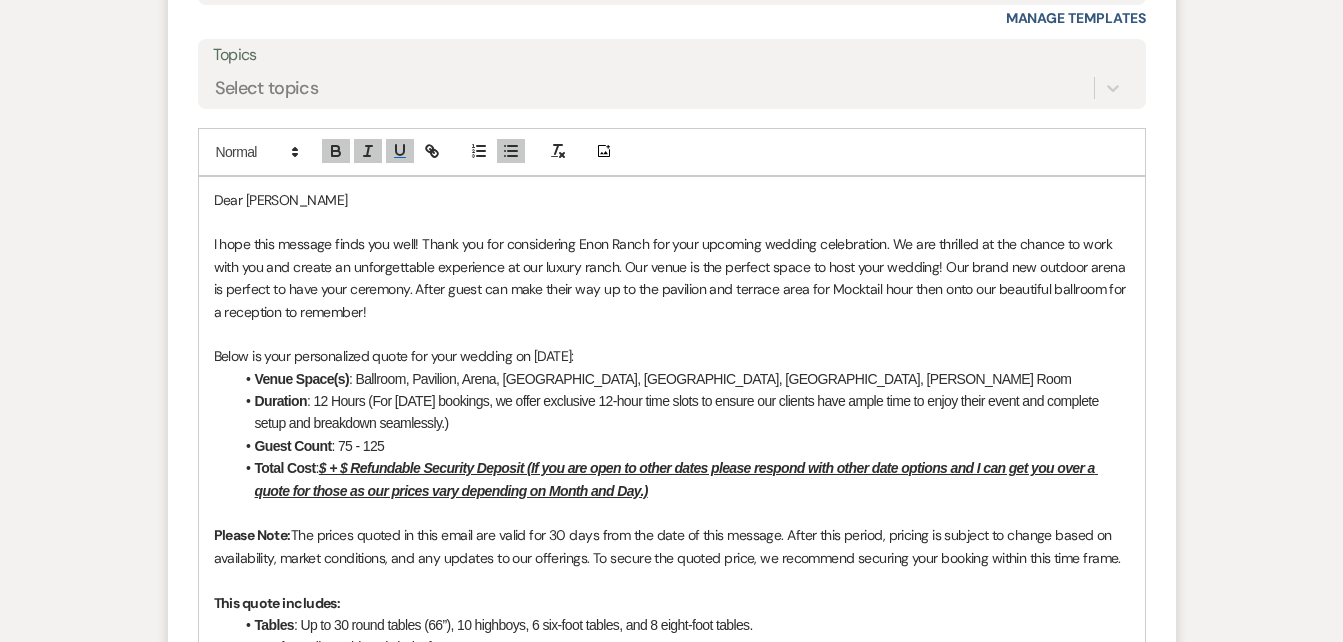 click on "$ + $ Refundable Security Deposit (If you are open to other dates please respond with other date options and I can get you over a quote for those as our prices vary depending on Month and Day.)" at bounding box center [676, 479] 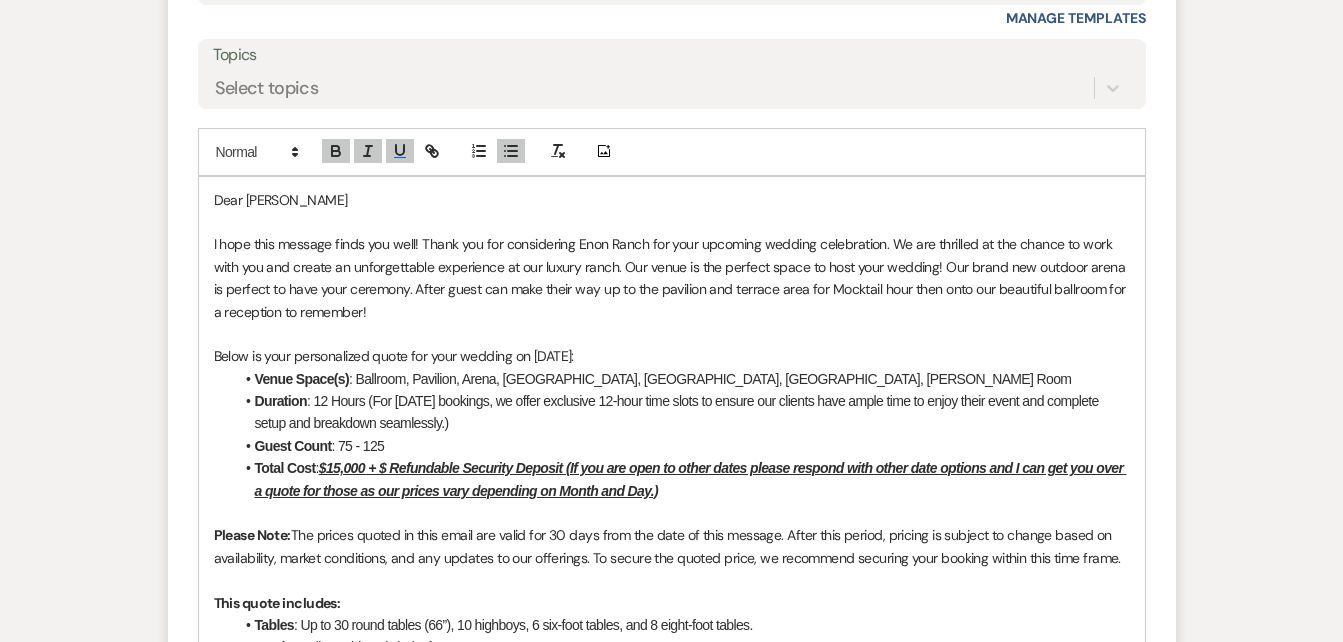 click on "$15,000 + $ Refundable Security Deposit (If you are open to other dates please respond with other date options and I can get you over a quote for those as our prices vary depending on Month and Day.)" at bounding box center [691, 479] 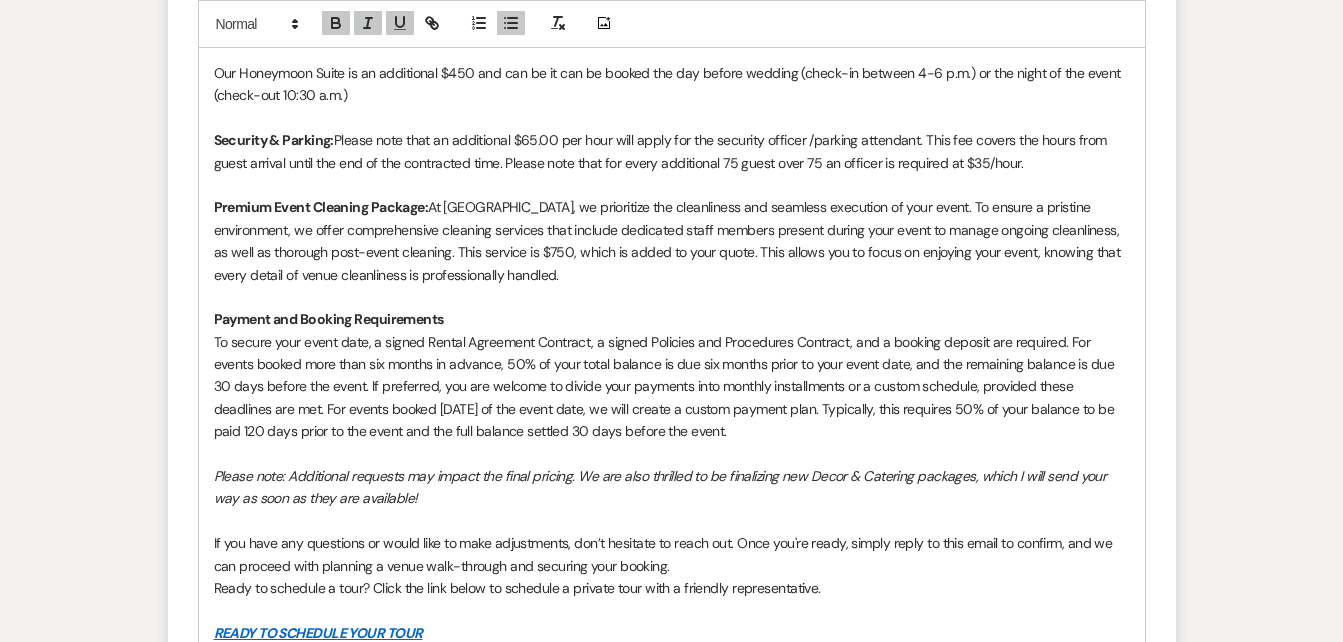 scroll, scrollTop: 2950, scrollLeft: 0, axis: vertical 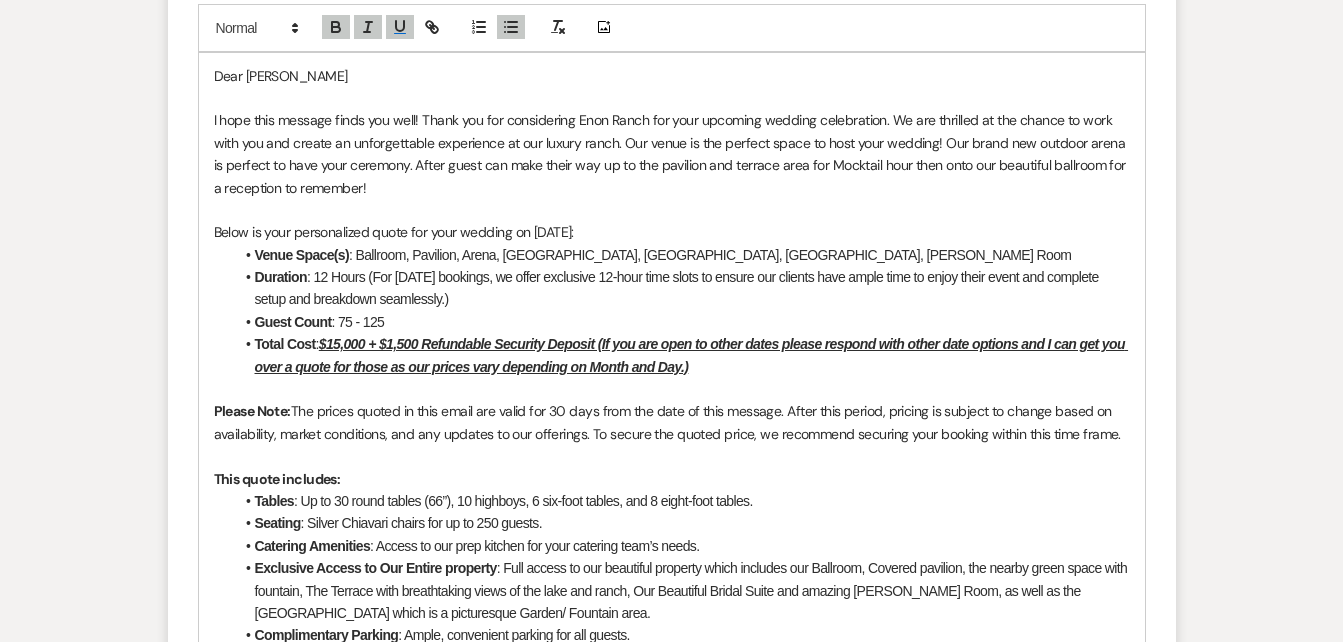 click on "$15,000 + $1,500 Refundable Security Deposit (If you are open to other dates please respond with other date options and I can get you over a quote for those as our prices vary depending on Month and Day.)" at bounding box center (692, 355) 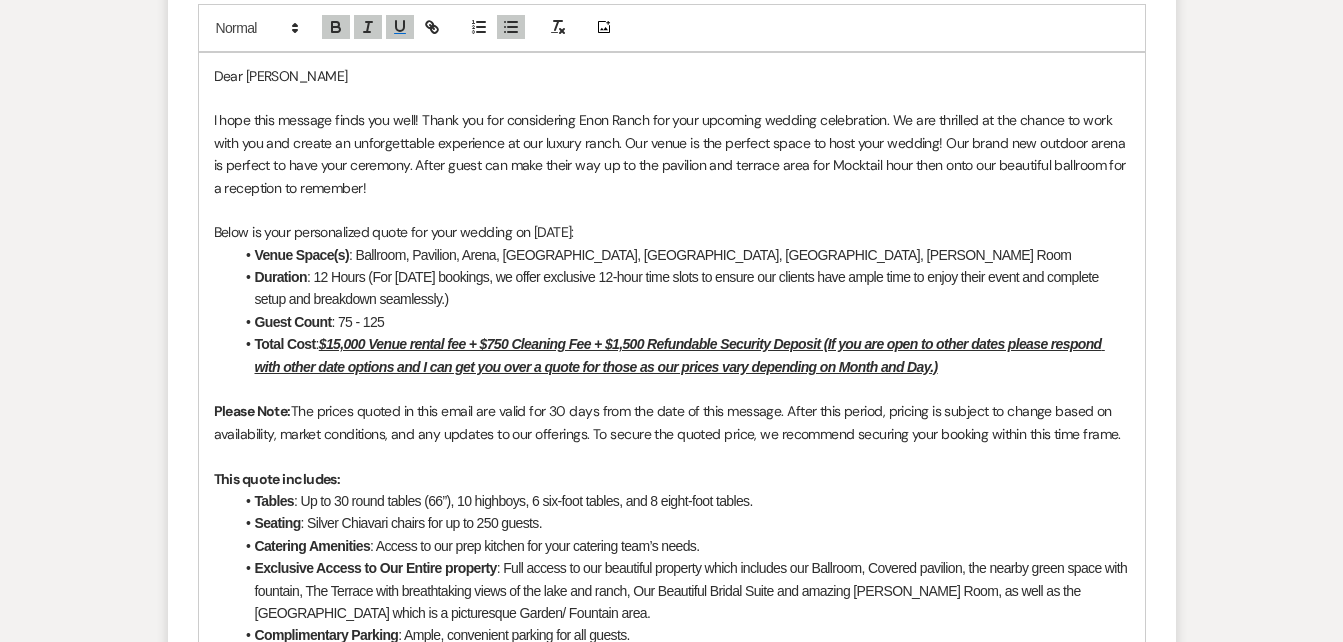 click on "Total Cost :  $15,000 Venue rental fee + $750 Cleaning Fee + $1,500 Refundable Security Deposit (If you are open to other dates please respond with other date options and I can get you over a quote for those as our prices vary depending on Month and Day.)" at bounding box center [682, 355] 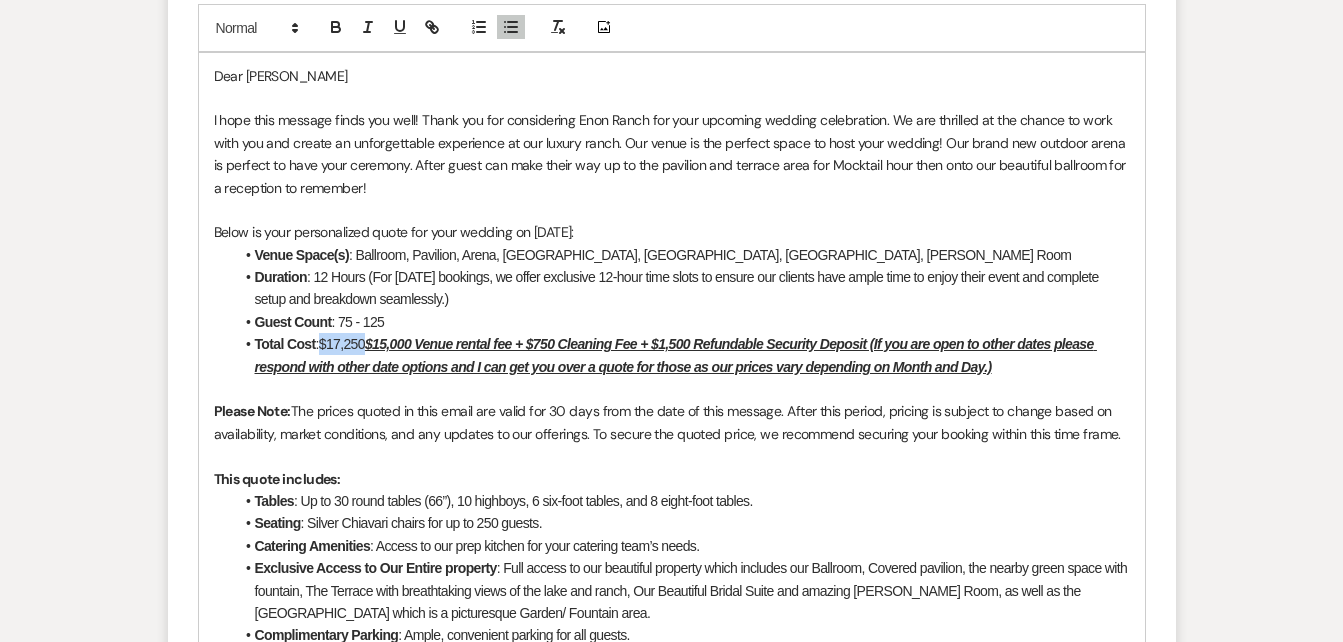 drag, startPoint x: 366, startPoint y: 339, endPoint x: 319, endPoint y: 337, distance: 47.042534 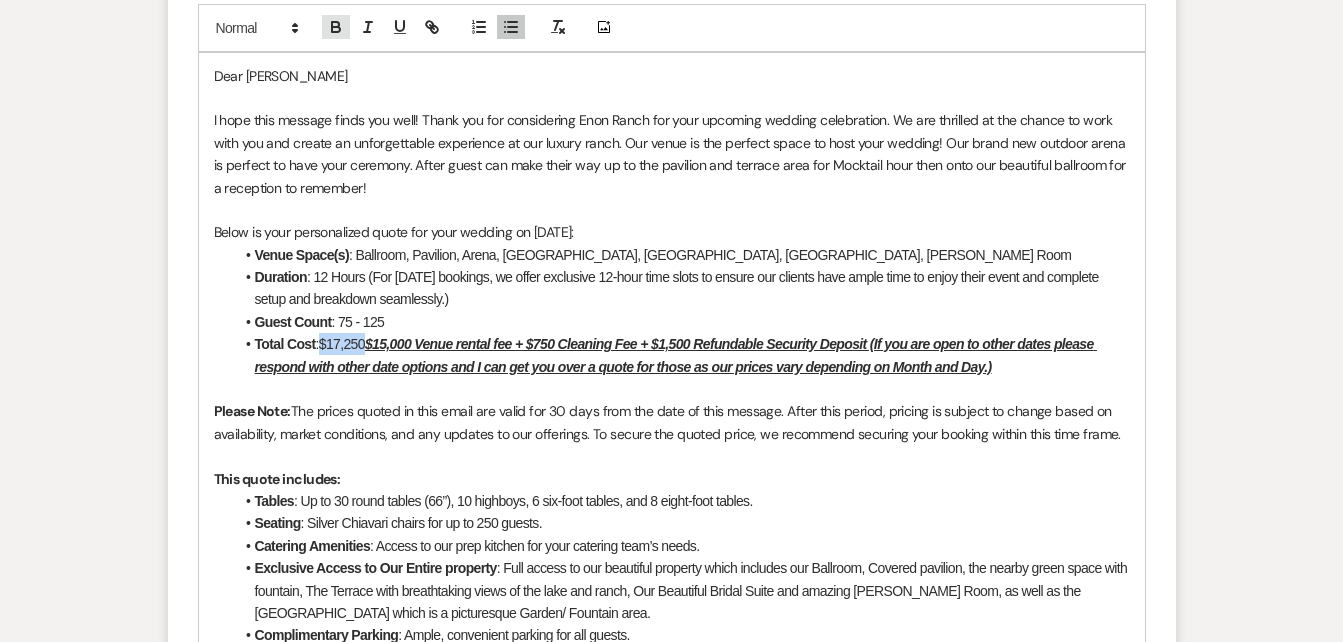 click 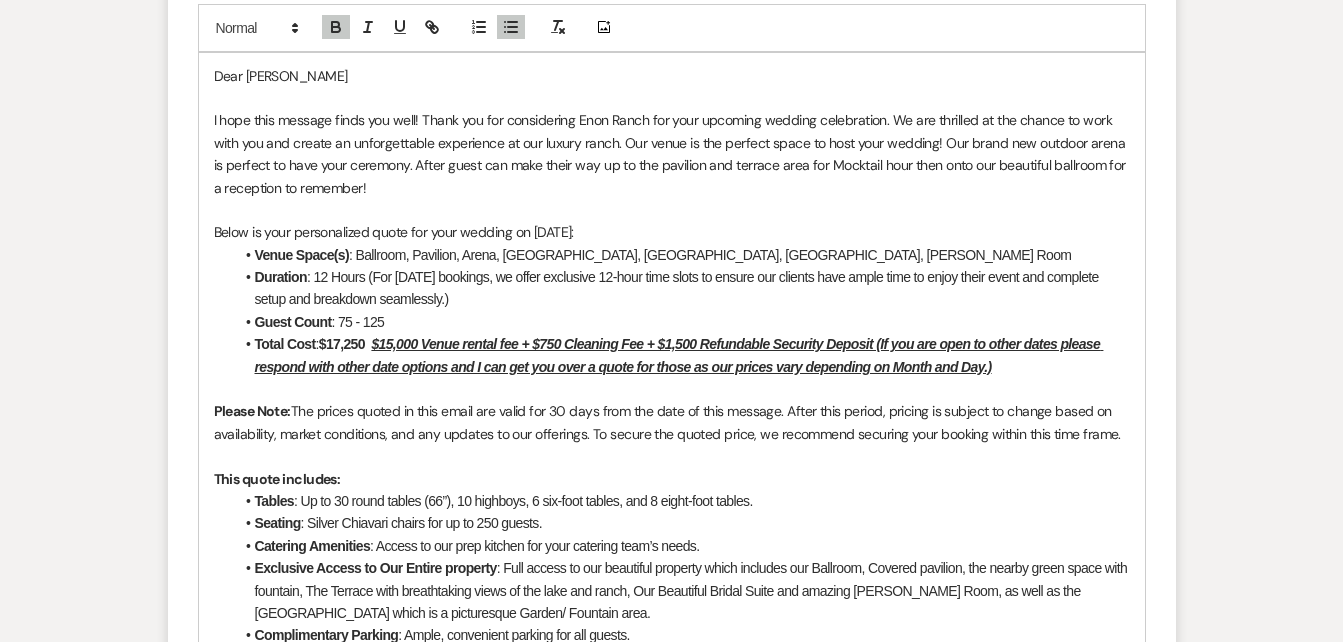 click on "Please Note:  The prices quoted in this email are valid for 30 days from the date of this message. After this period, pricing is subject to change based on availability, market conditions, and any updates to our offerings. To secure the quoted price, we recommend securing your booking within this time frame." at bounding box center (672, 422) 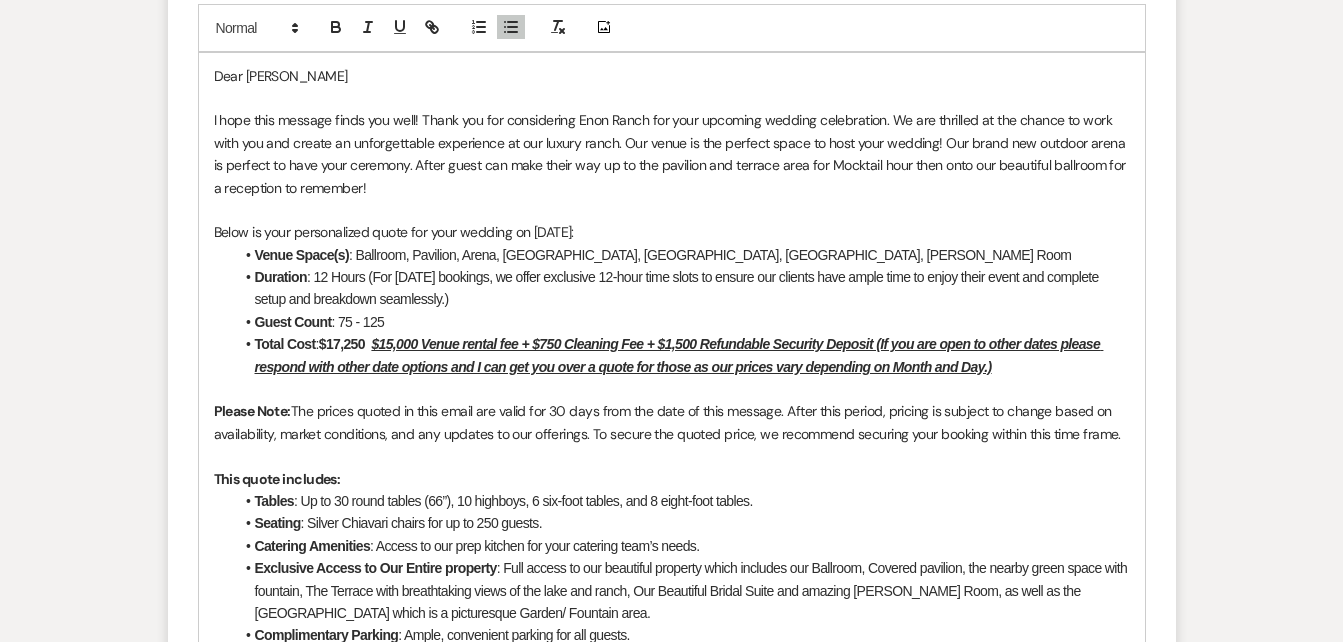 click on "Total Cost :  $17,250    $15,000 Venue rental fee + $750 Cleaning Fee + $1,500 Refundable Security Deposit (If you are open to other dates please respond with other date options and I can get you over a quote for those as our prices vary depending on Month and Day.)" at bounding box center (682, 355) 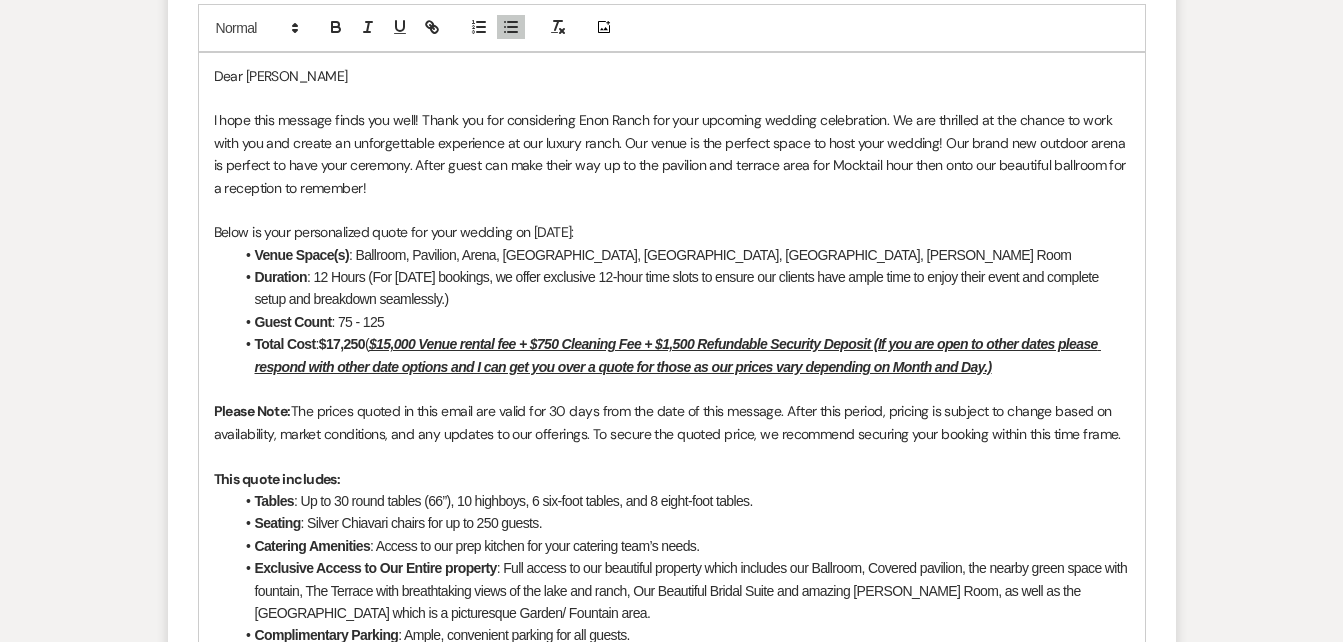 click on "$15,000 Venue rental fee + $750 Cleaning Fee + $1,500 Refundable Security Deposit (If you are open to other dates please respond with other date options and I can get you over a quote for those as our prices vary depending on Month and Day.)" at bounding box center (678, 355) 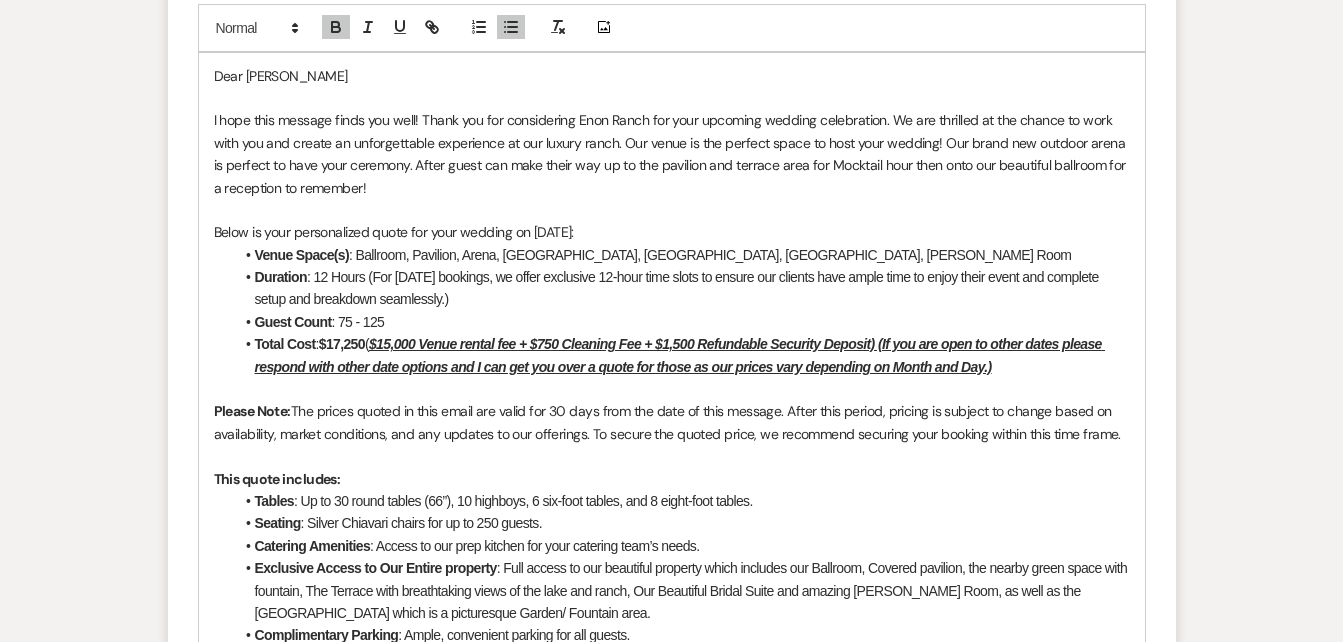 click at bounding box center [672, 389] 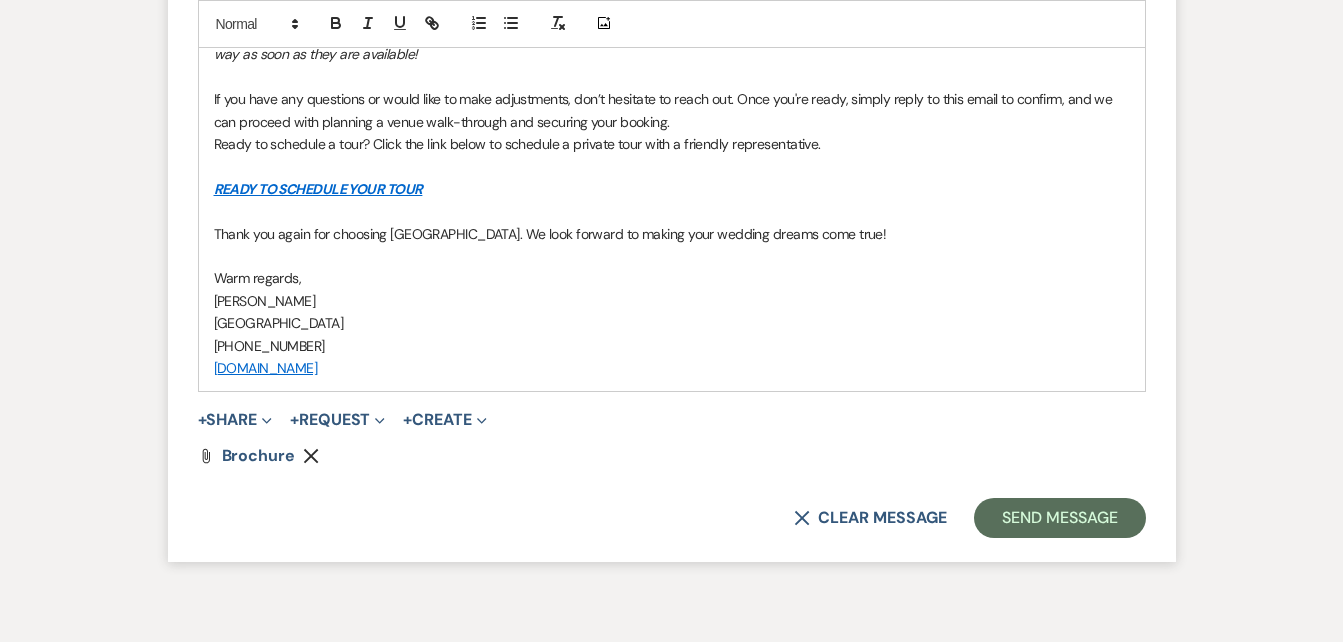 scroll, scrollTop: 3393, scrollLeft: 0, axis: vertical 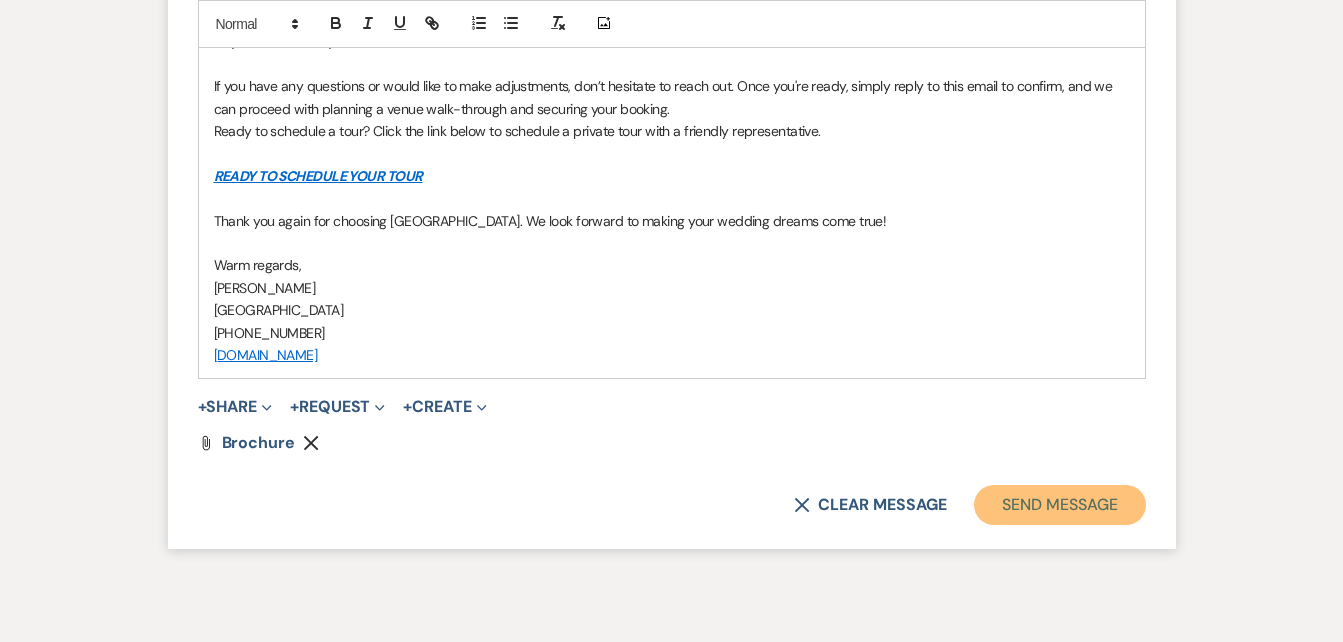 click on "Send Message" at bounding box center [1059, 505] 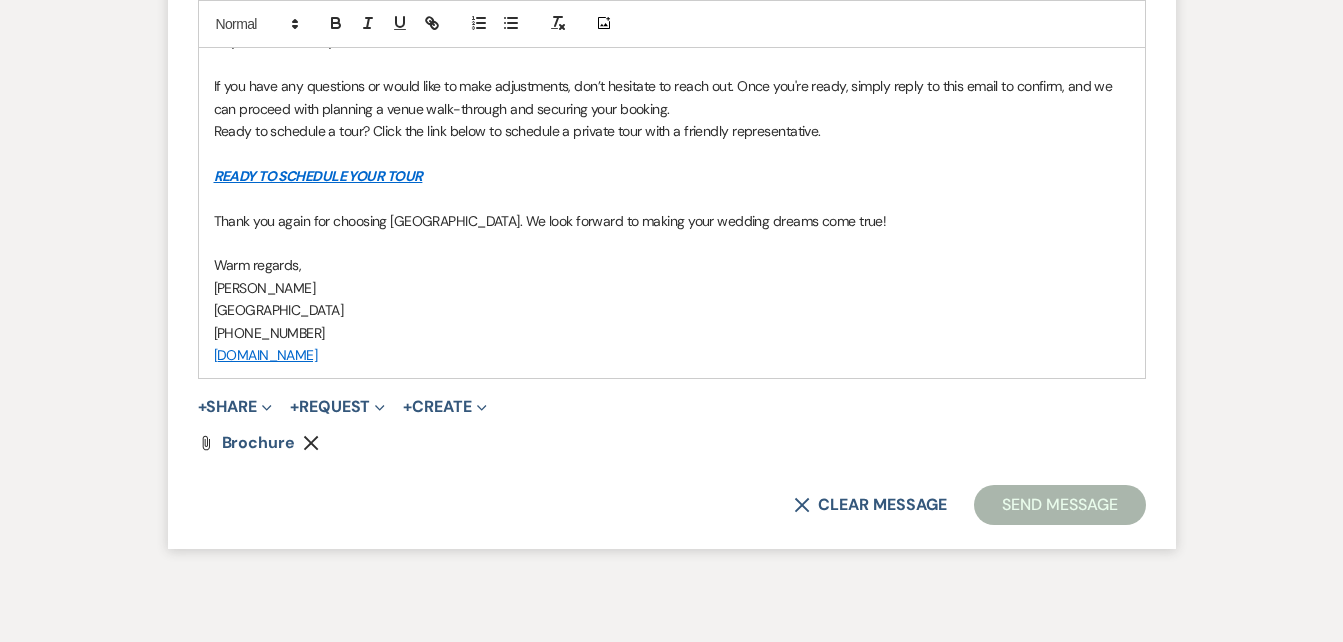 scroll, scrollTop: 3434, scrollLeft: 0, axis: vertical 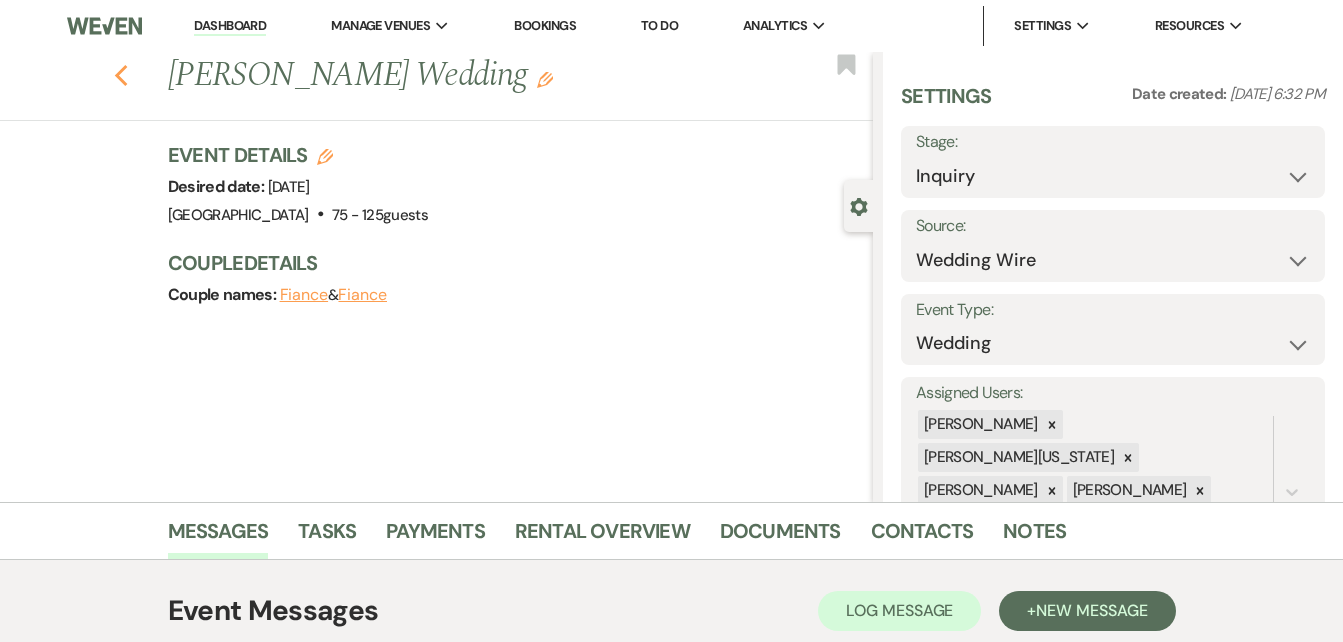 click on "Previous" 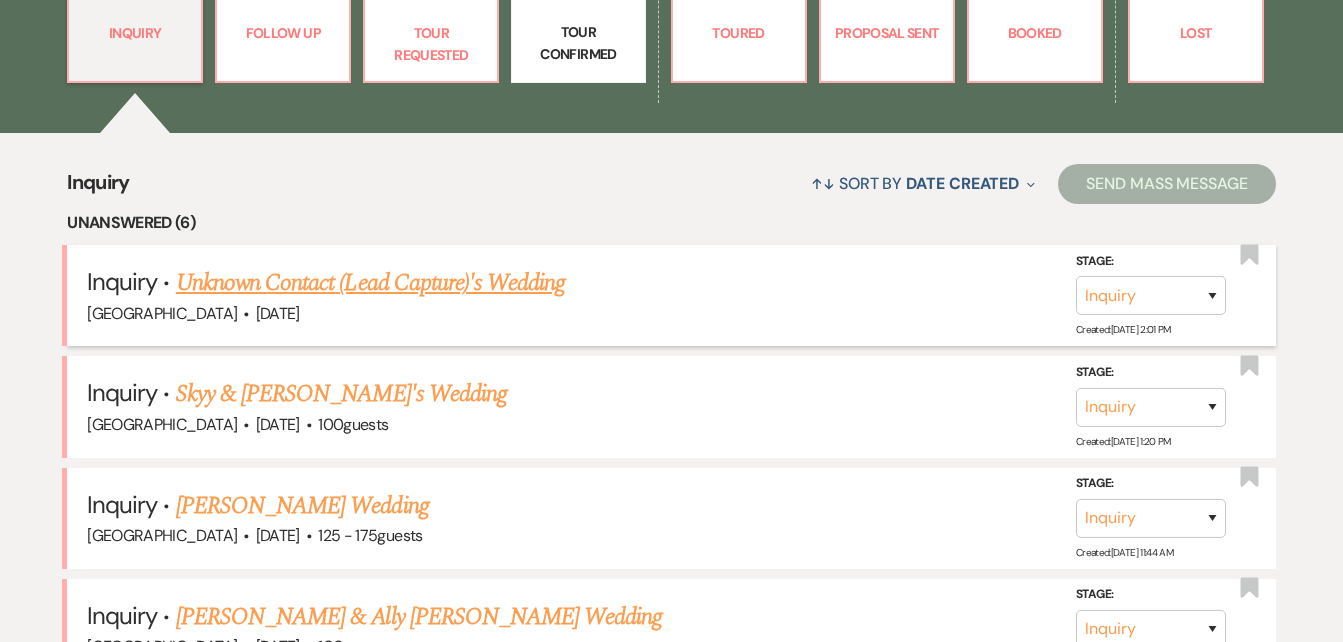 click on "Unknown Contact (Lead Capture)'s Wedding" at bounding box center (371, 283) 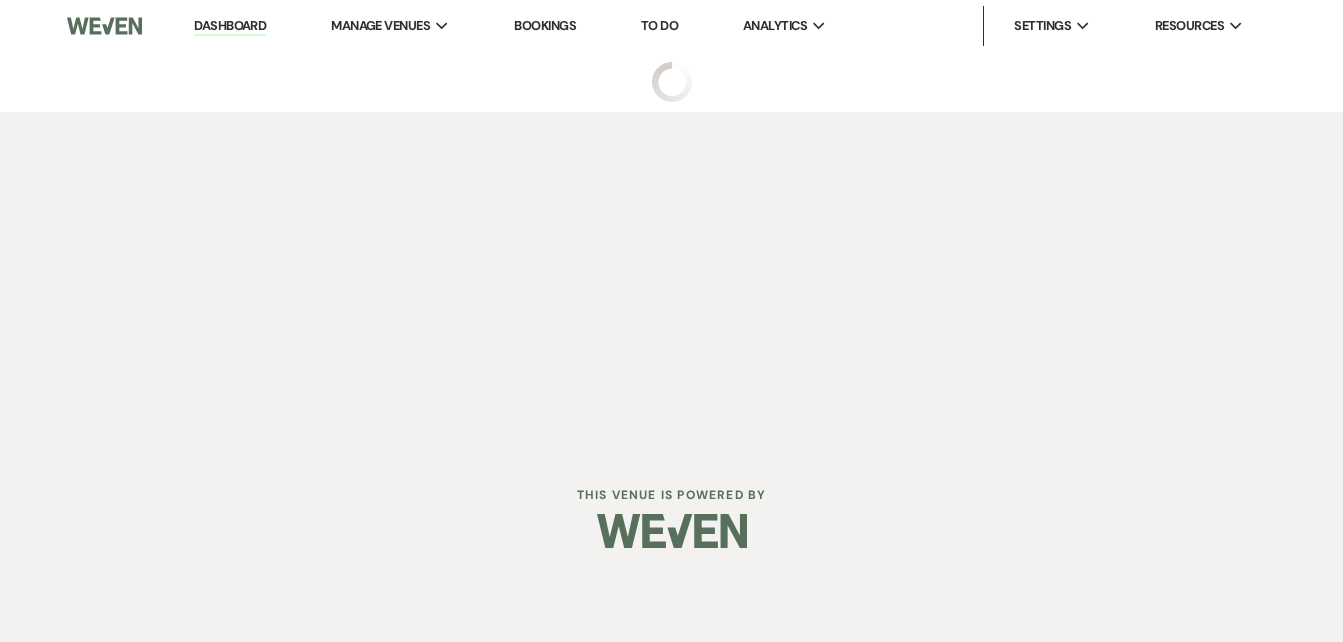 scroll, scrollTop: 0, scrollLeft: 0, axis: both 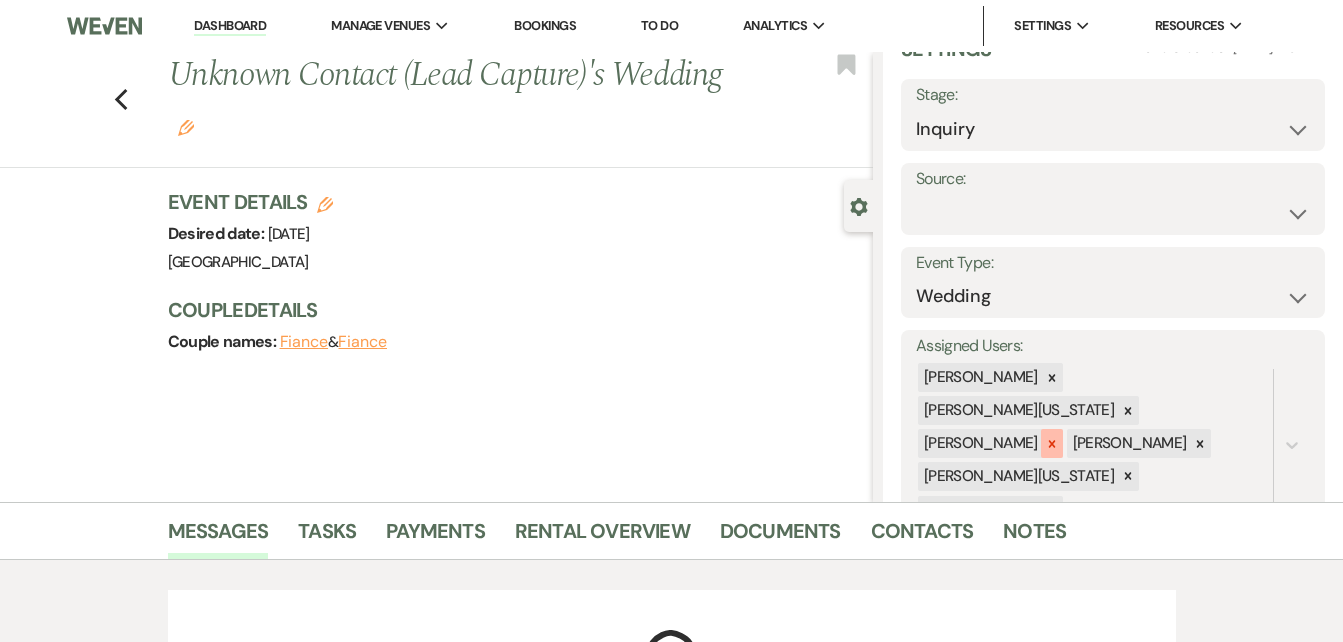 click 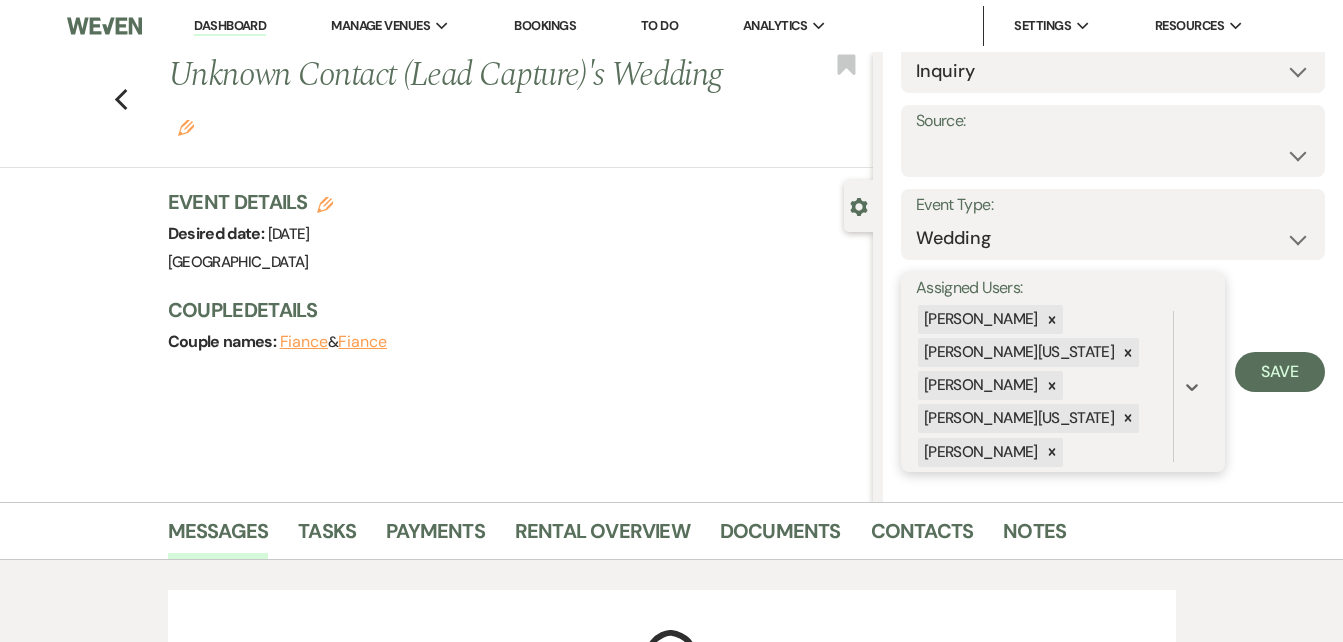 scroll, scrollTop: 111, scrollLeft: 0, axis: vertical 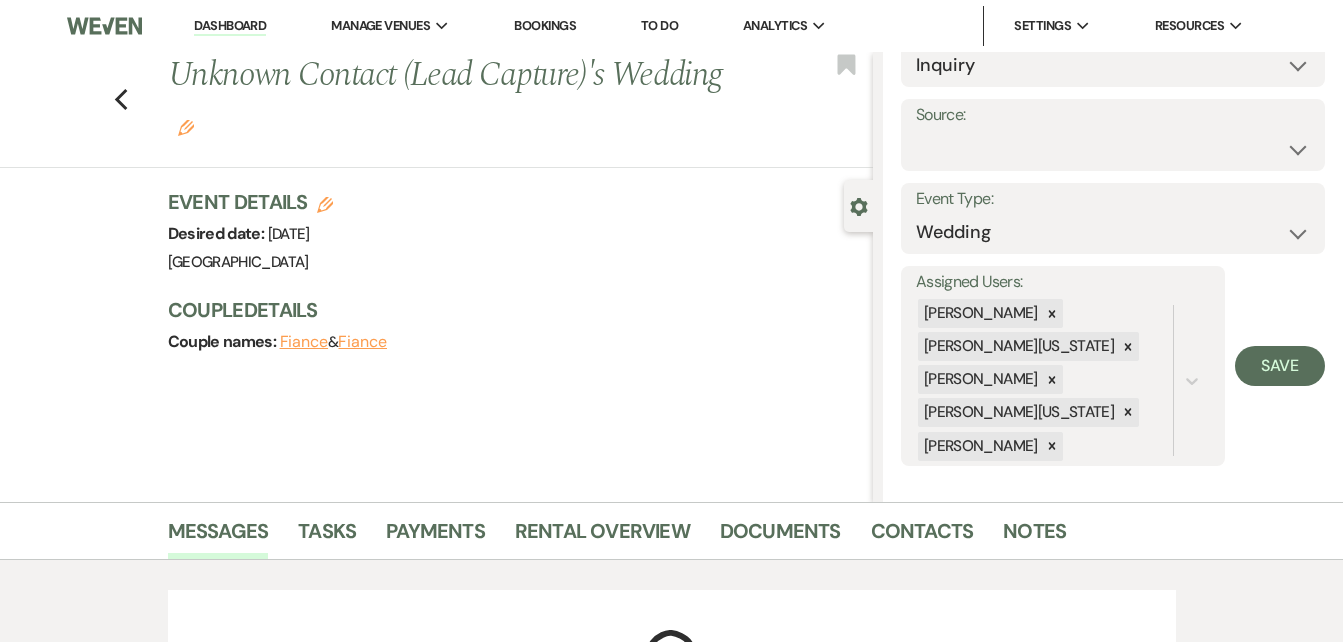 drag, startPoint x: 879, startPoint y: 198, endPoint x: 867, endPoint y: 336, distance: 138.52075 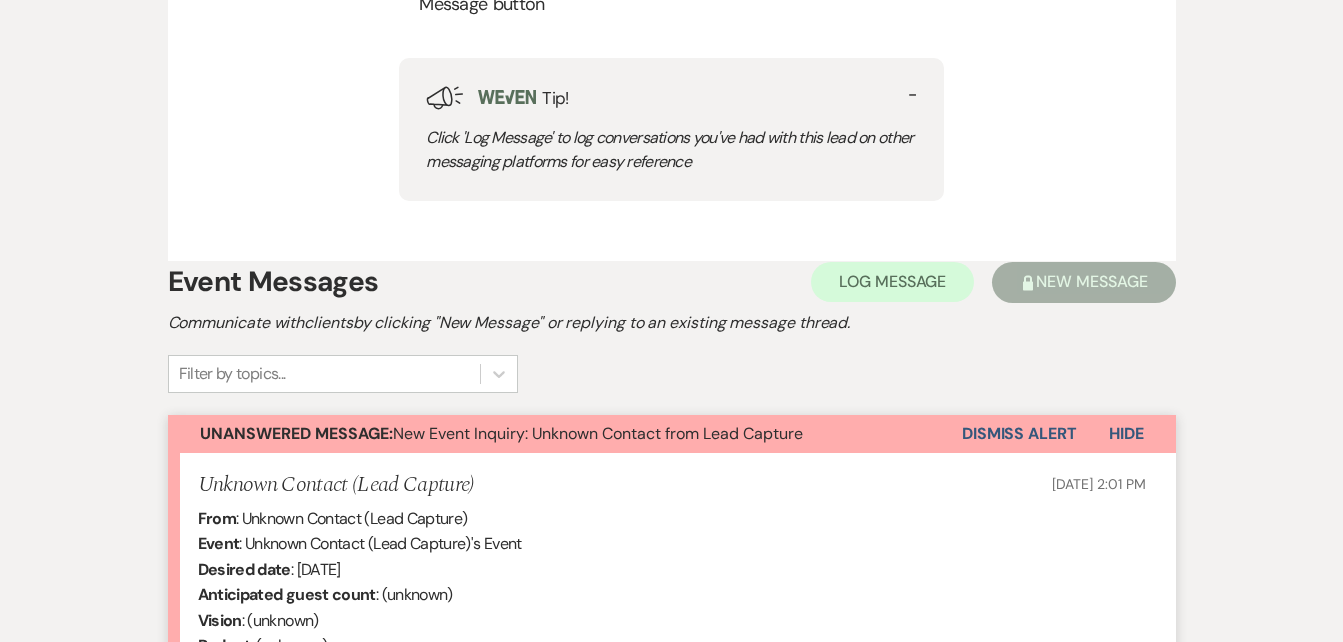 scroll, scrollTop: 978, scrollLeft: 0, axis: vertical 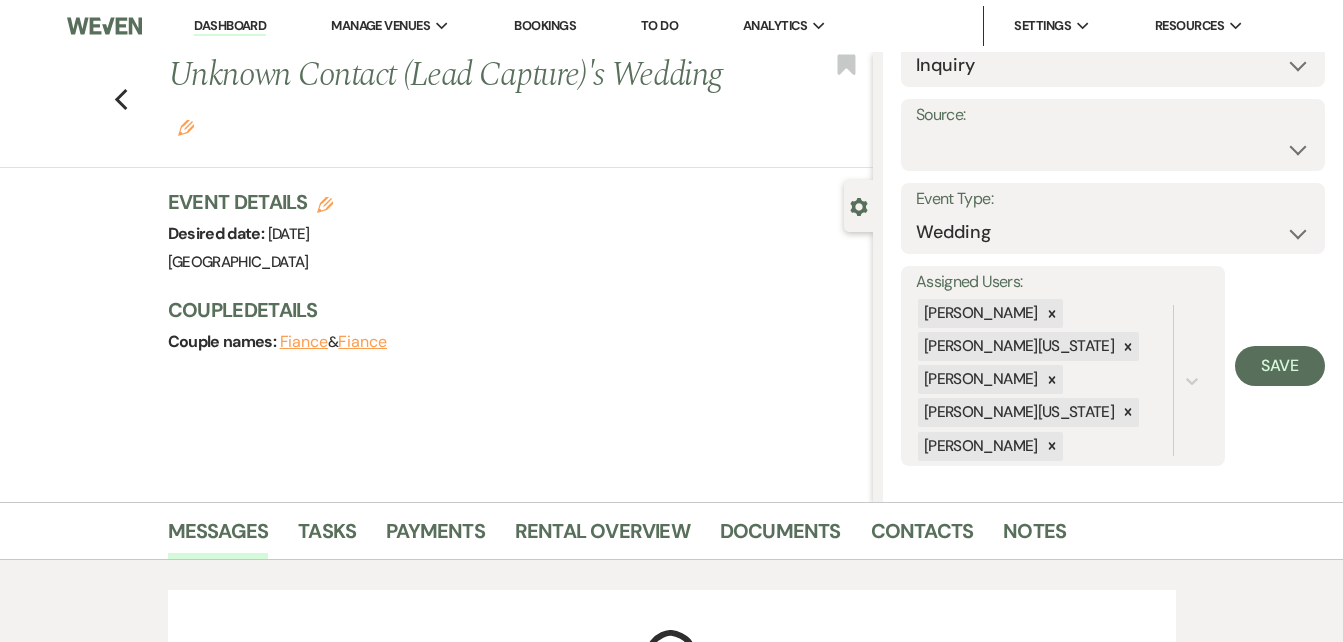 click on "Previous Unknown Contact (Lead Capture)'s Wedding Edit Bookmark" at bounding box center (431, 110) 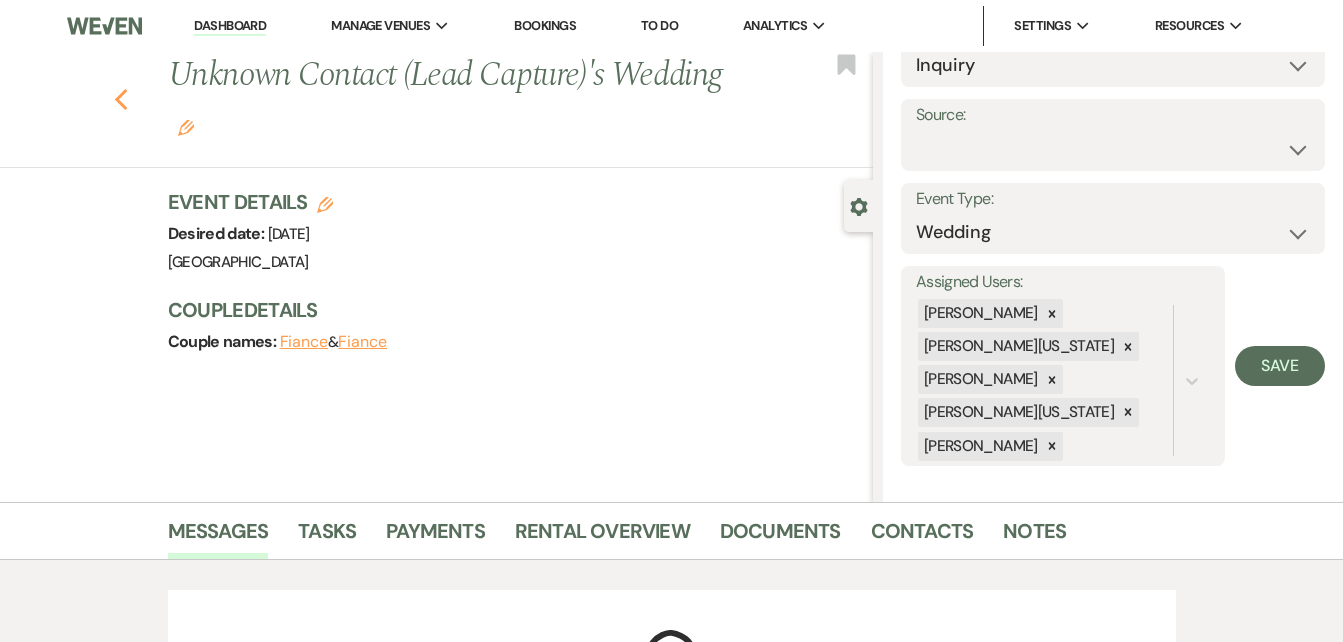 click on "Previous" 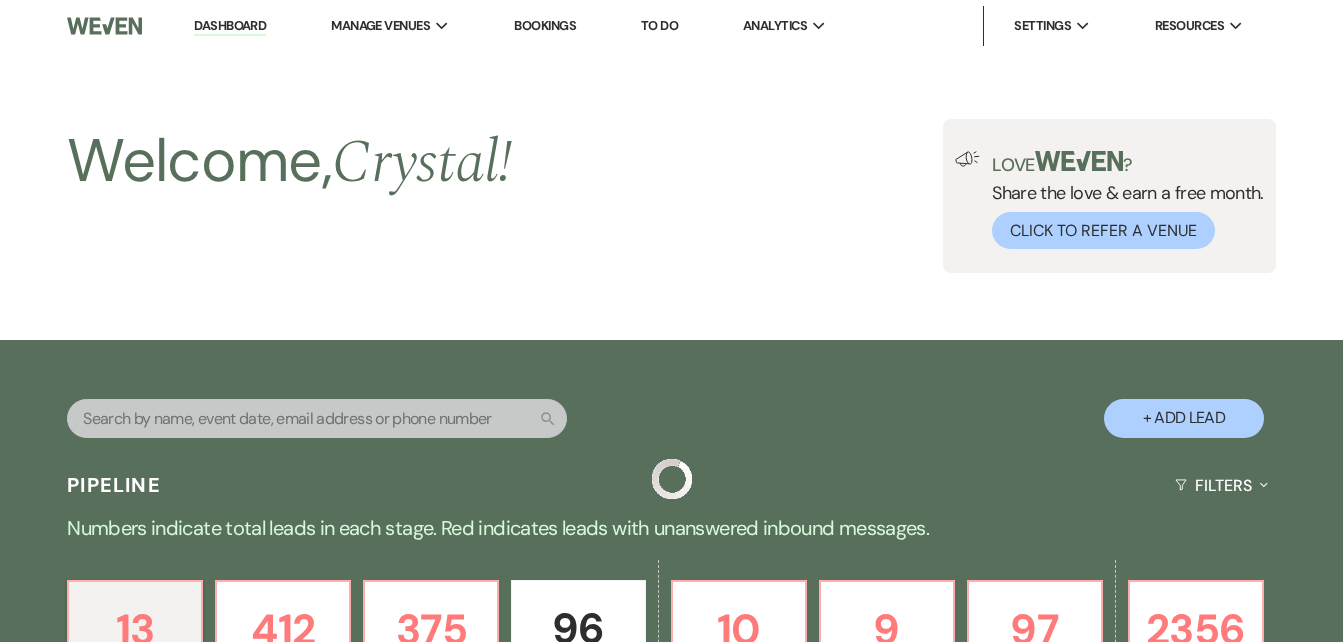 scroll, scrollTop: 649, scrollLeft: 0, axis: vertical 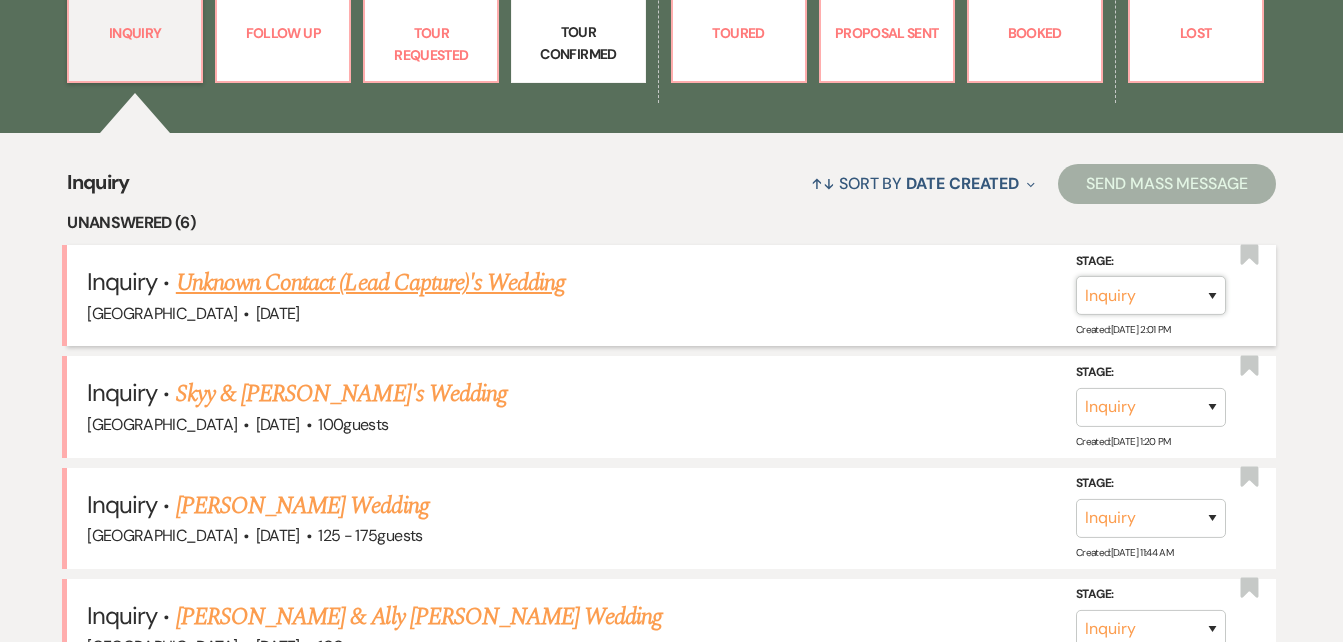 click on "Inquiry Follow Up Tour Requested Tour Confirmed Toured Proposal Sent Booked Lost" at bounding box center [1151, 295] 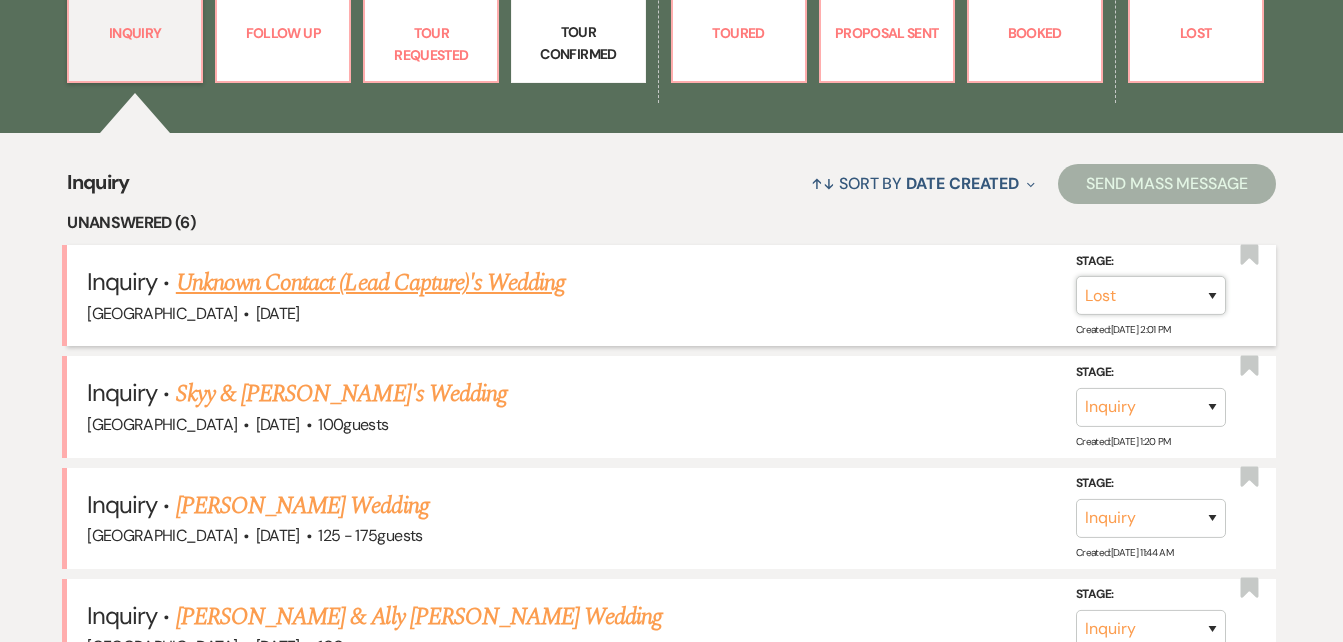 click on "Inquiry Follow Up Tour Requested Tour Confirmed Toured Proposal Sent Booked Lost" at bounding box center (1151, 295) 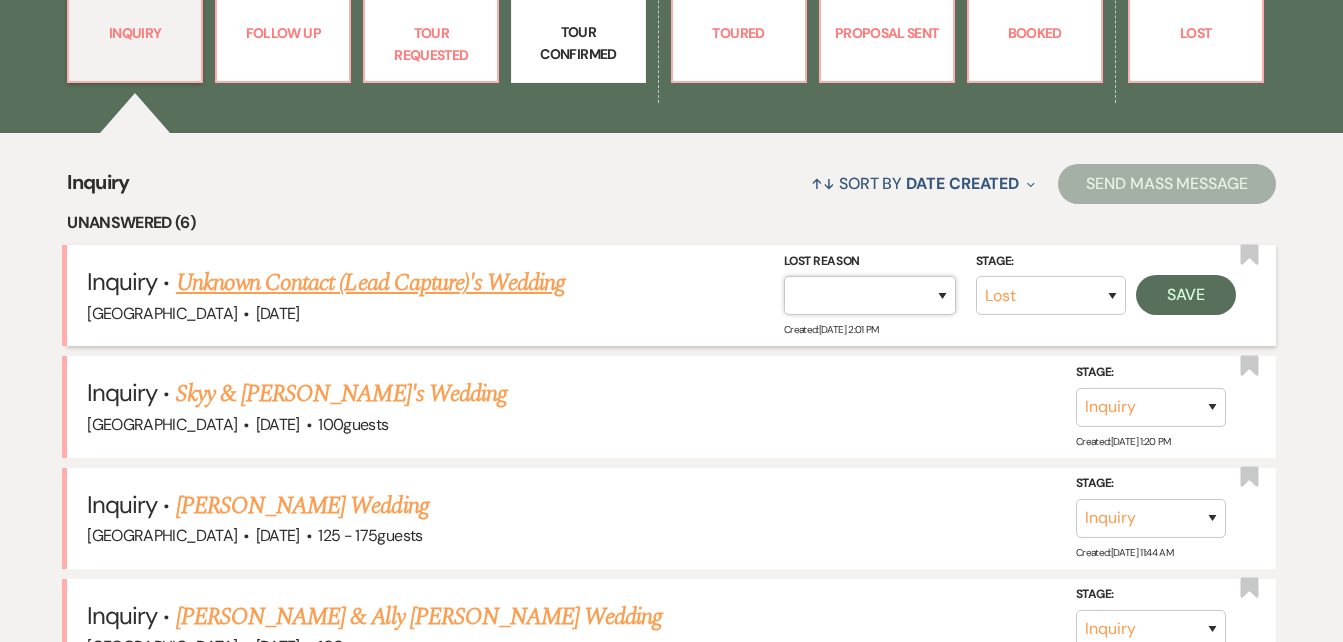 click on "Booked Elsewhere Budget Date Unavailable No Response Not a Good Match Capacity Cancelled Duplicate (hidden) Spam (hidden) Other (hidden) Other" at bounding box center [870, 295] 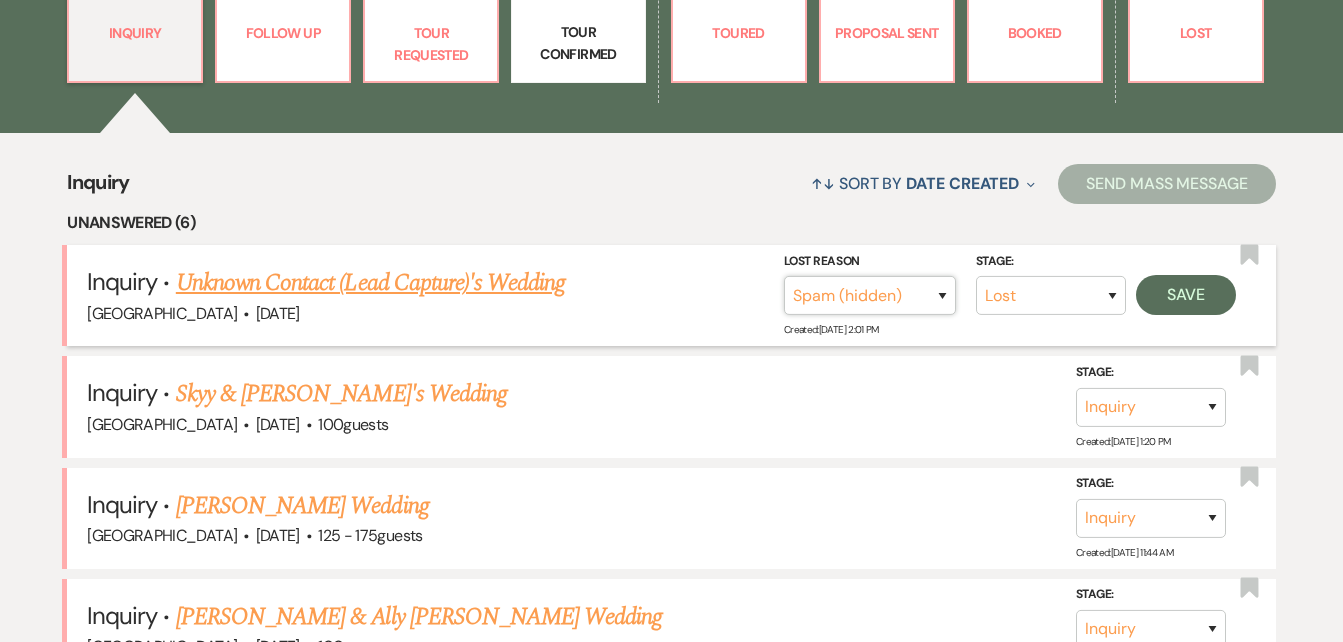 click on "Booked Elsewhere Budget Date Unavailable No Response Not a Good Match Capacity Cancelled Duplicate (hidden) Spam (hidden) Other (hidden) Other" at bounding box center [870, 295] 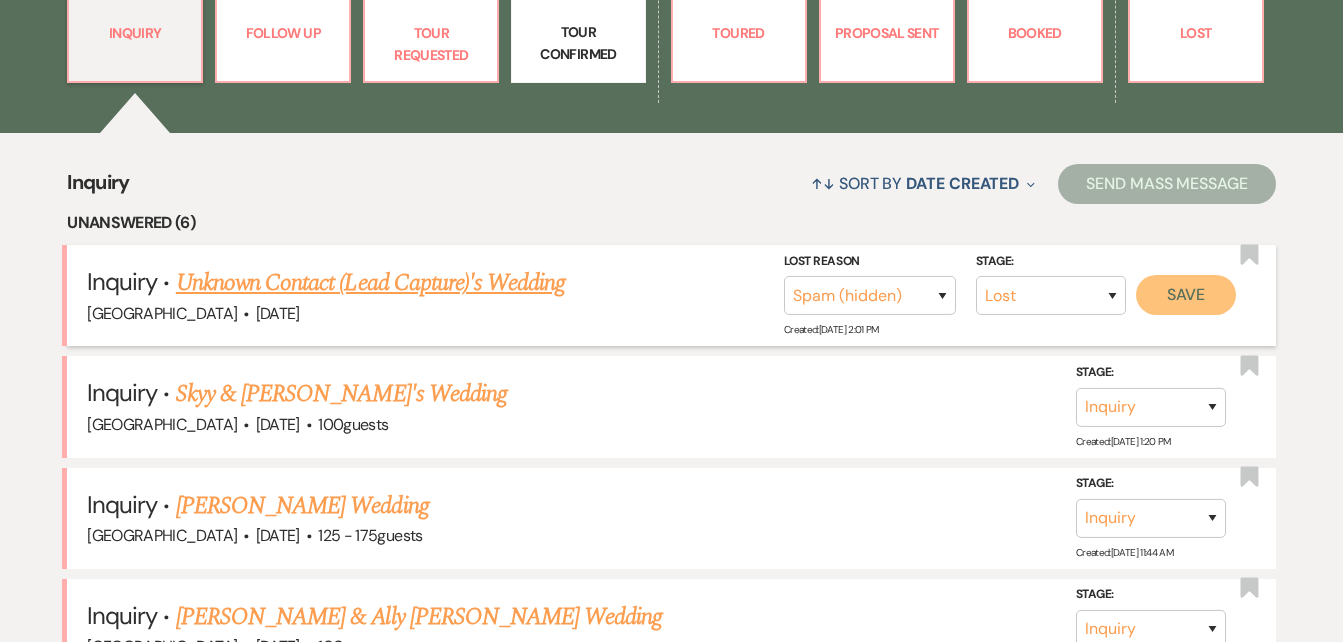 click on "Save" at bounding box center [1186, 295] 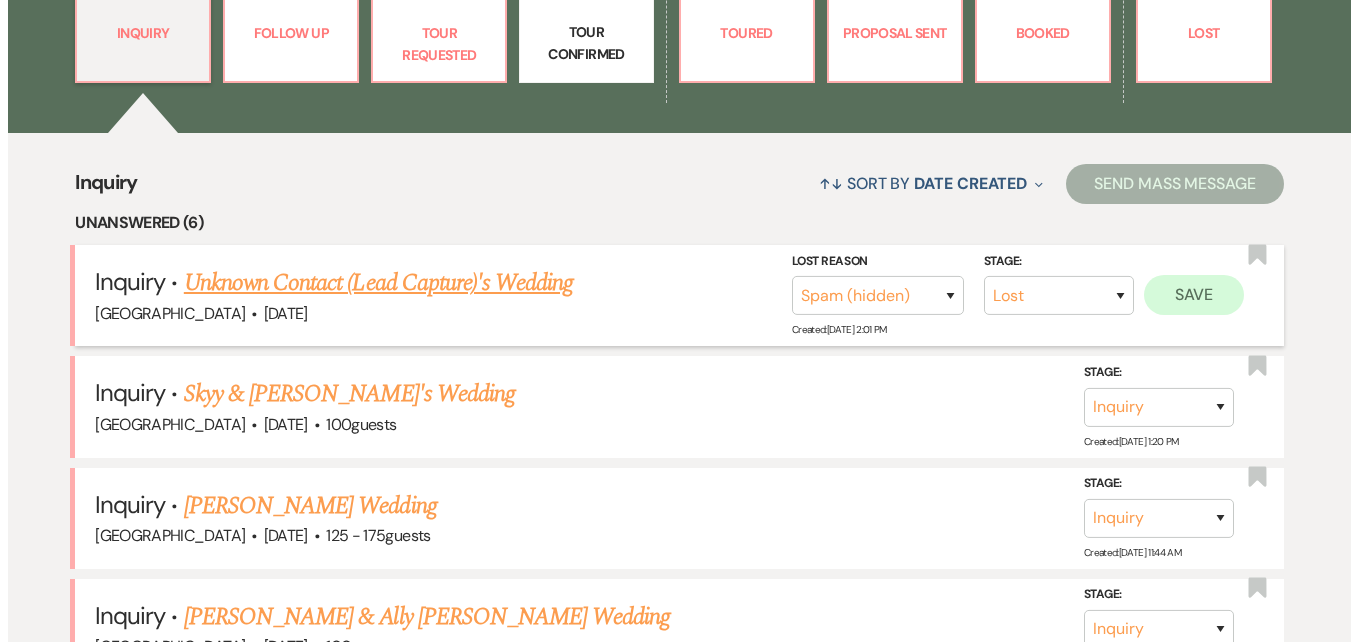 scroll, scrollTop: 651, scrollLeft: 0, axis: vertical 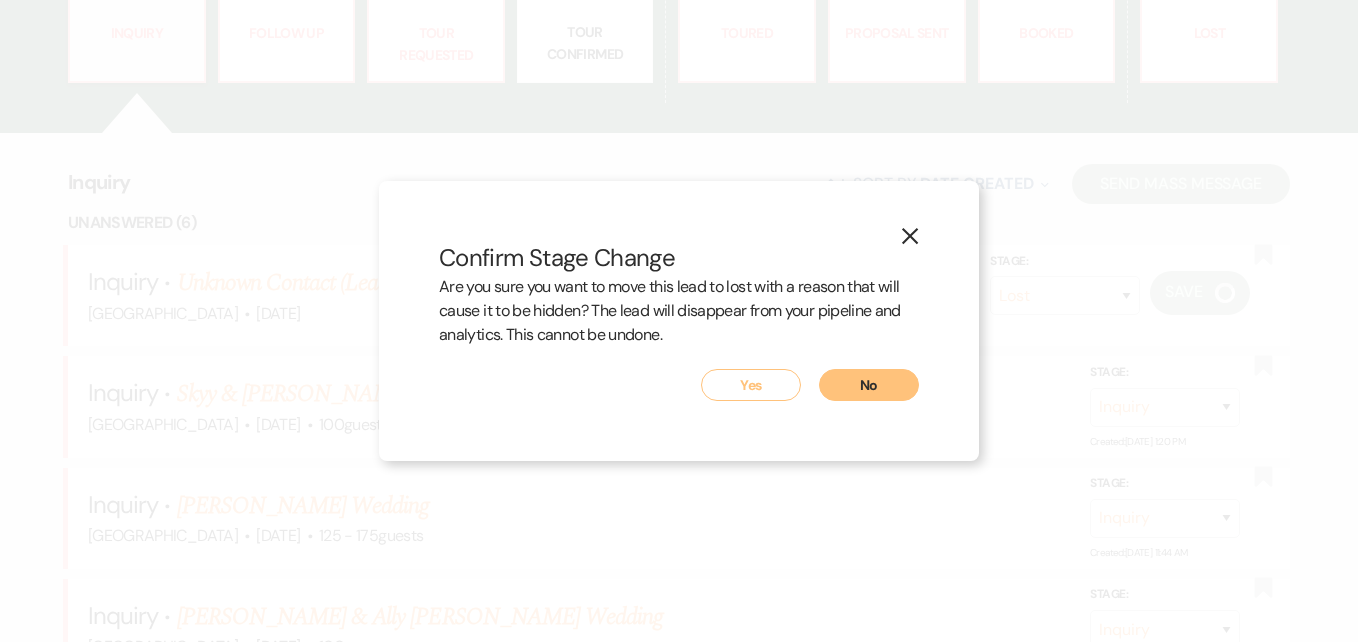 click on "Yes" at bounding box center [751, 385] 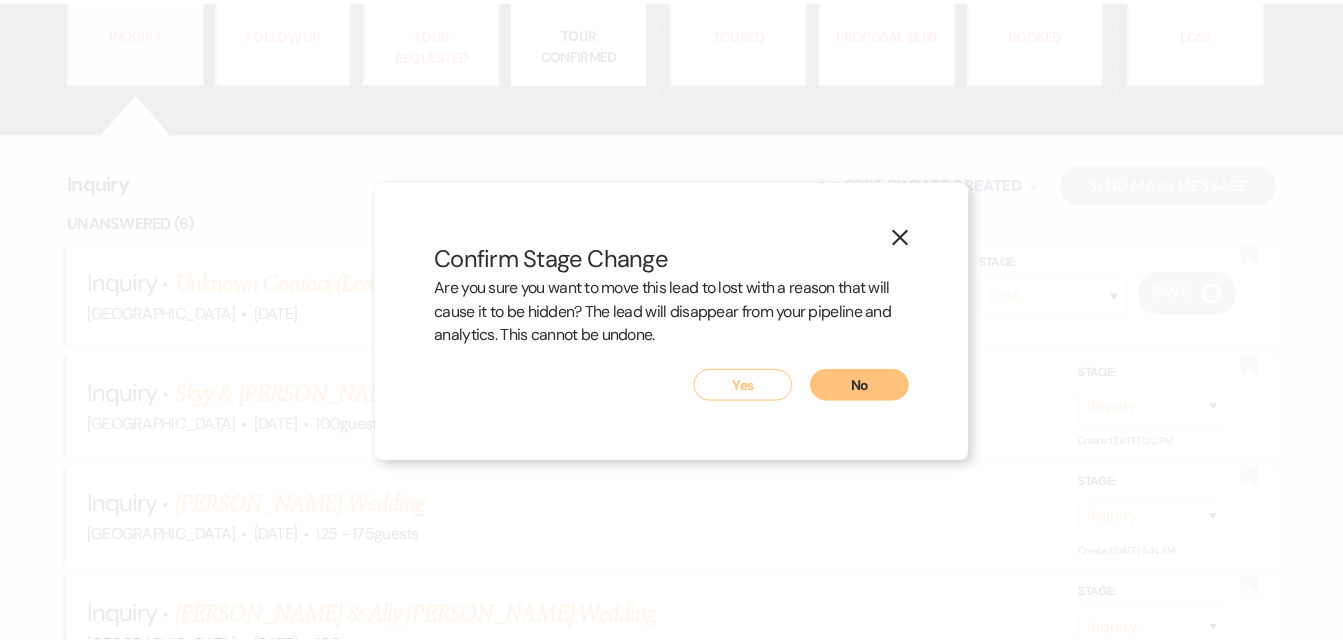 scroll, scrollTop: 649, scrollLeft: 0, axis: vertical 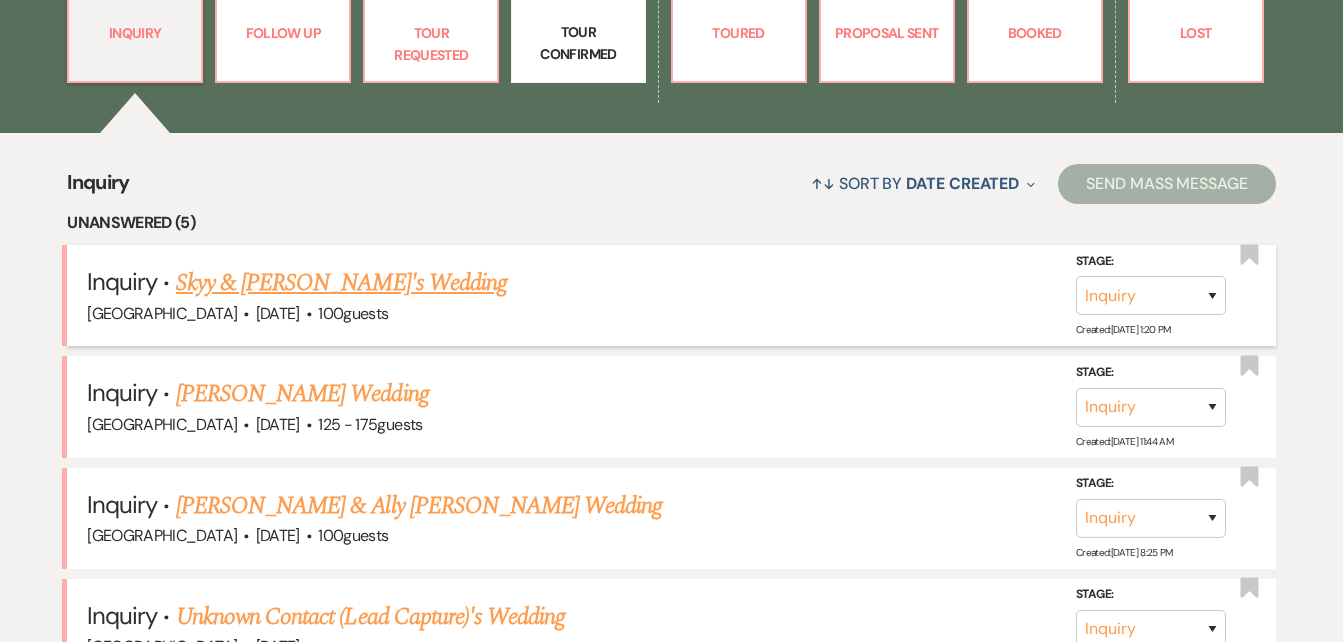 click on "Skyy & [PERSON_NAME]'s Wedding" at bounding box center [341, 283] 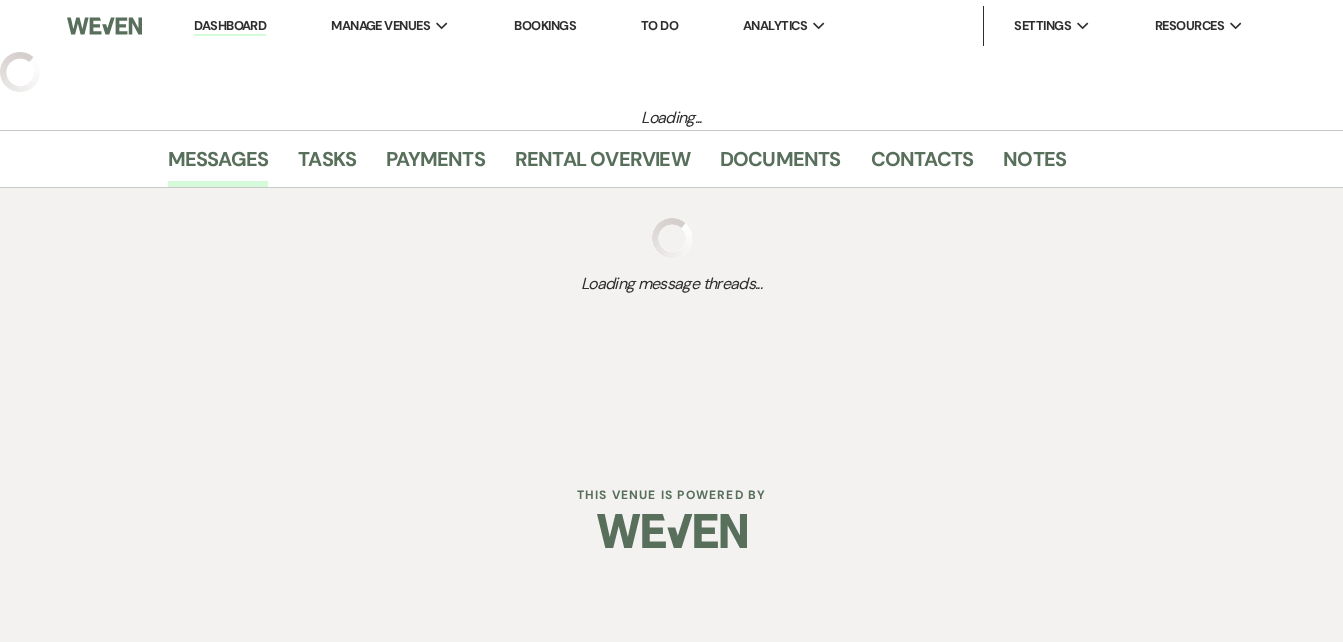 select on "5" 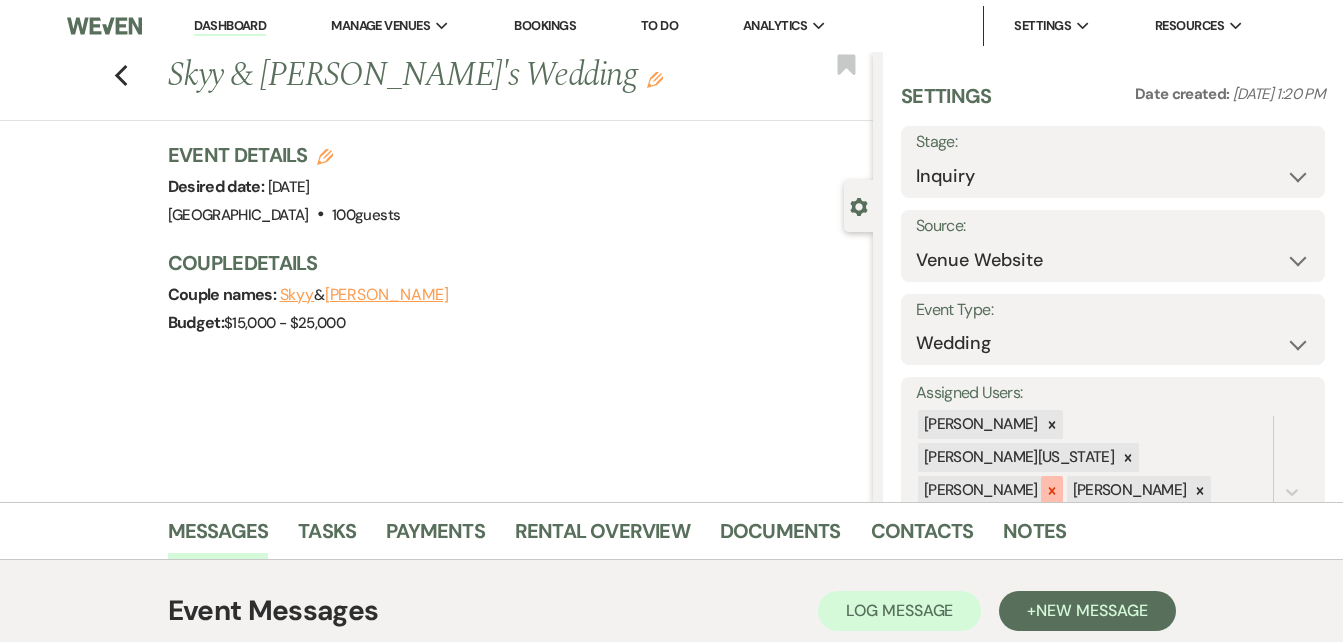 click 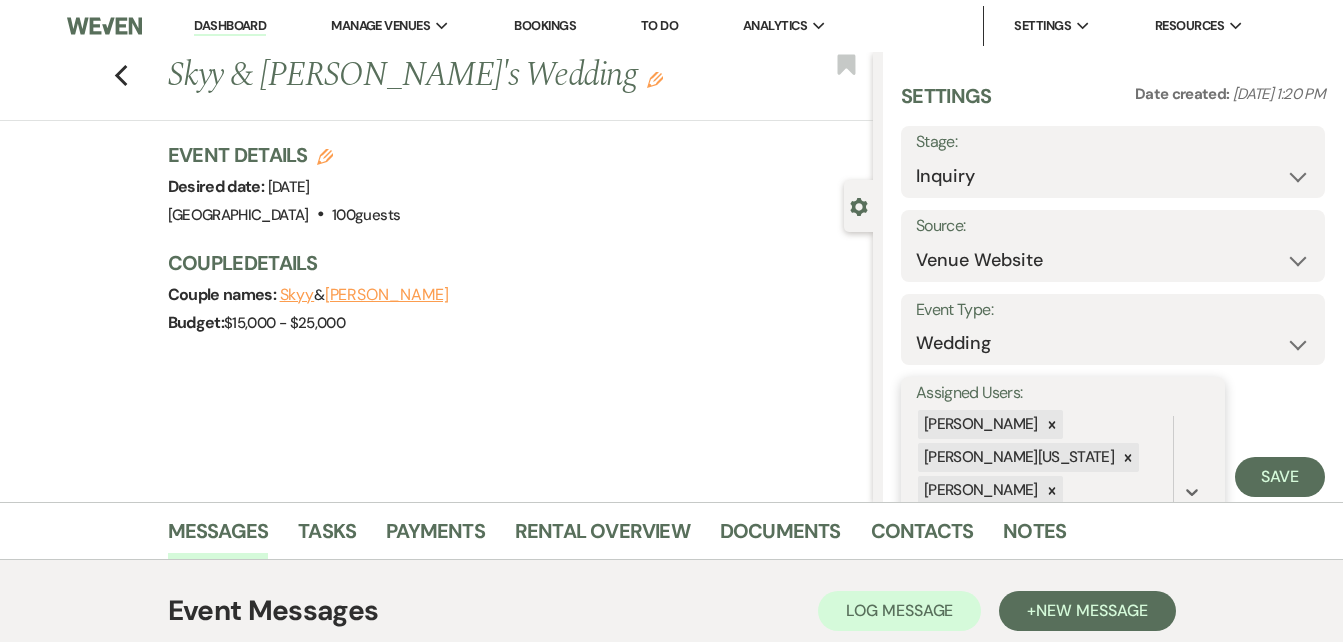 scroll, scrollTop: 3, scrollLeft: 0, axis: vertical 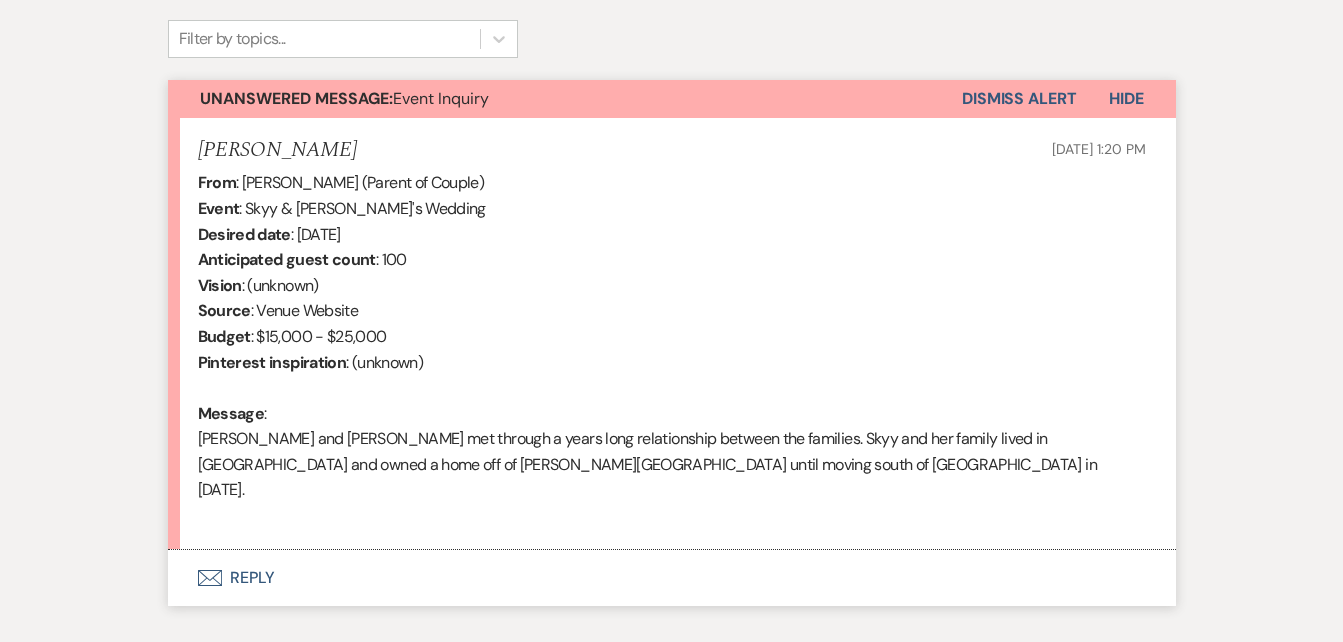 click on "Envelope Reply" at bounding box center [672, 578] 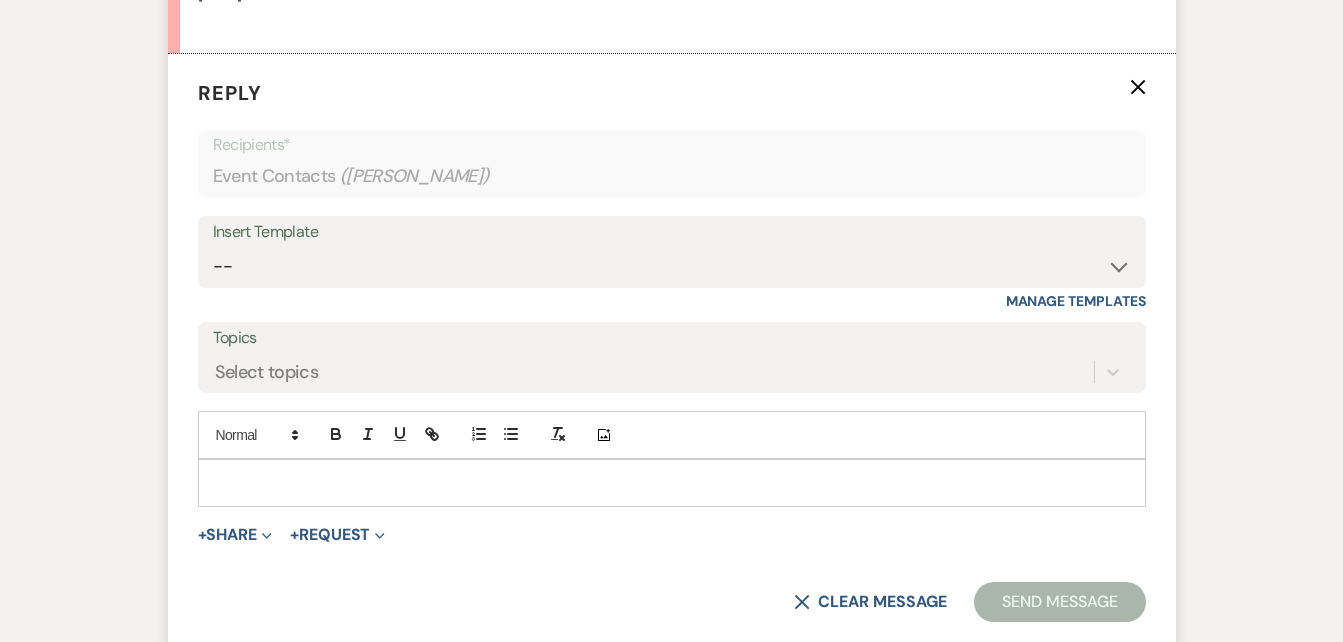 scroll, scrollTop: 1164, scrollLeft: 0, axis: vertical 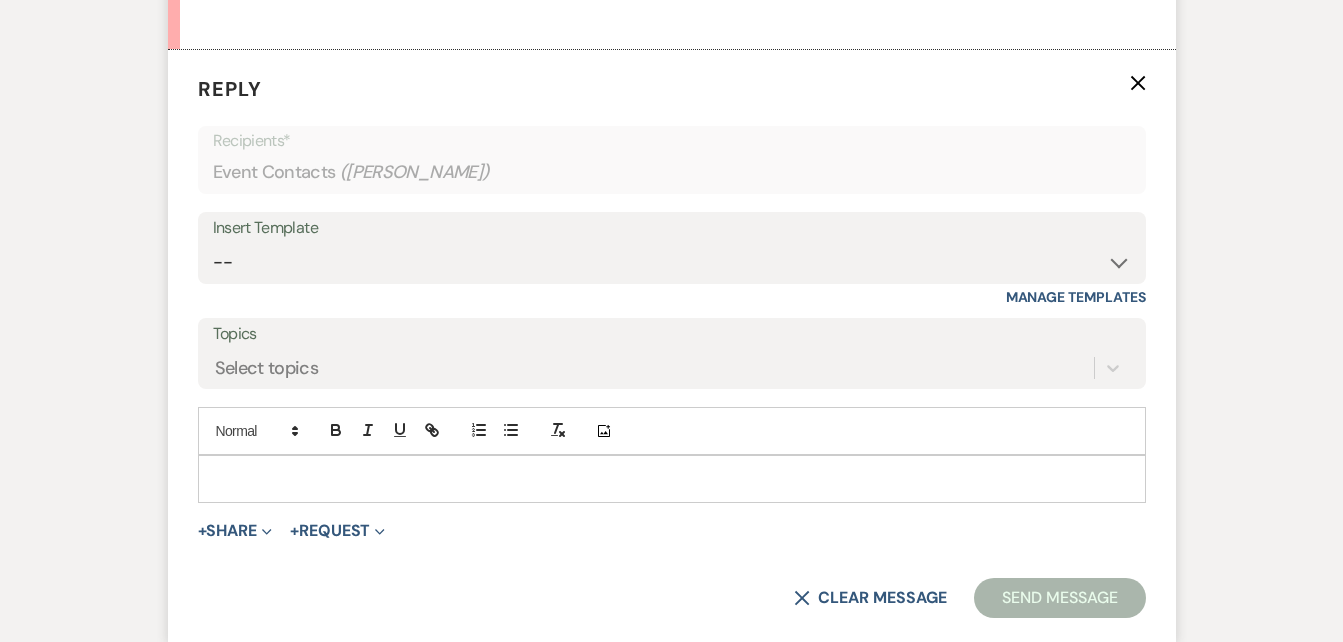 click 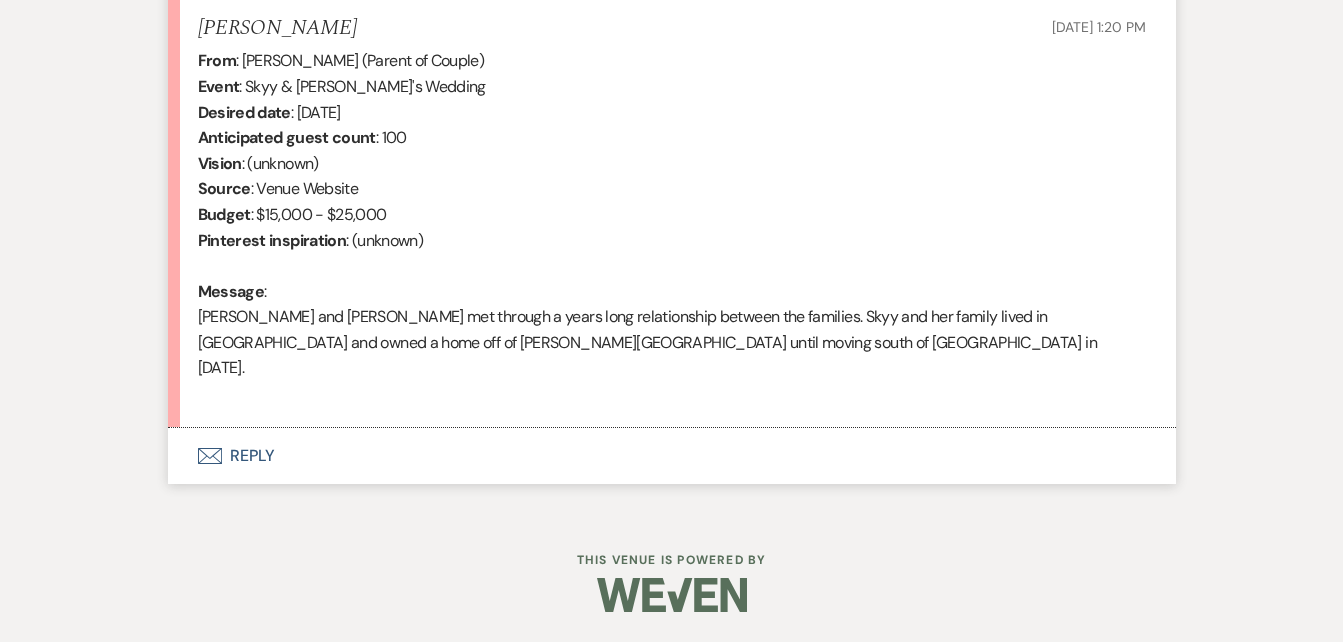 scroll, scrollTop: 761, scrollLeft: 0, axis: vertical 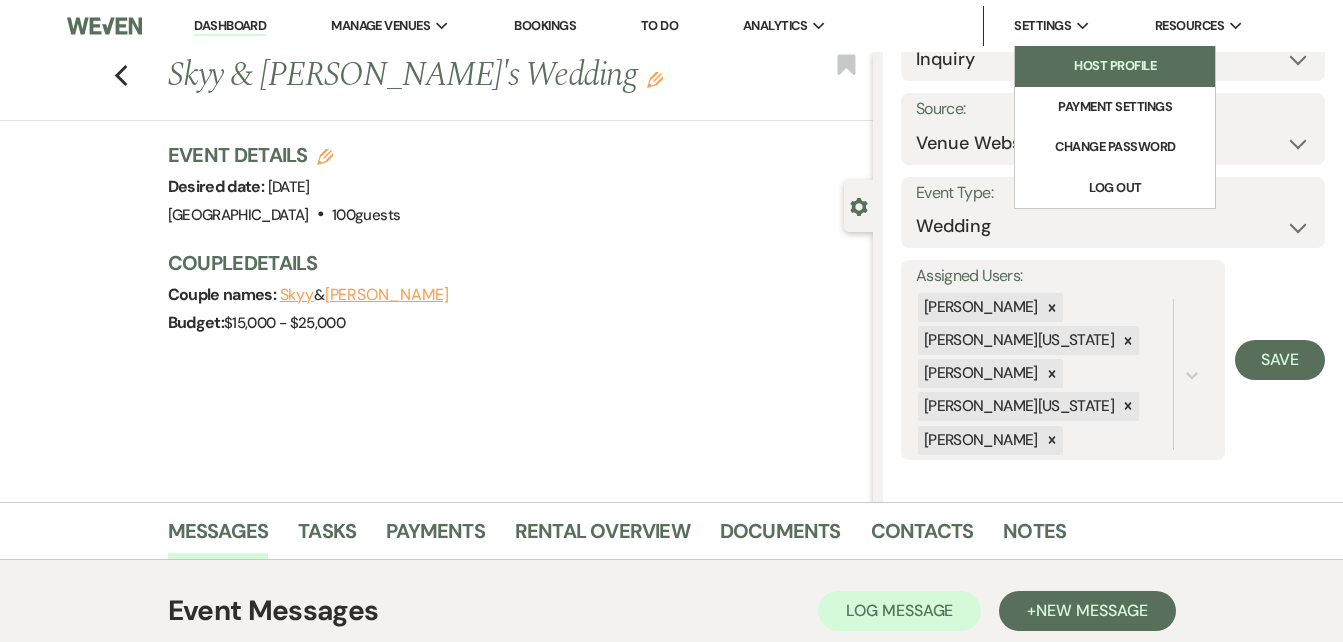 click on "Host Profile" at bounding box center [1115, 66] 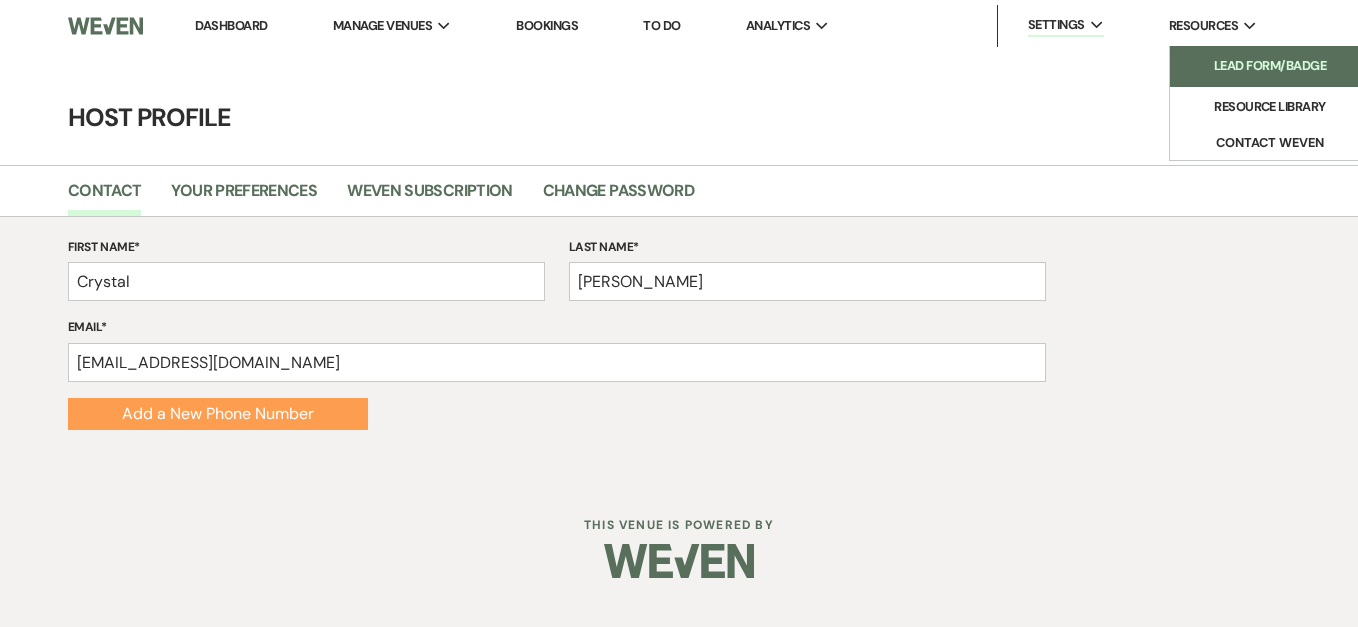 click on "Lead Form/Badge" at bounding box center [1270, 66] 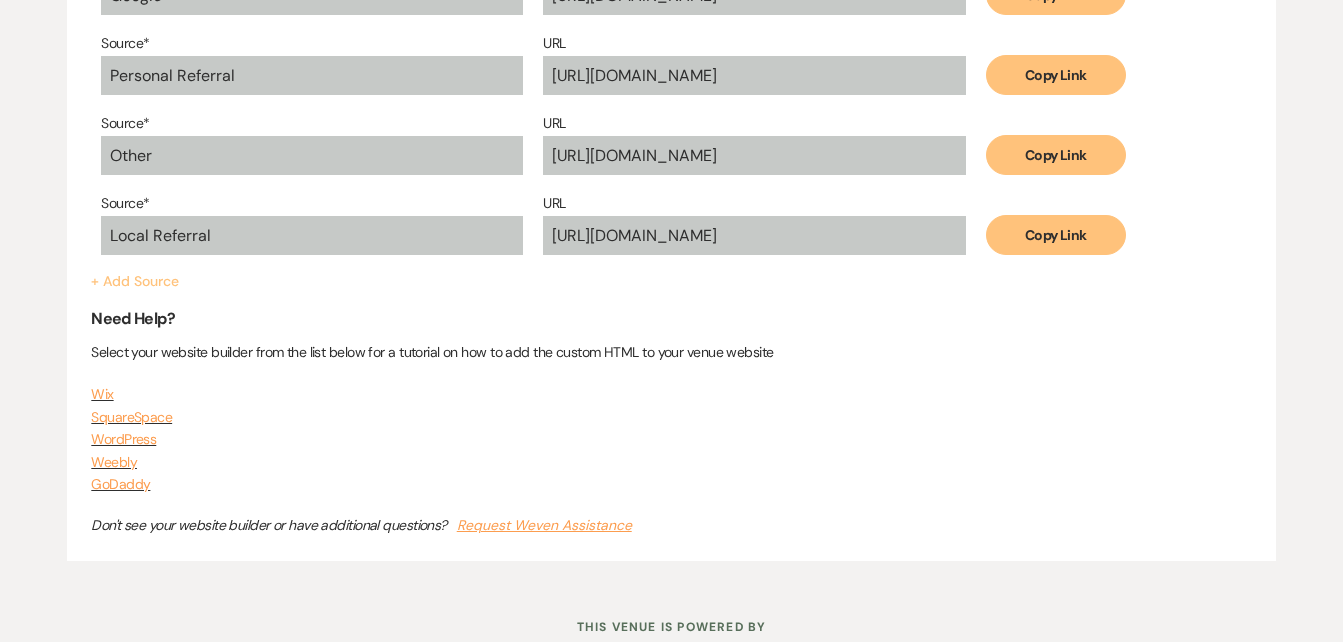 scroll, scrollTop: 1184, scrollLeft: 0, axis: vertical 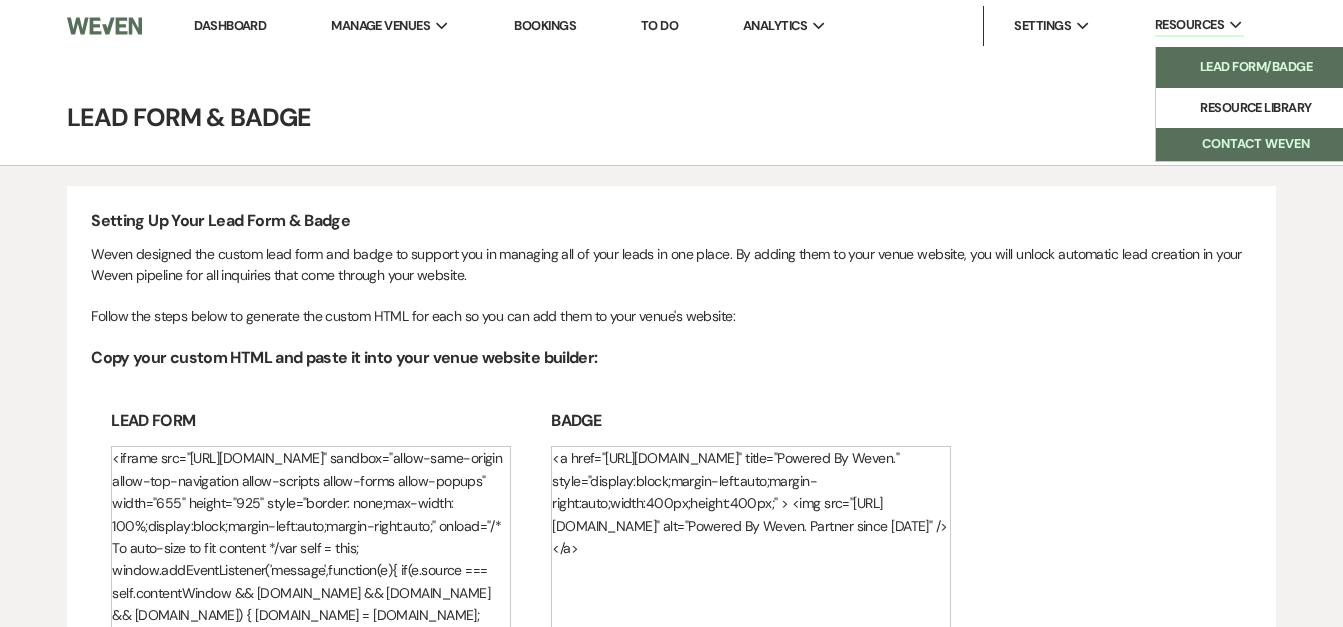 click on "Contact Weven" at bounding box center (1256, 144) 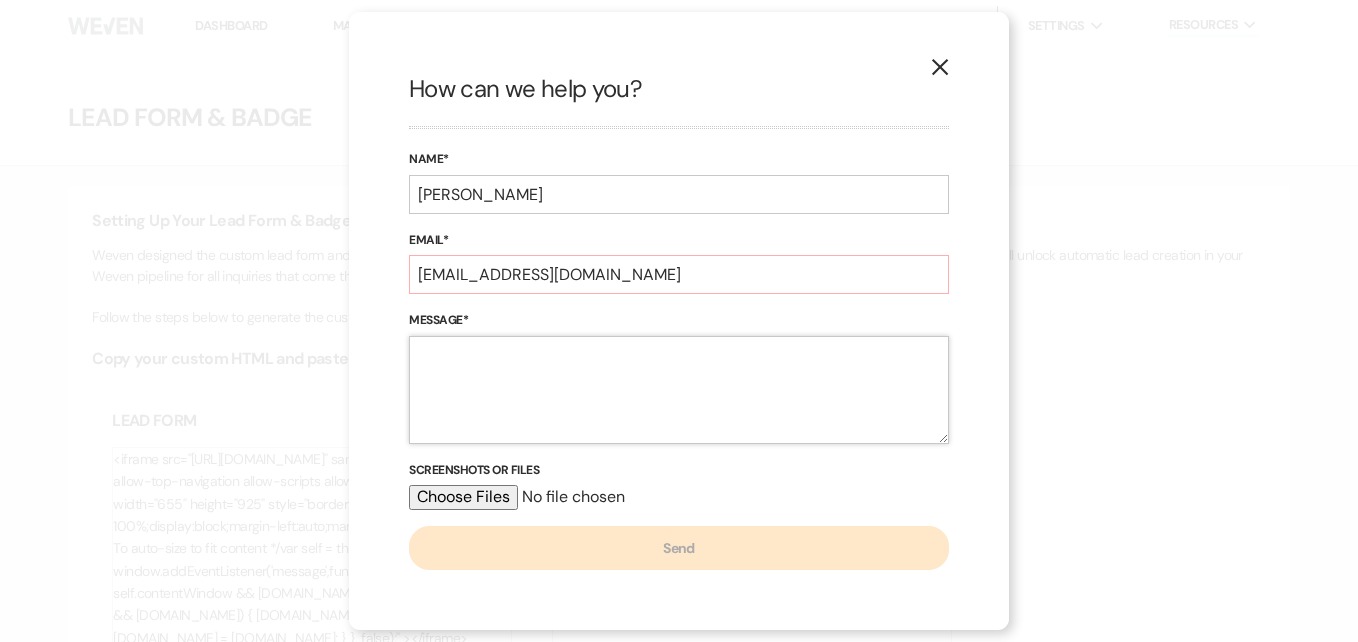 click on "Message*" at bounding box center (679, 390) 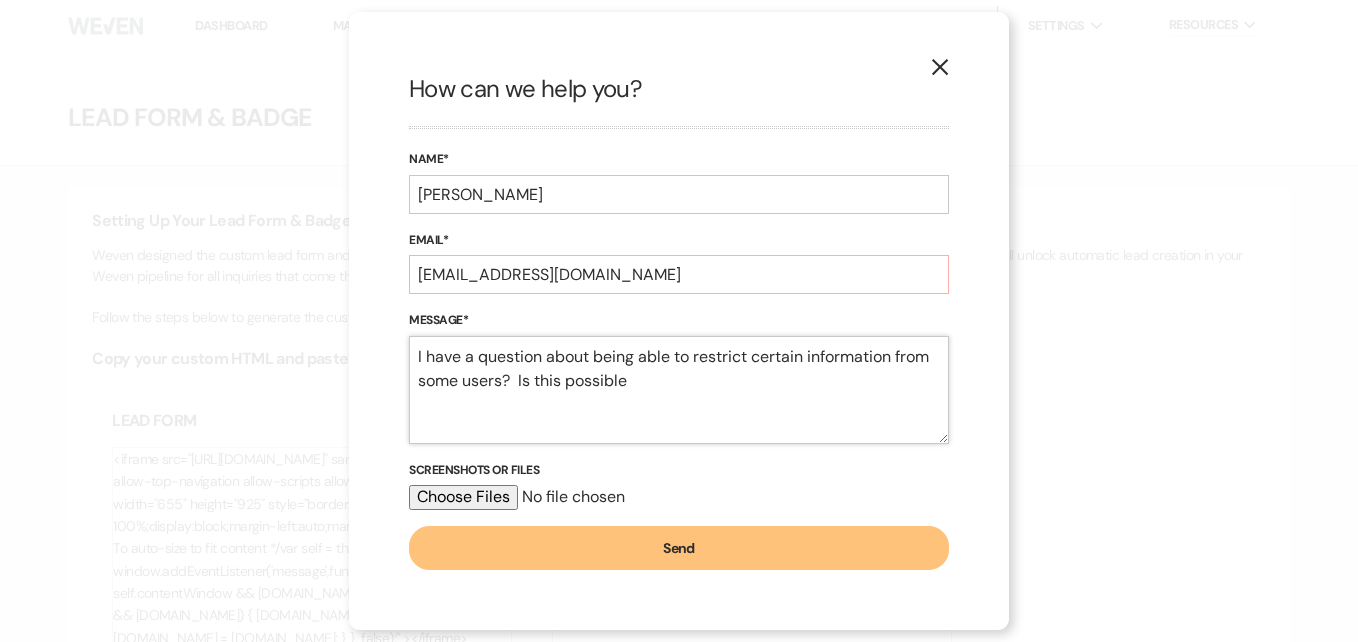 type on "I have a question about being able to restrict certain information from some users?  Is this possible" 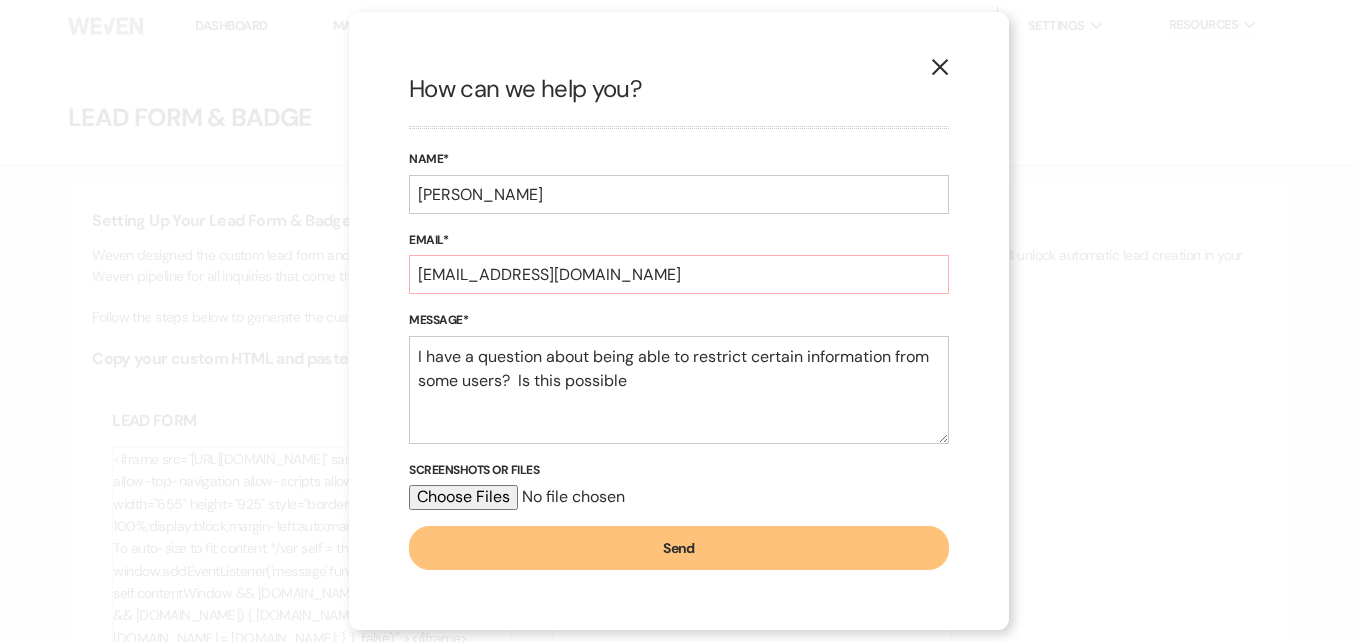 click on "Send" at bounding box center [679, 548] 